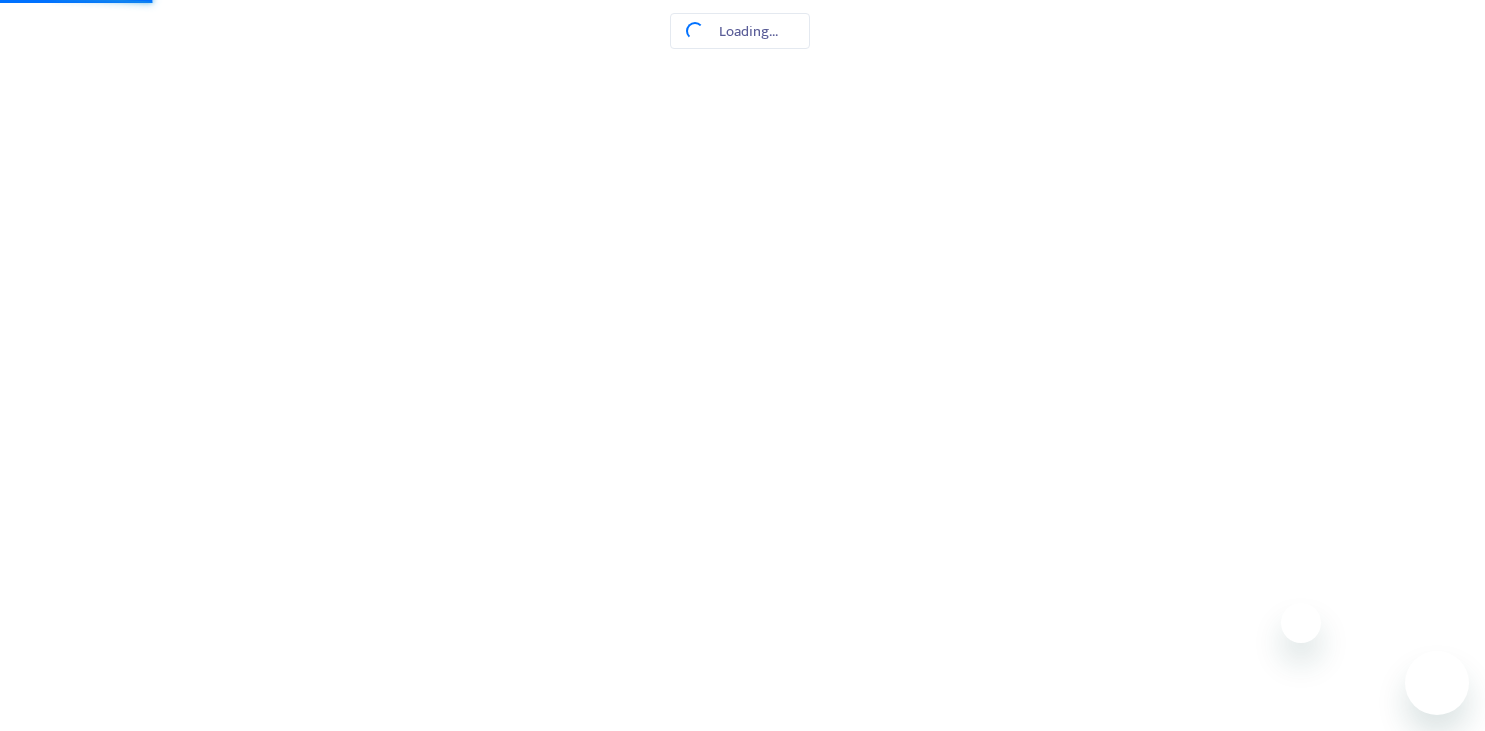 scroll, scrollTop: 0, scrollLeft: 0, axis: both 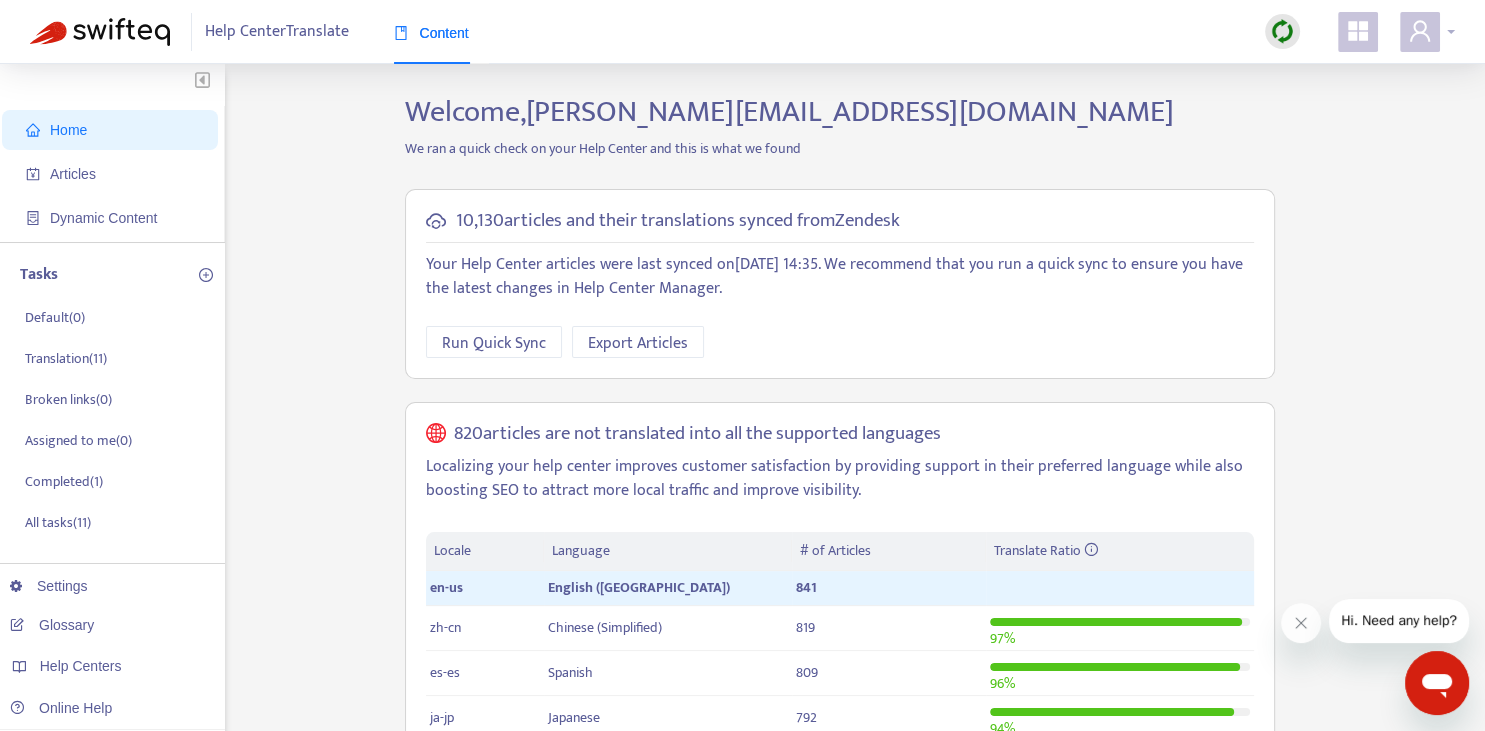 click 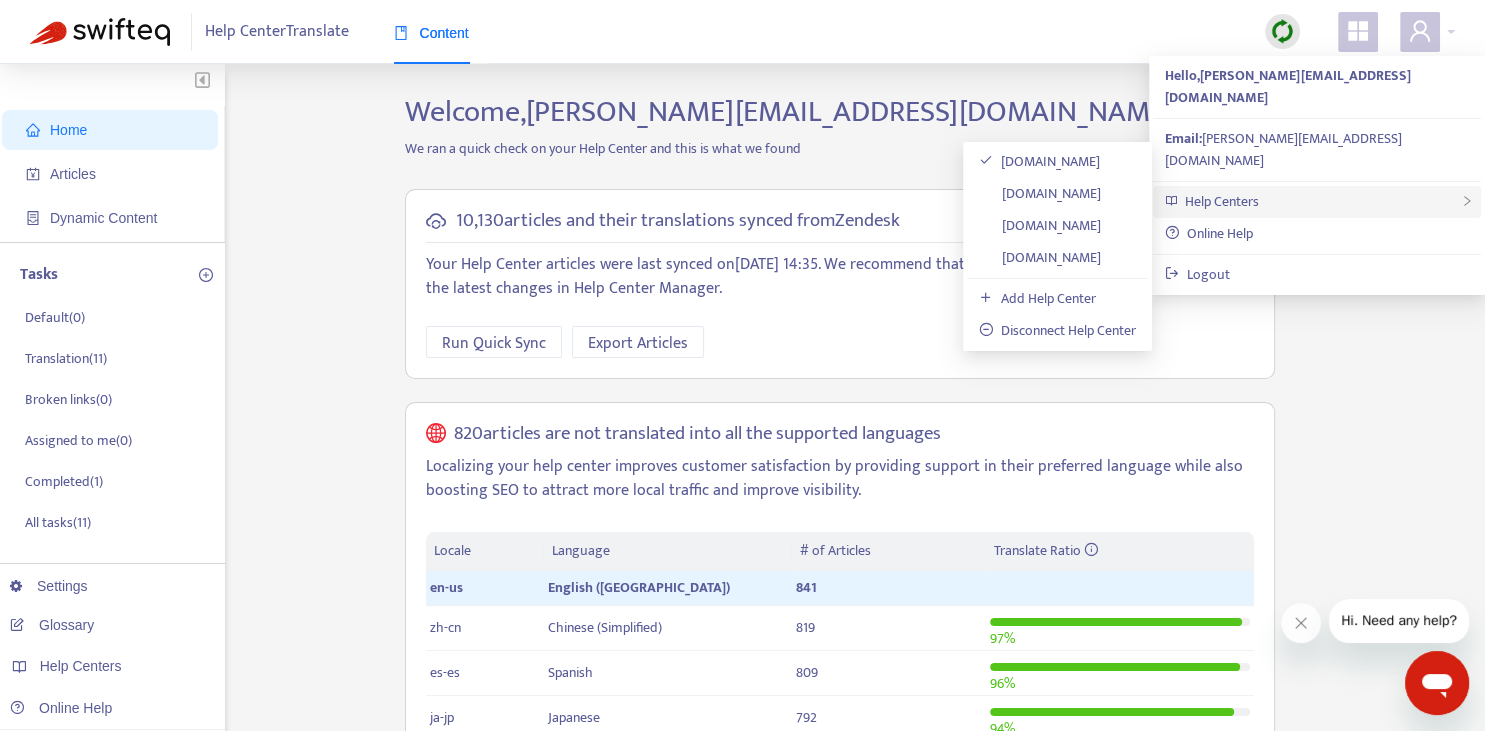 click on "Help Centers" at bounding box center (1317, 202) 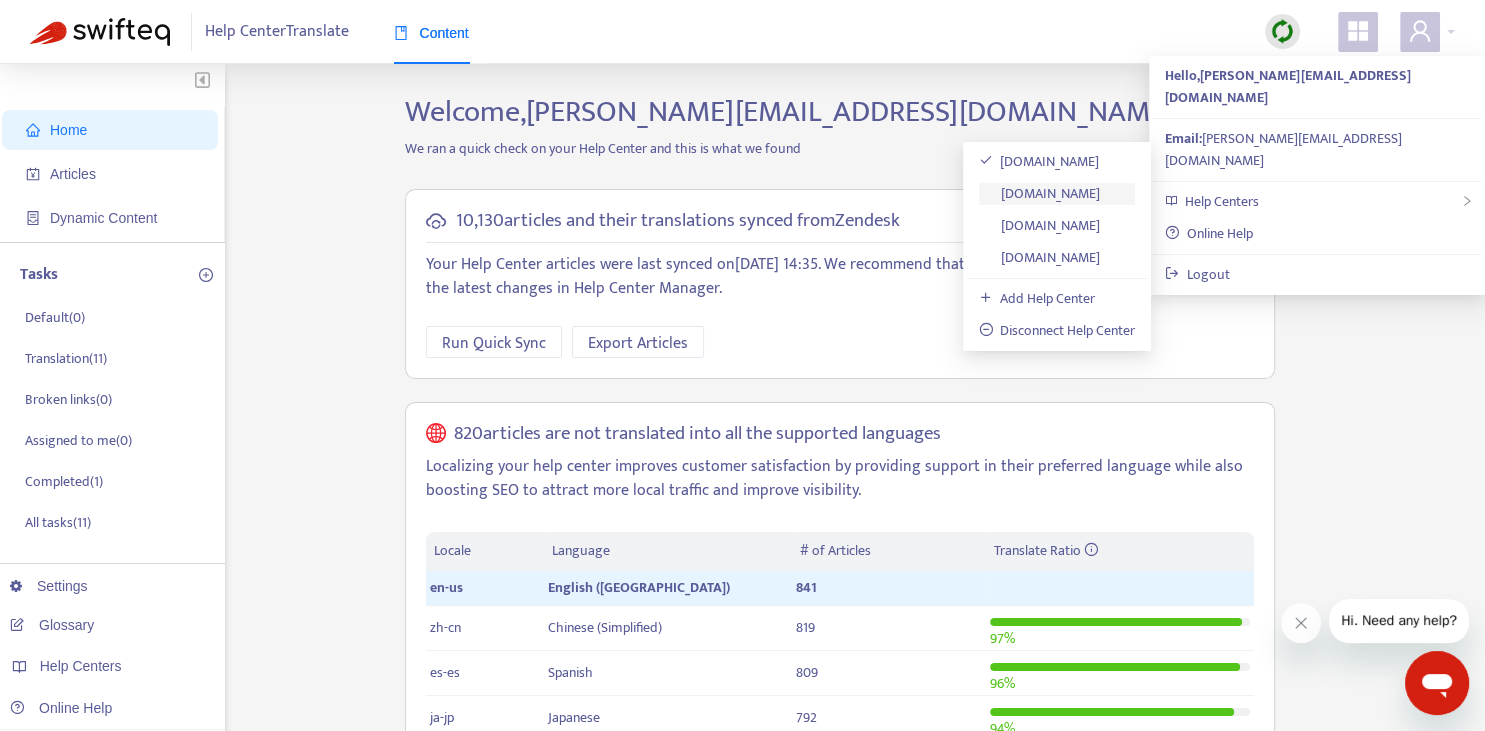 click on "[DOMAIN_NAME]" at bounding box center [1040, 193] 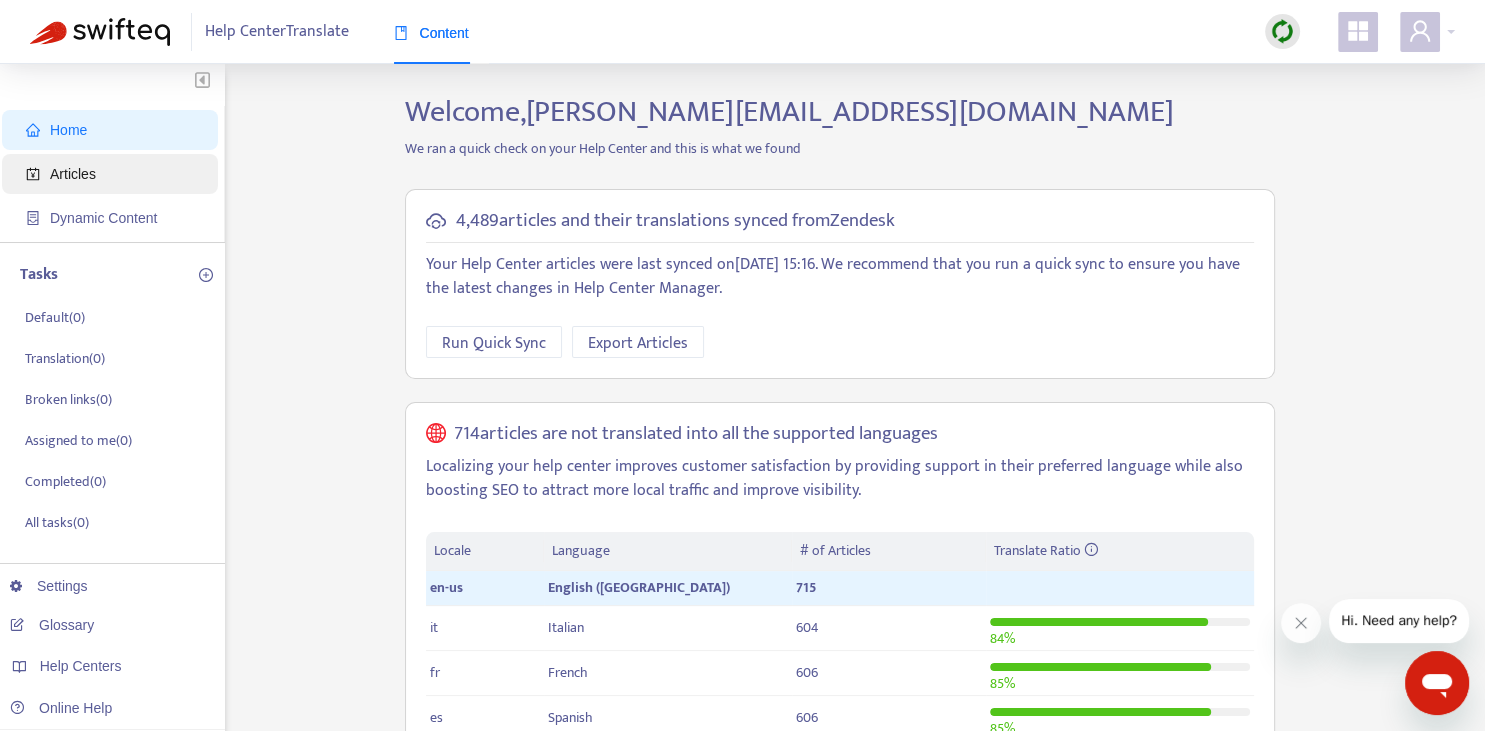 click on "Articles" at bounding box center (114, 174) 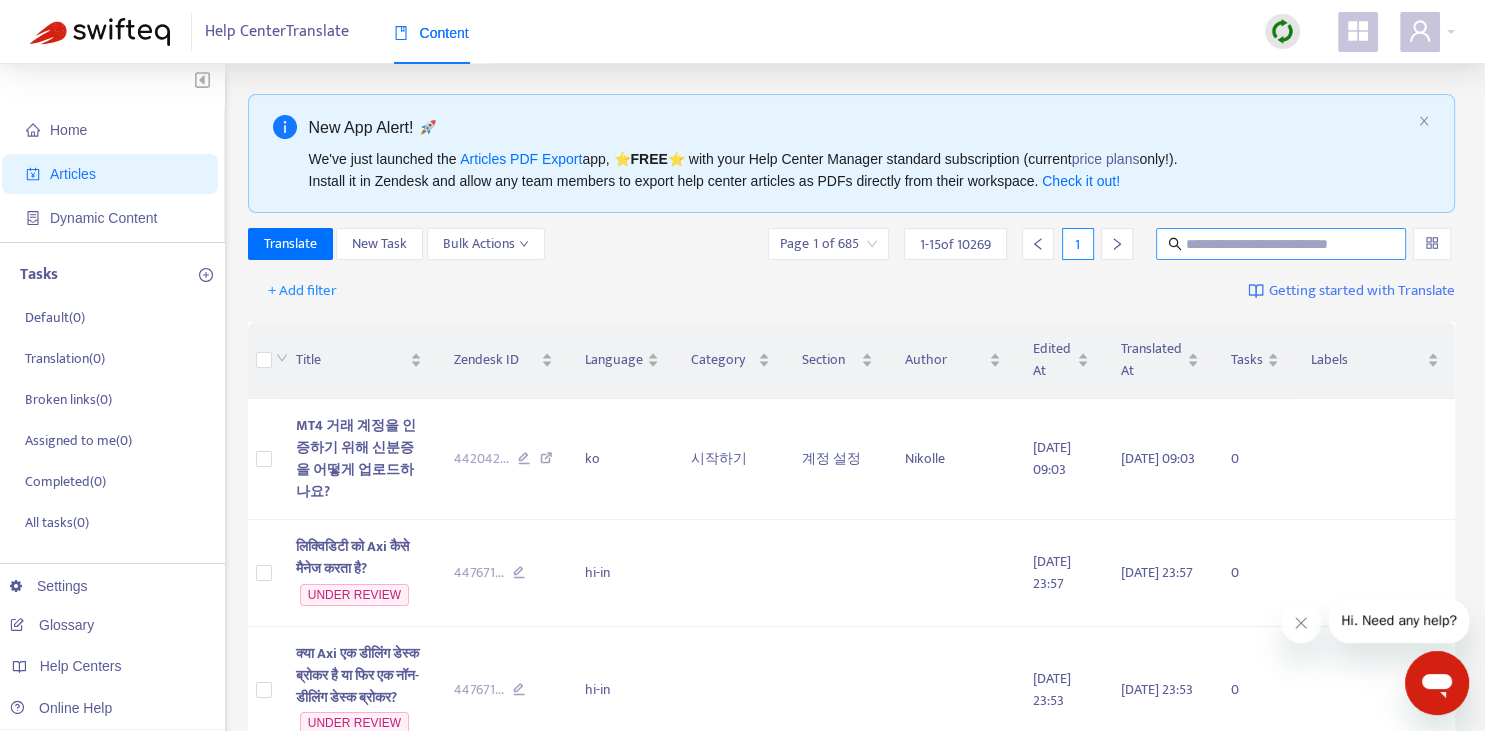 click at bounding box center [1282, 244] 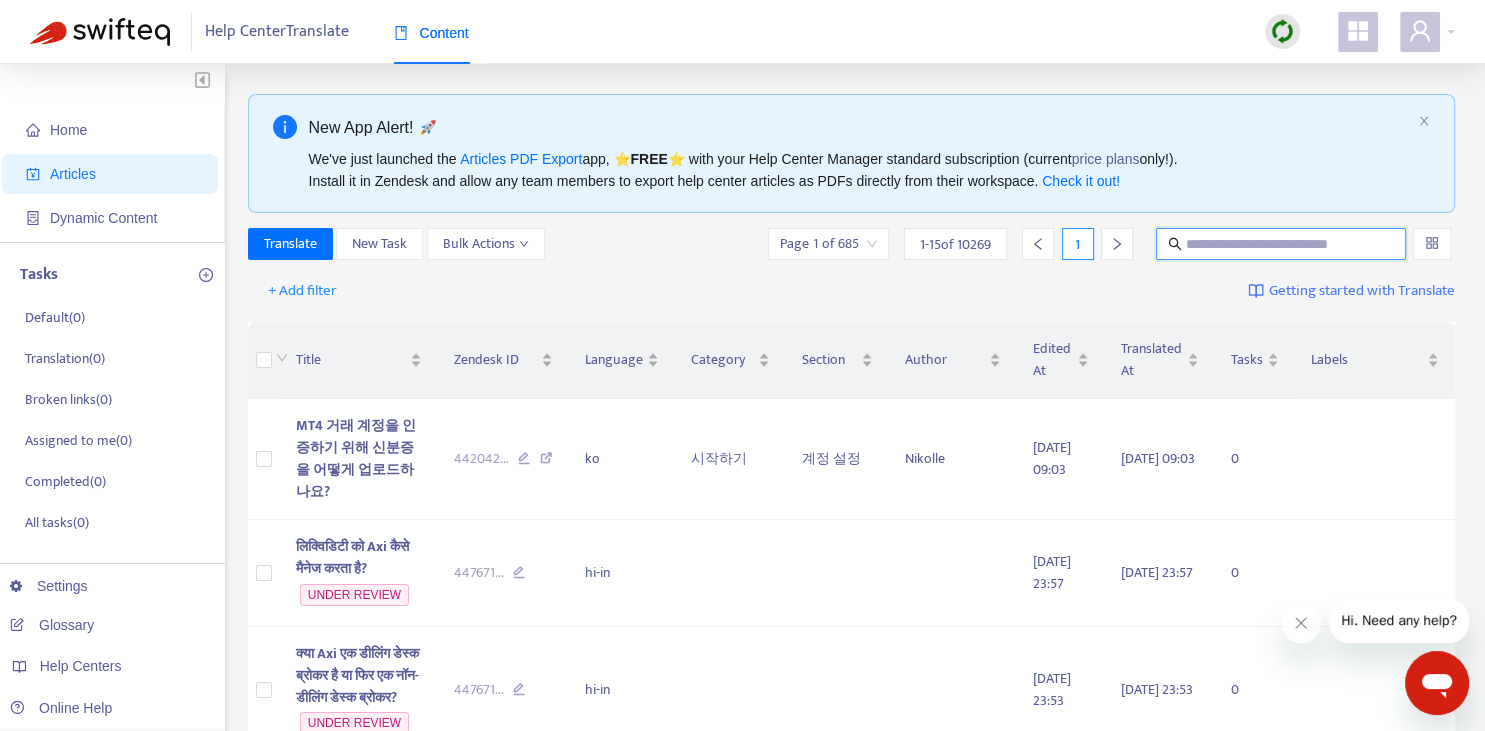 paste on "**********" 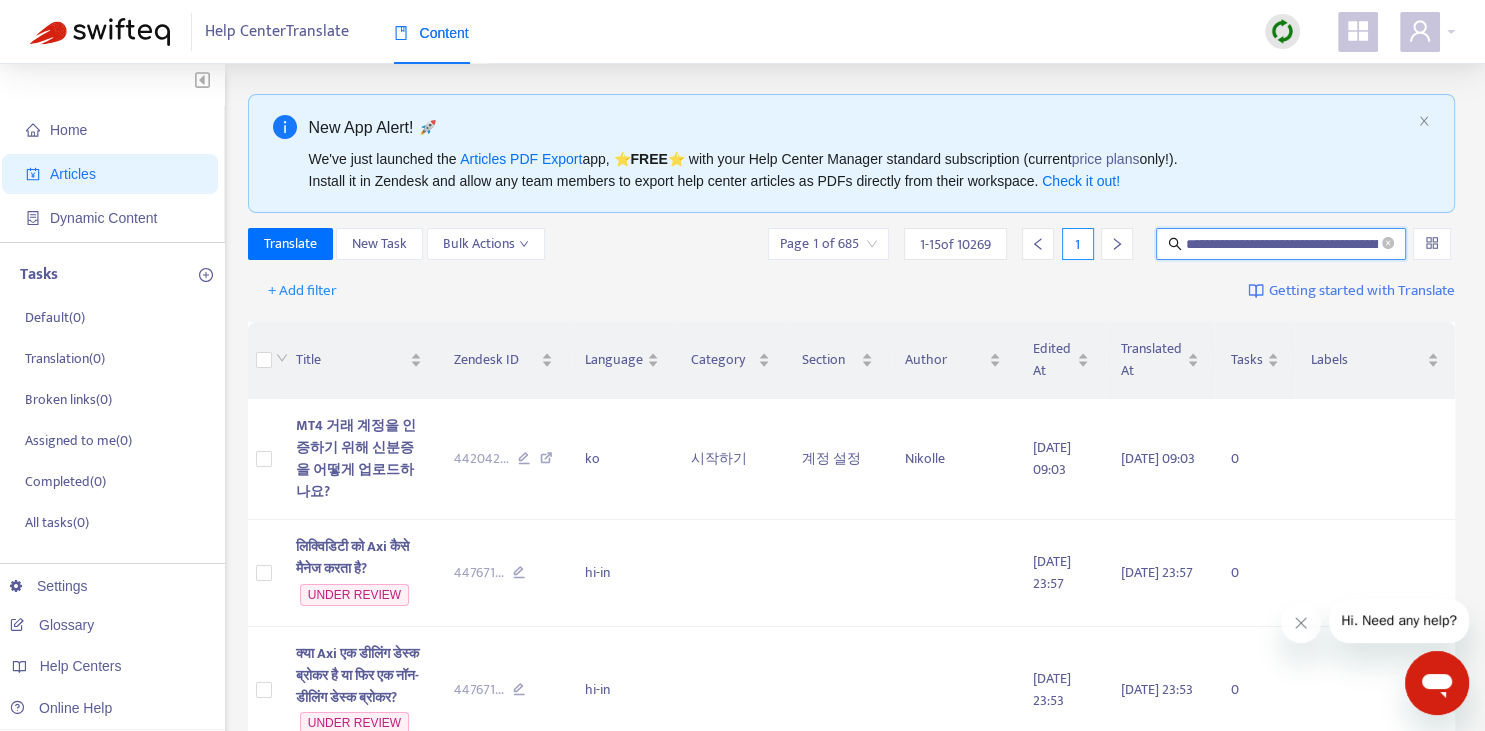 scroll, scrollTop: 0, scrollLeft: 199, axis: horizontal 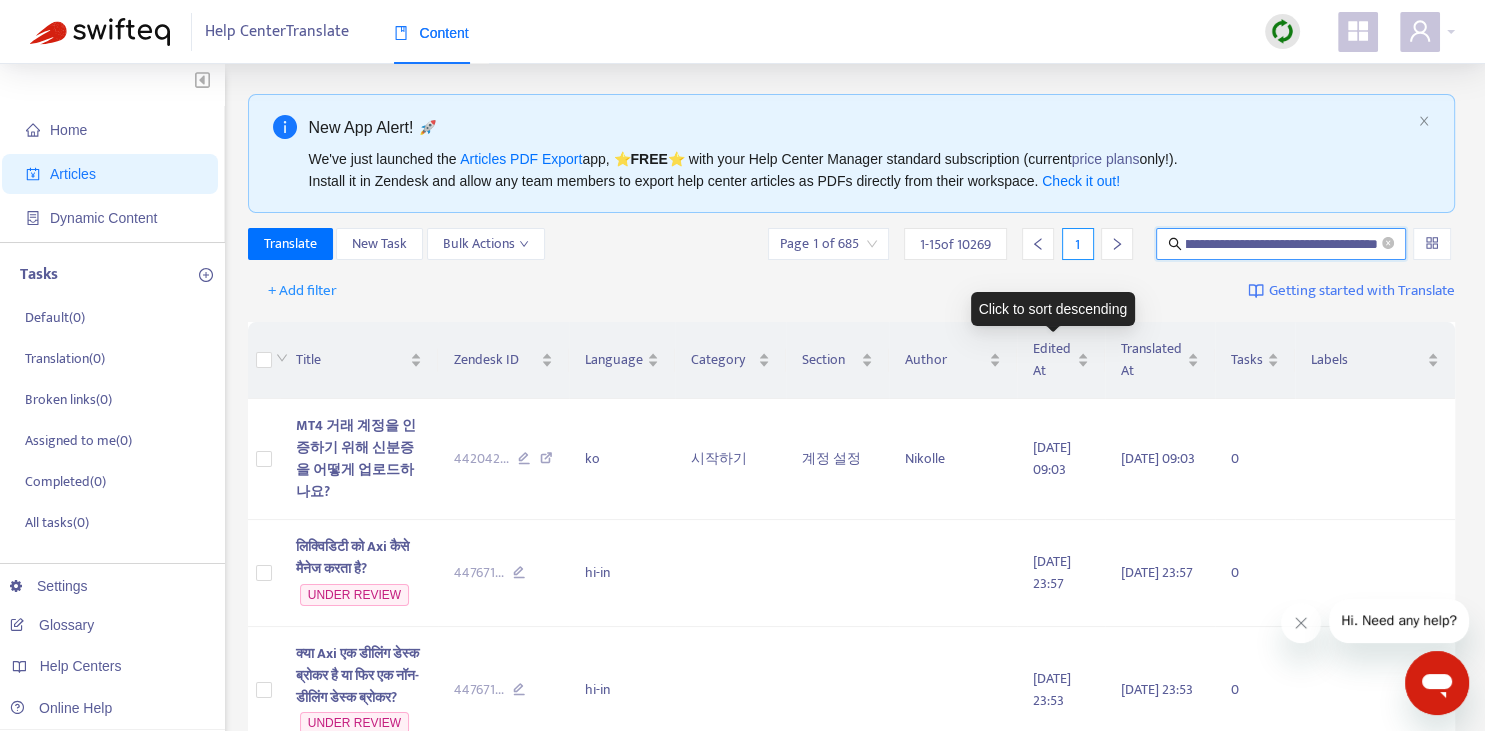 type on "**********" 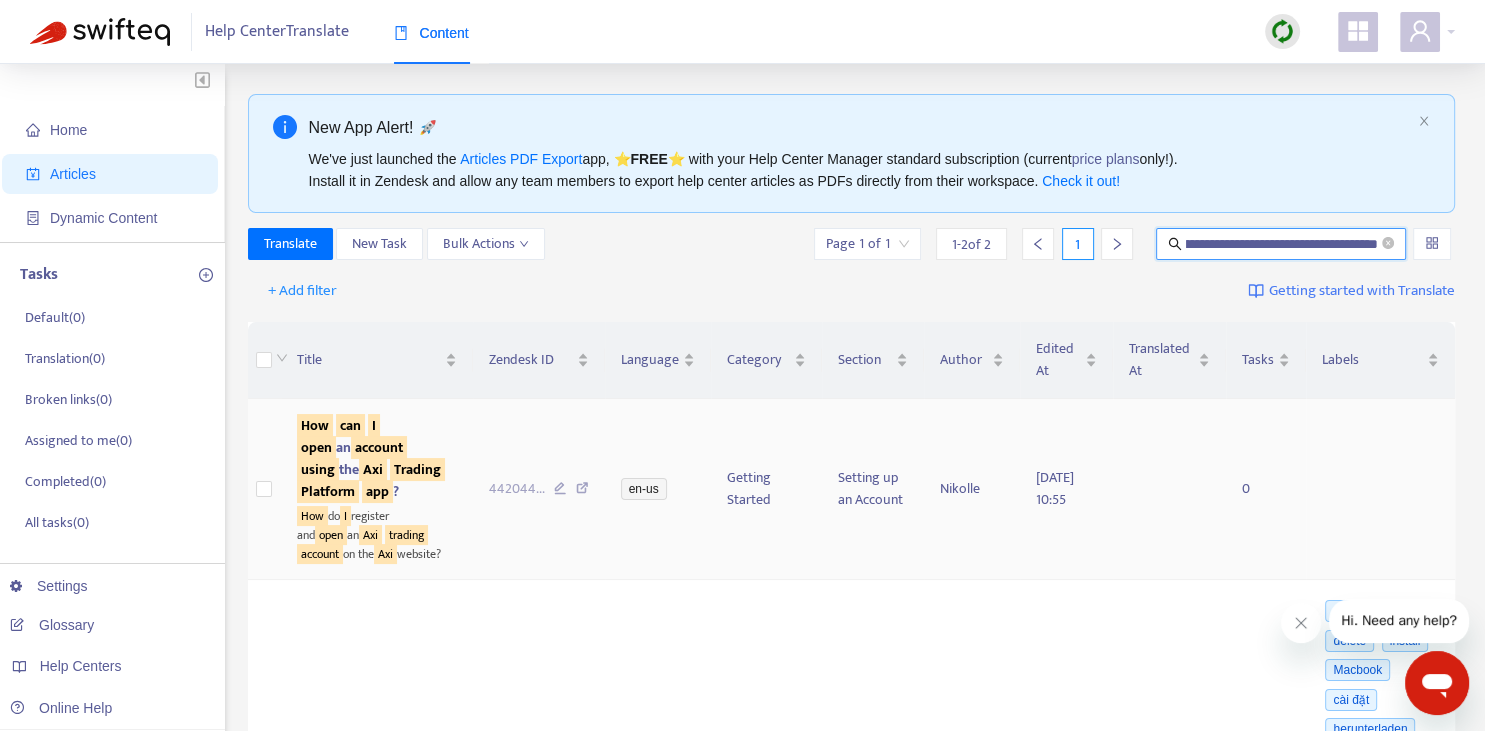 click on "open" at bounding box center [316, 447] 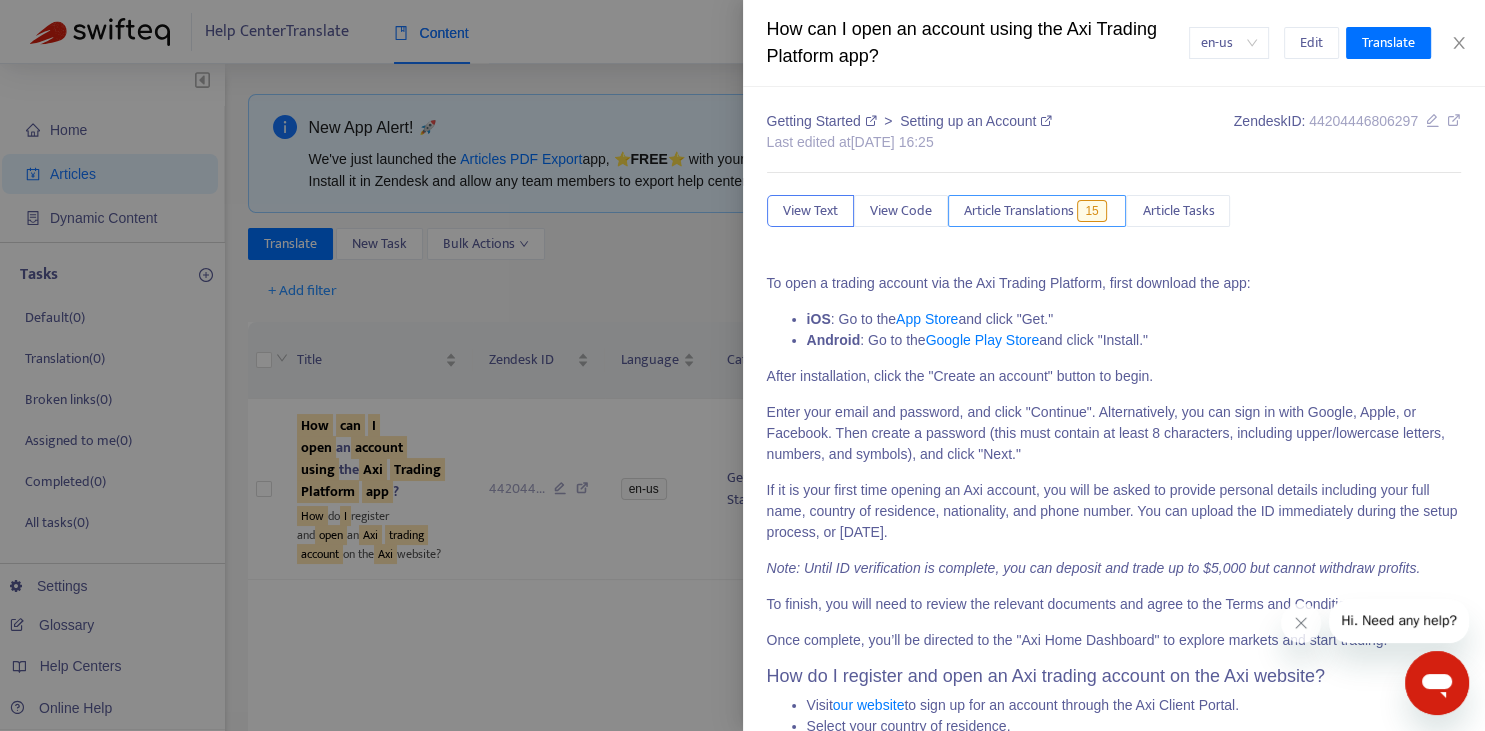 click on "Article Translations" at bounding box center (1019, 211) 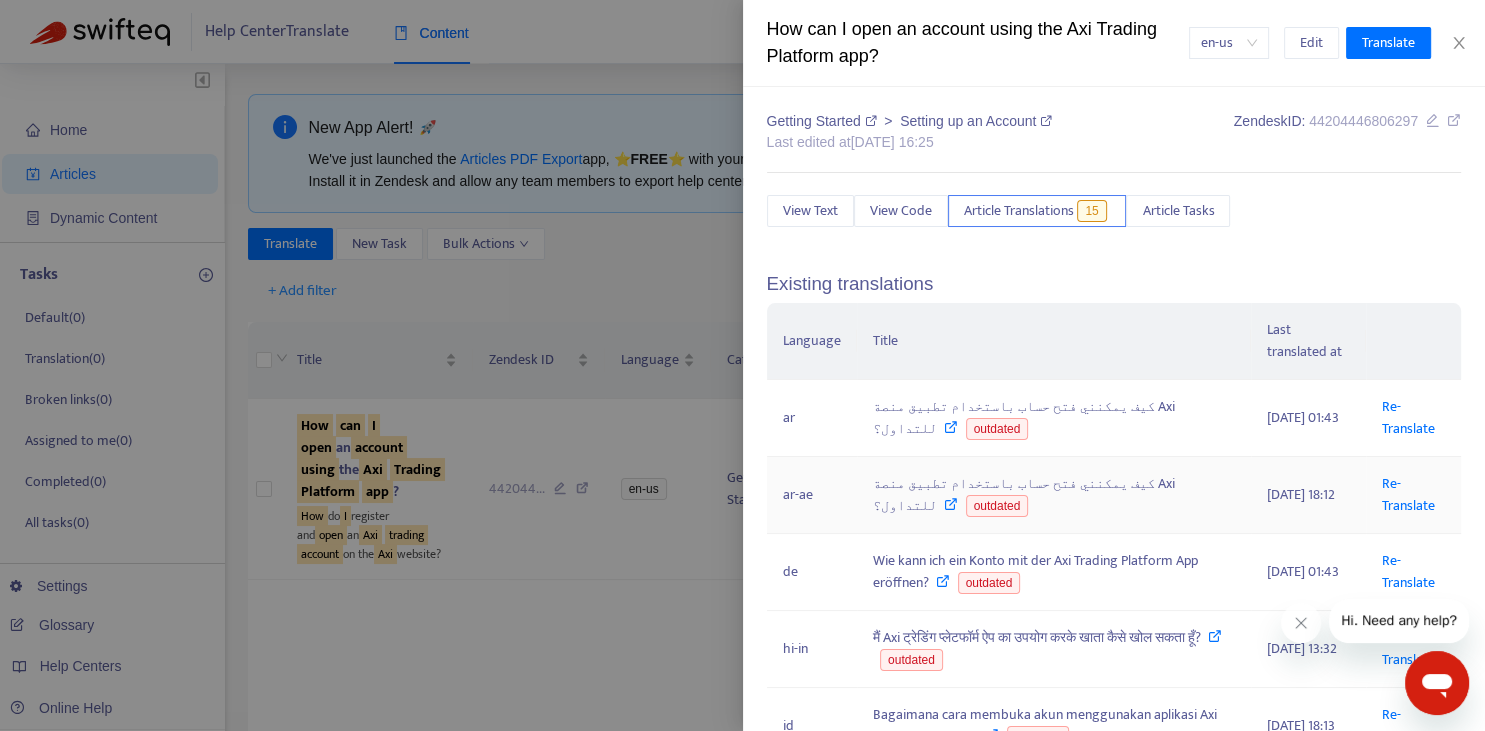 scroll, scrollTop: 74, scrollLeft: 0, axis: vertical 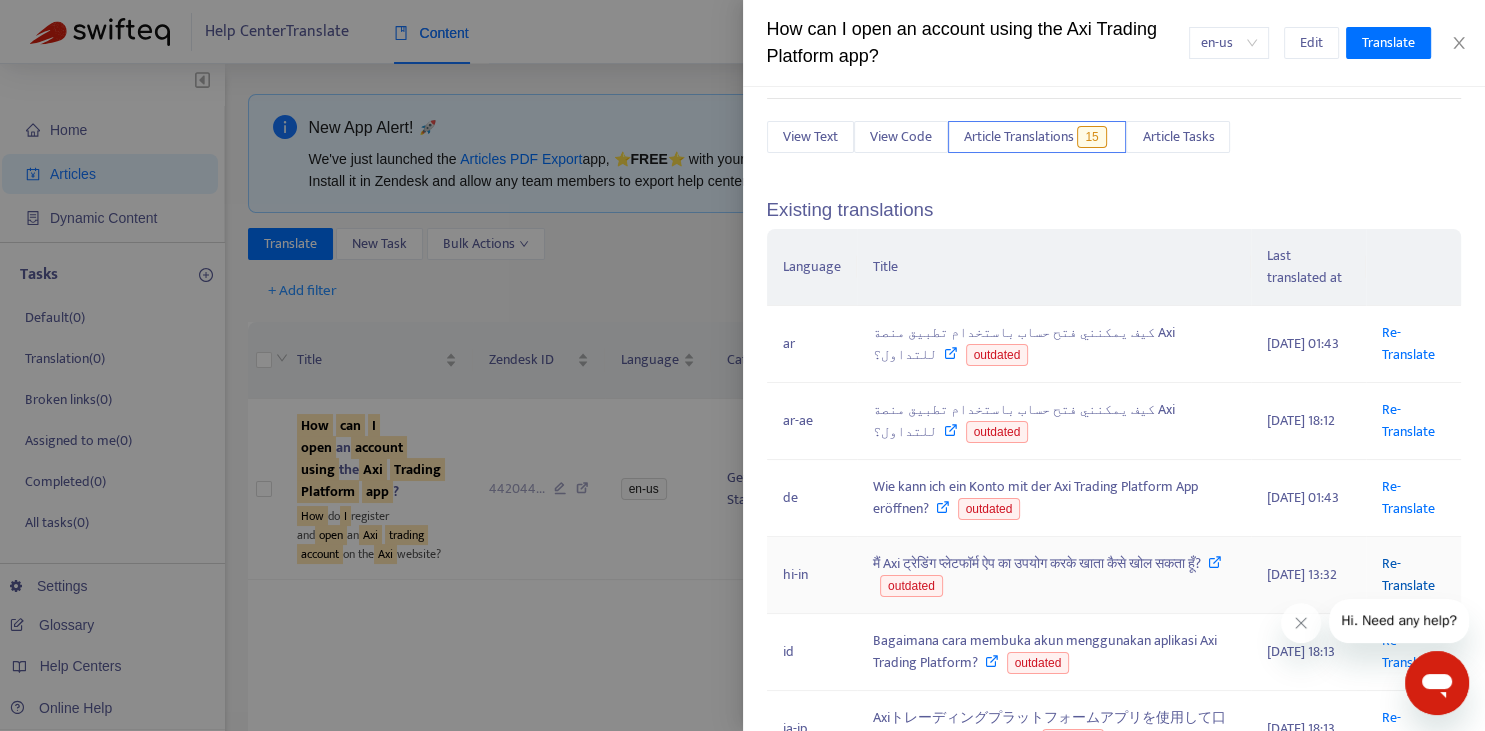 click on "Re-Translate" at bounding box center [1408, 574] 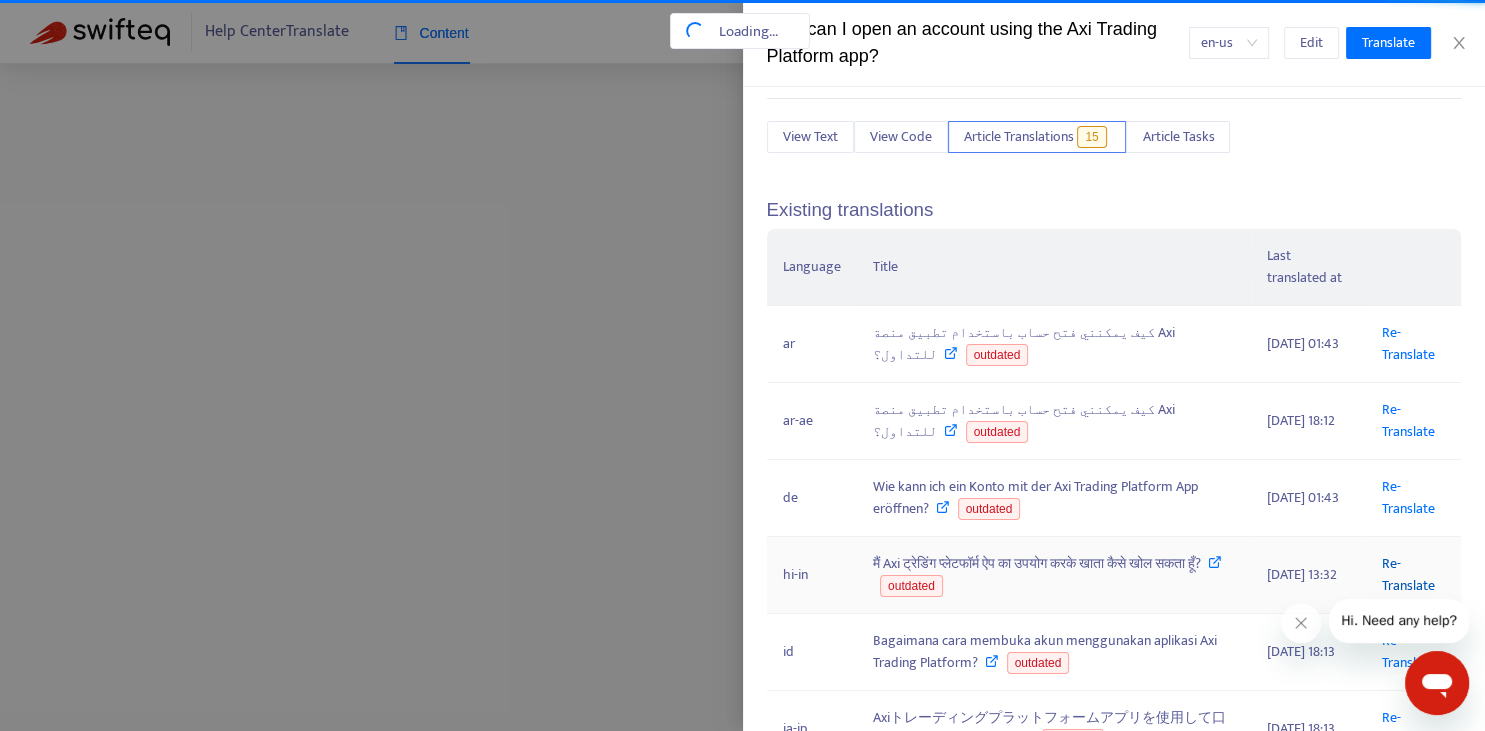 scroll, scrollTop: 0, scrollLeft: 199, axis: horizontal 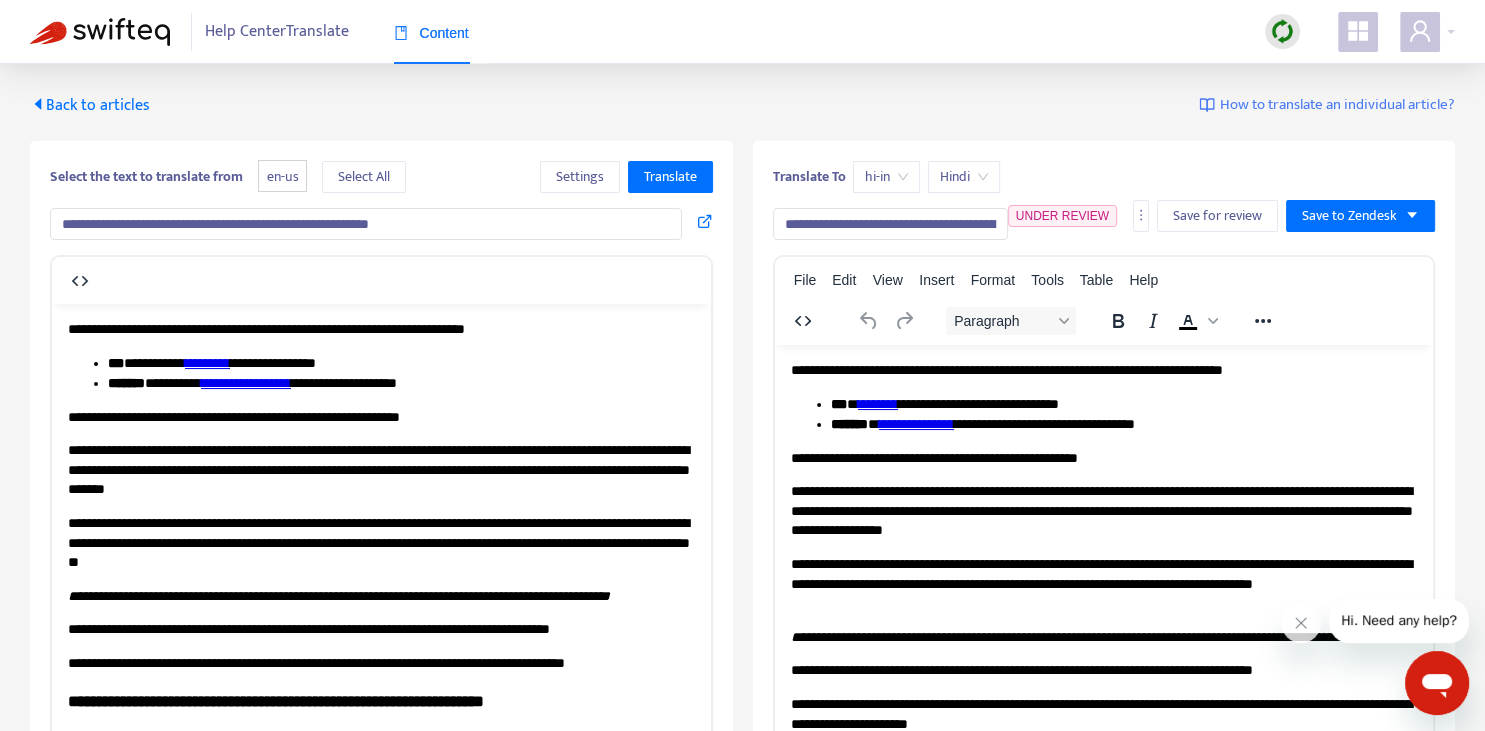 click on "**********" at bounding box center [890, 224] 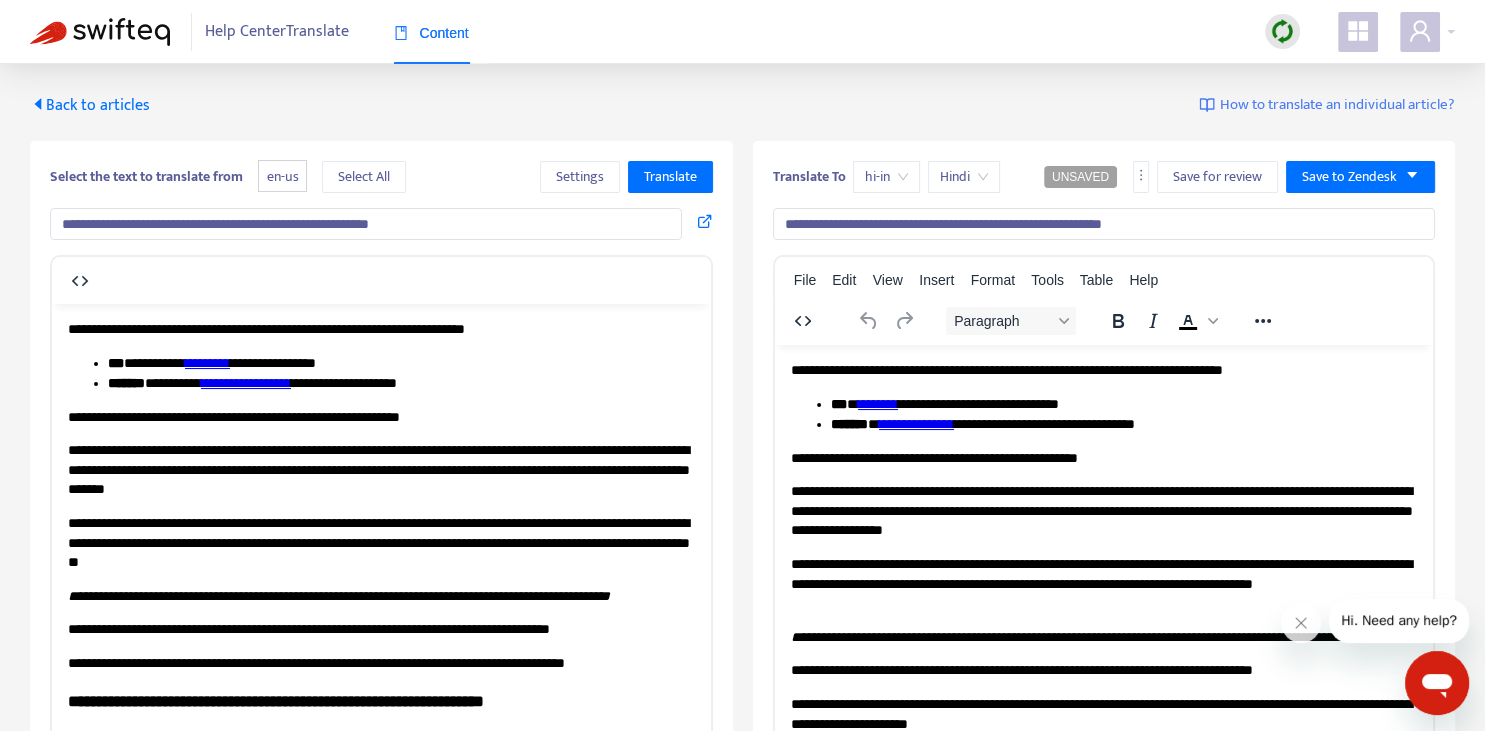 click on "**********" at bounding box center [1104, 224] 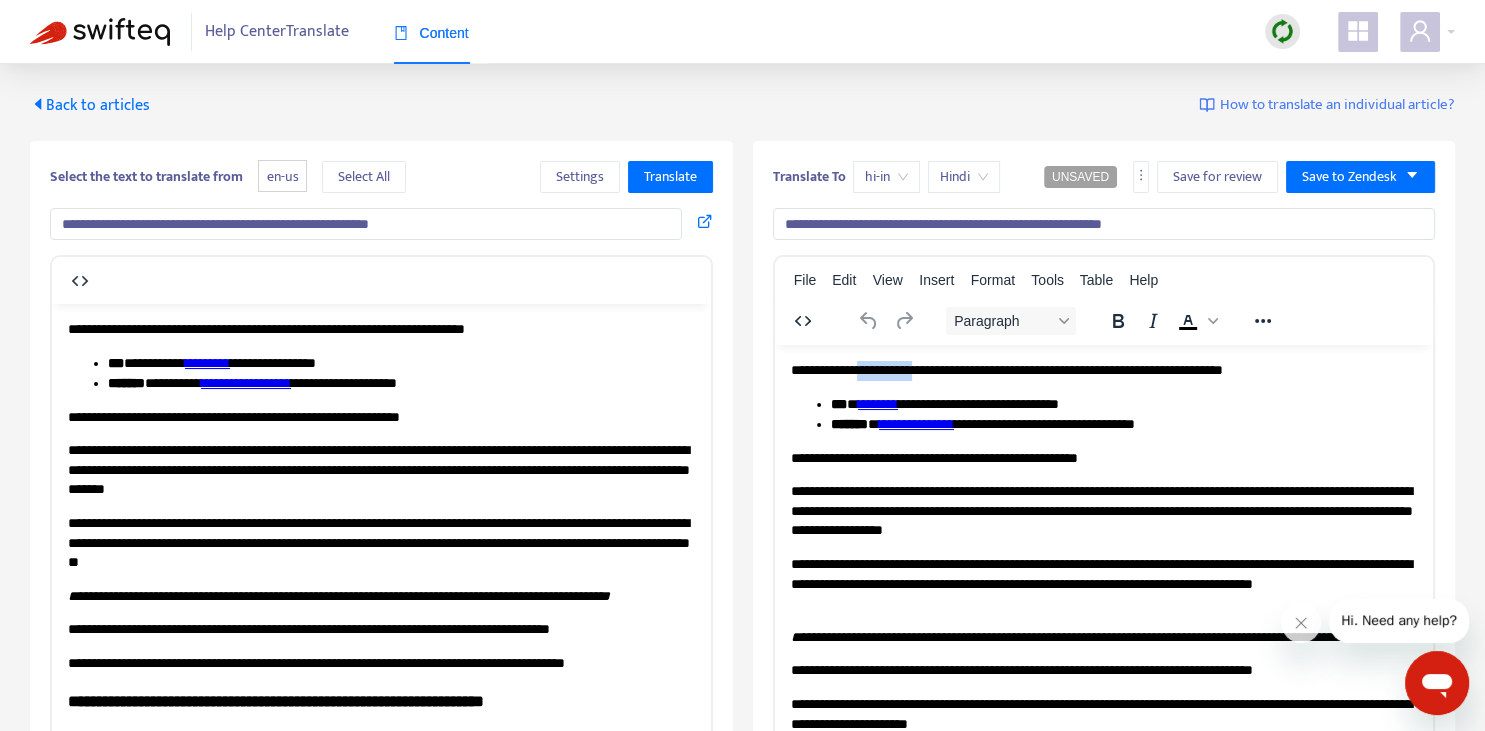 click on "**********" at bounding box center (1103, 370) 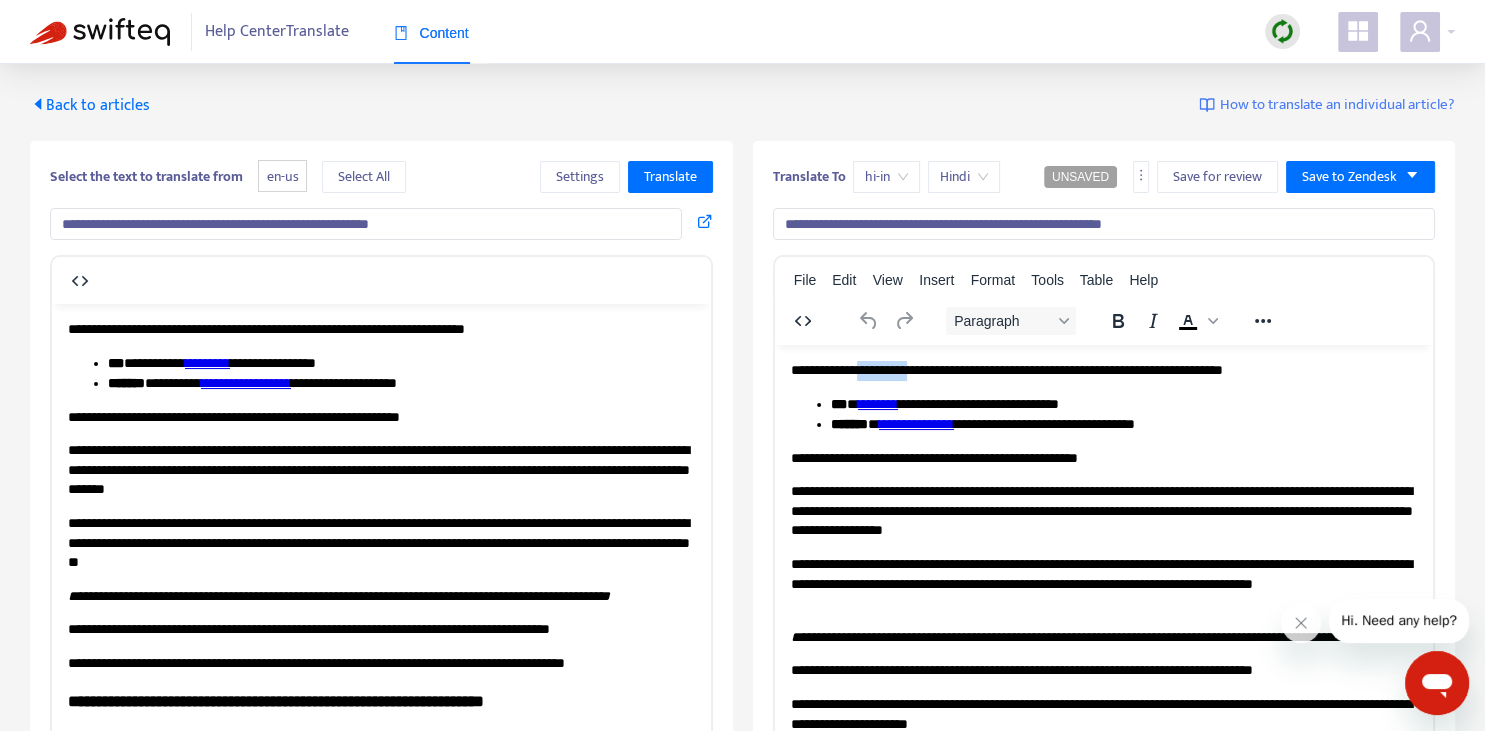 paste 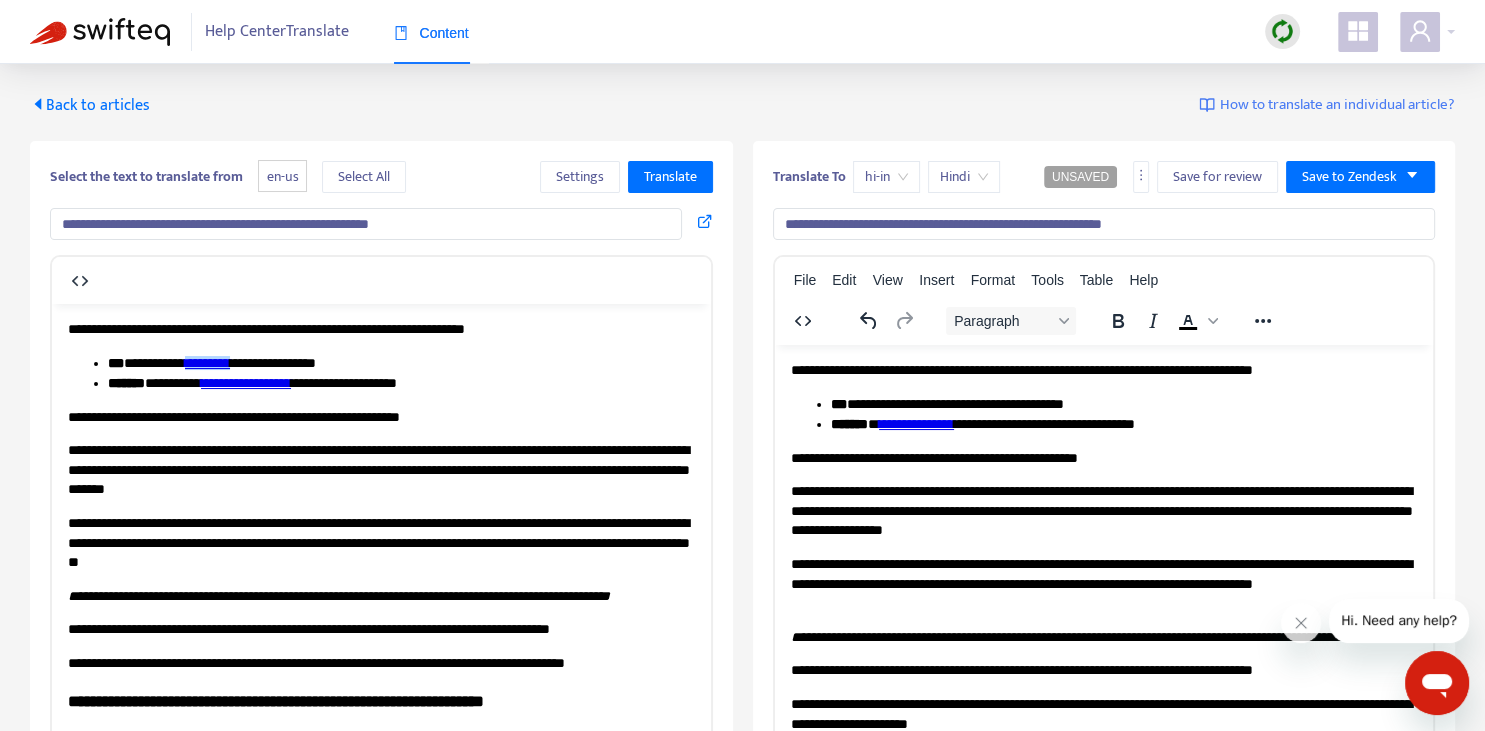 click on "**********" at bounding box center [1123, 404] 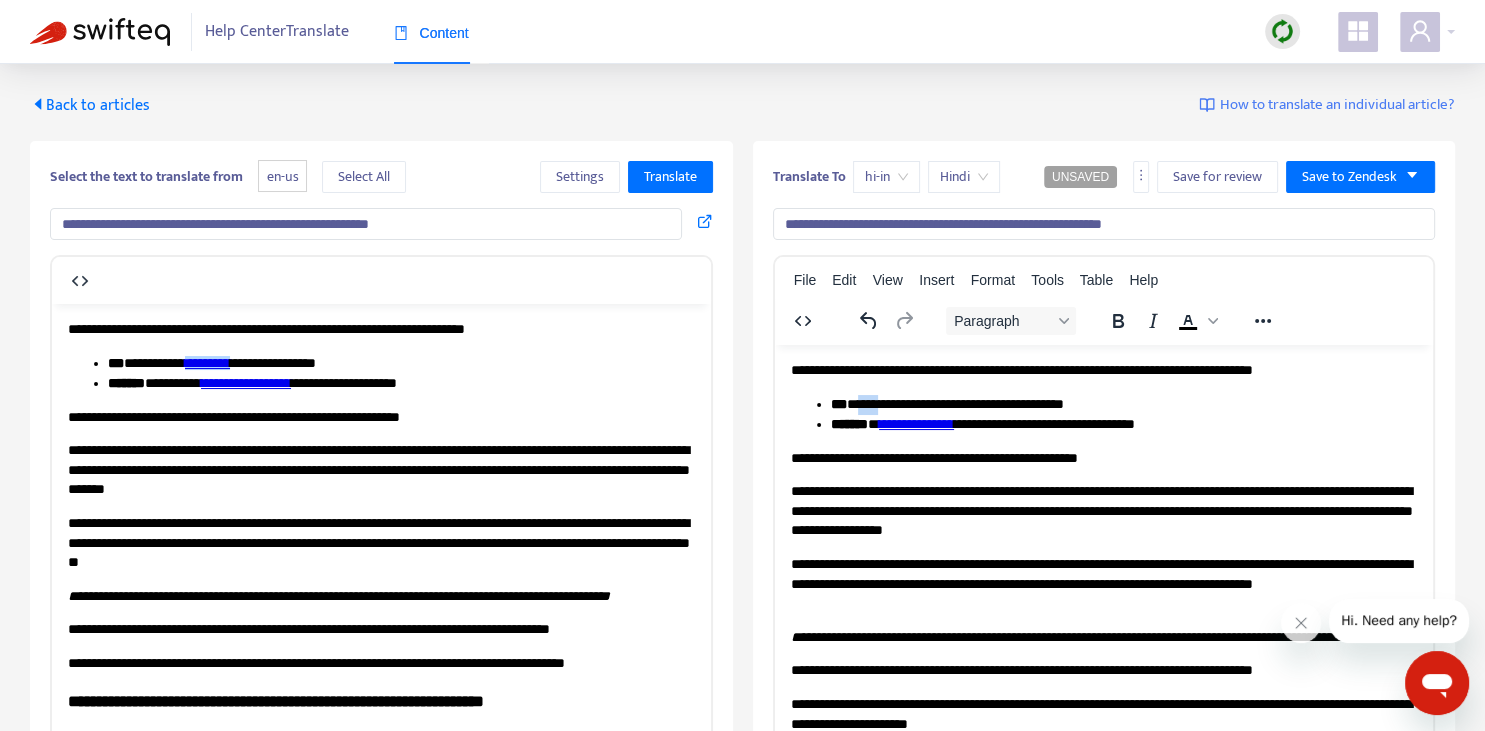 click on "**********" at bounding box center [1123, 404] 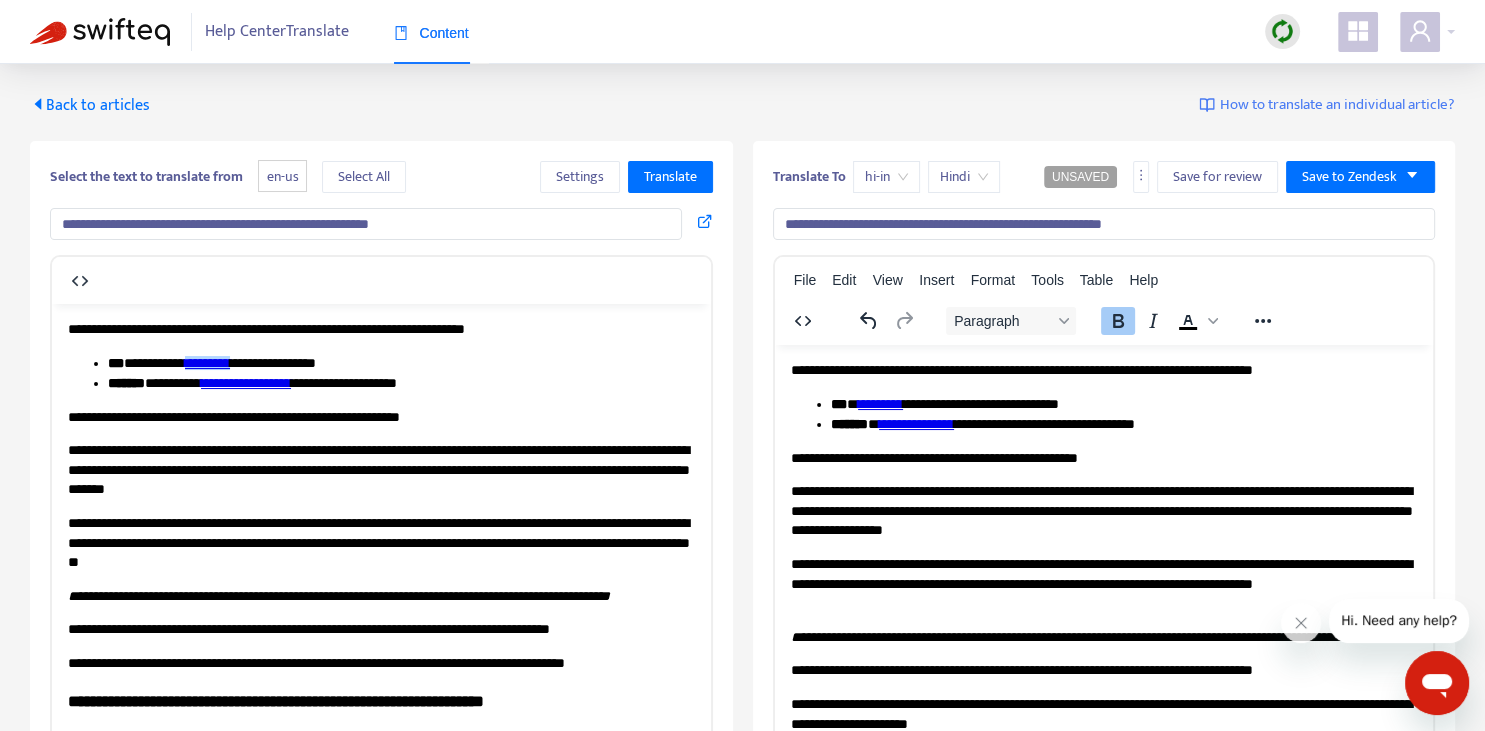 click on "**********" at bounding box center (915, 423) 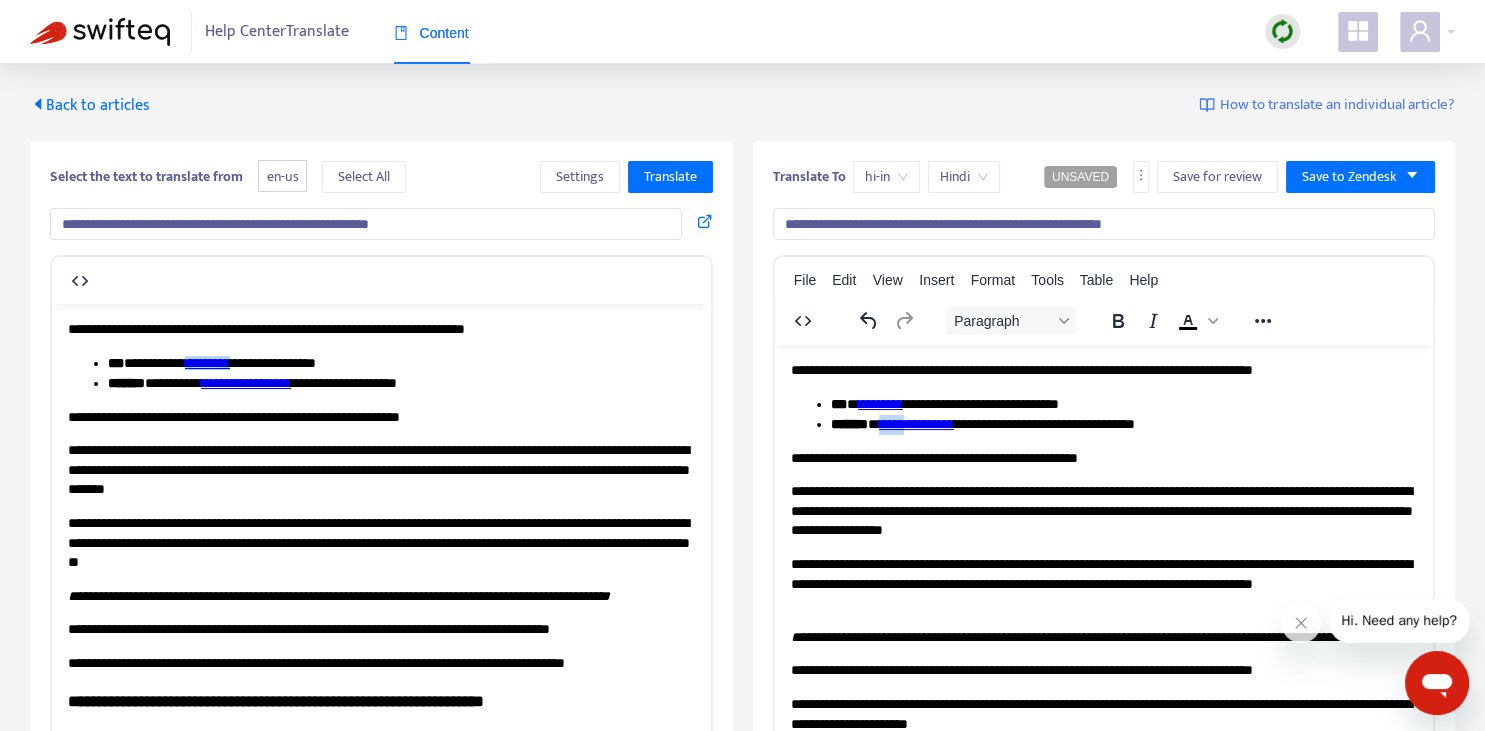 click on "**********" at bounding box center (915, 423) 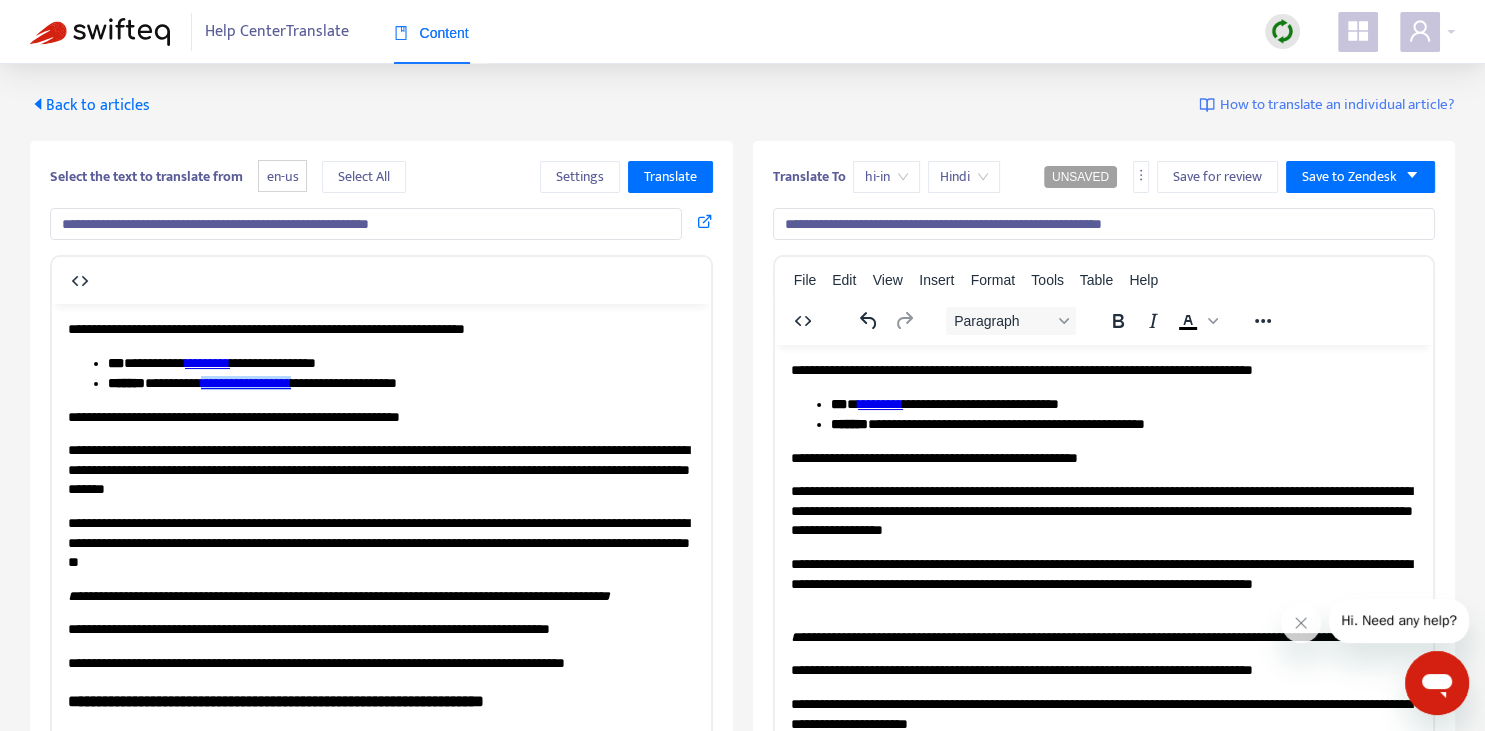 click on "**********" at bounding box center (1123, 424) 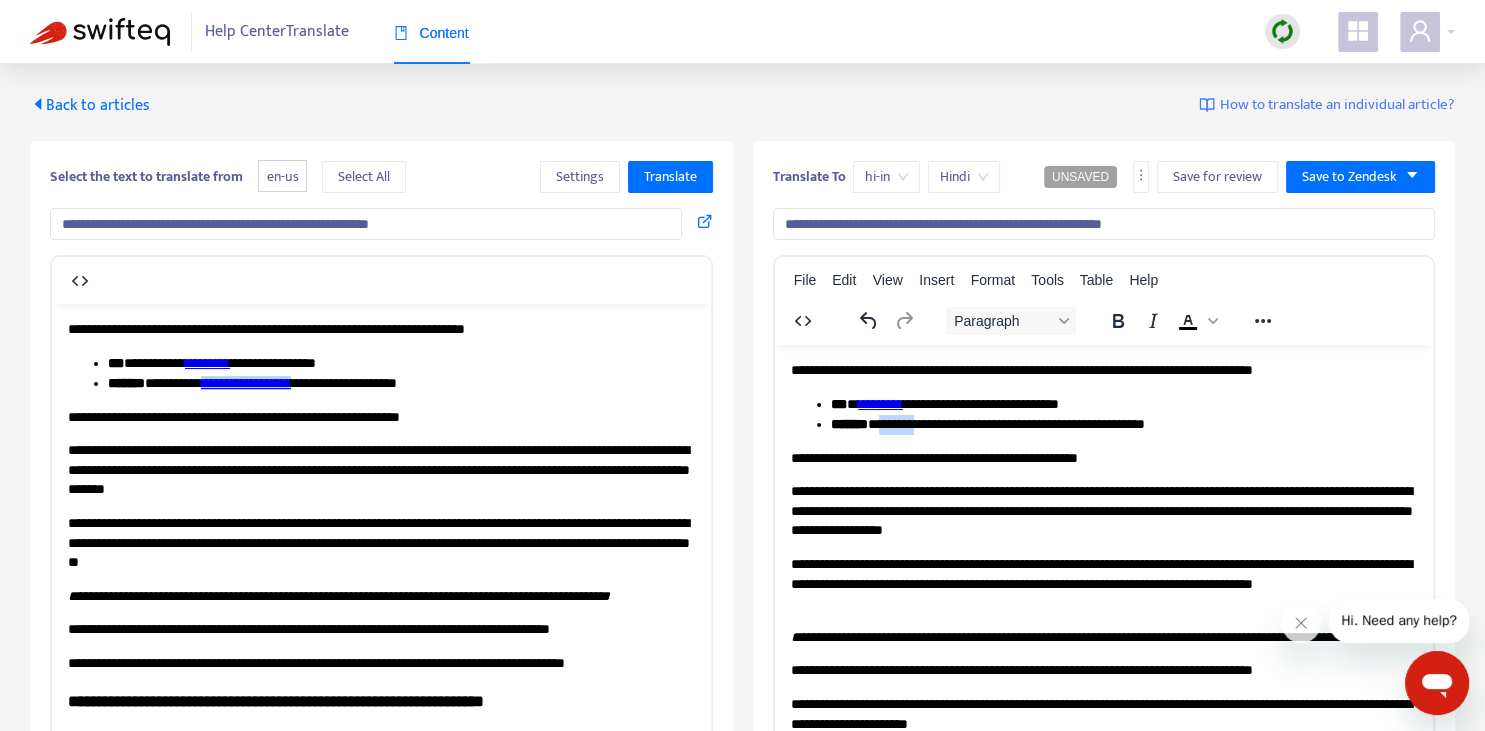 click on "**********" at bounding box center [1123, 424] 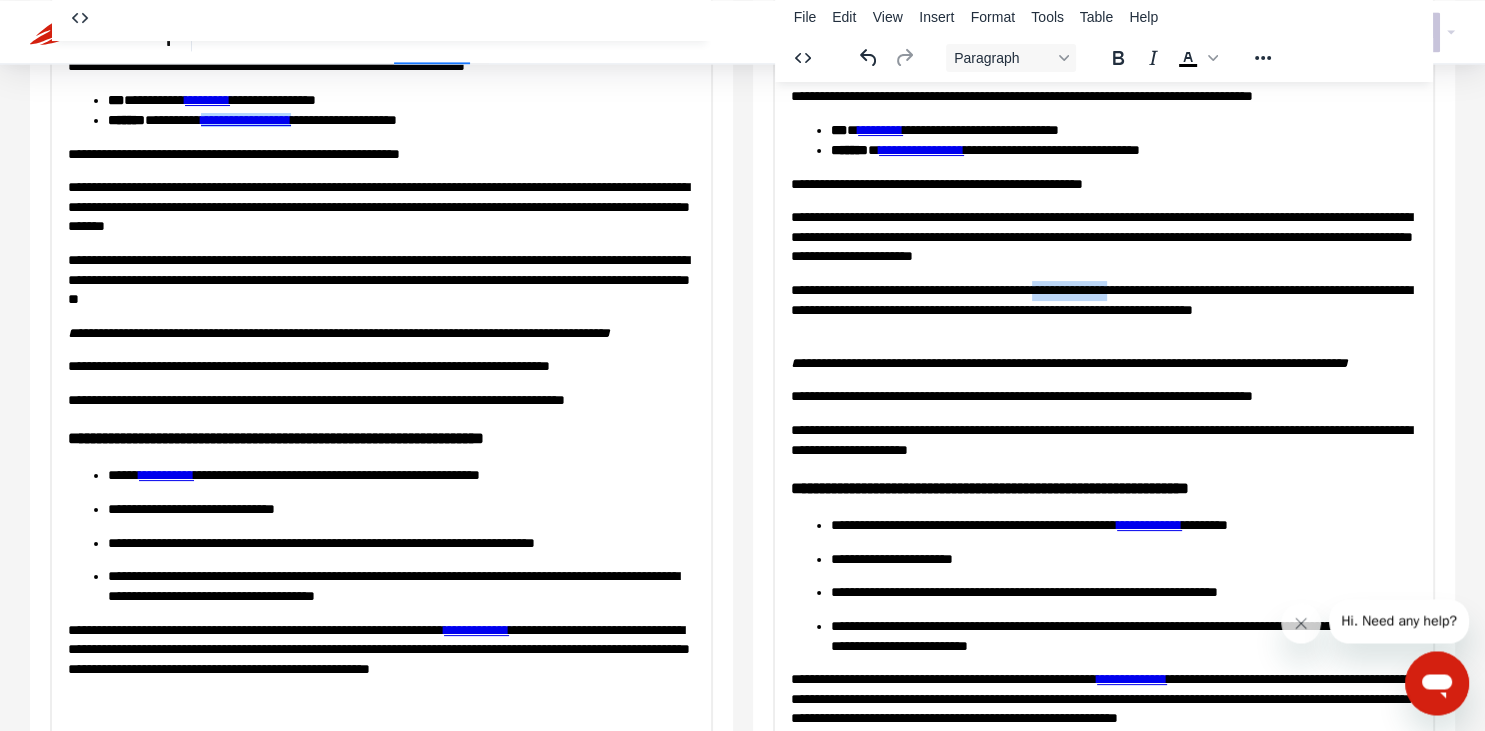 scroll, scrollTop: 10, scrollLeft: 0, axis: vertical 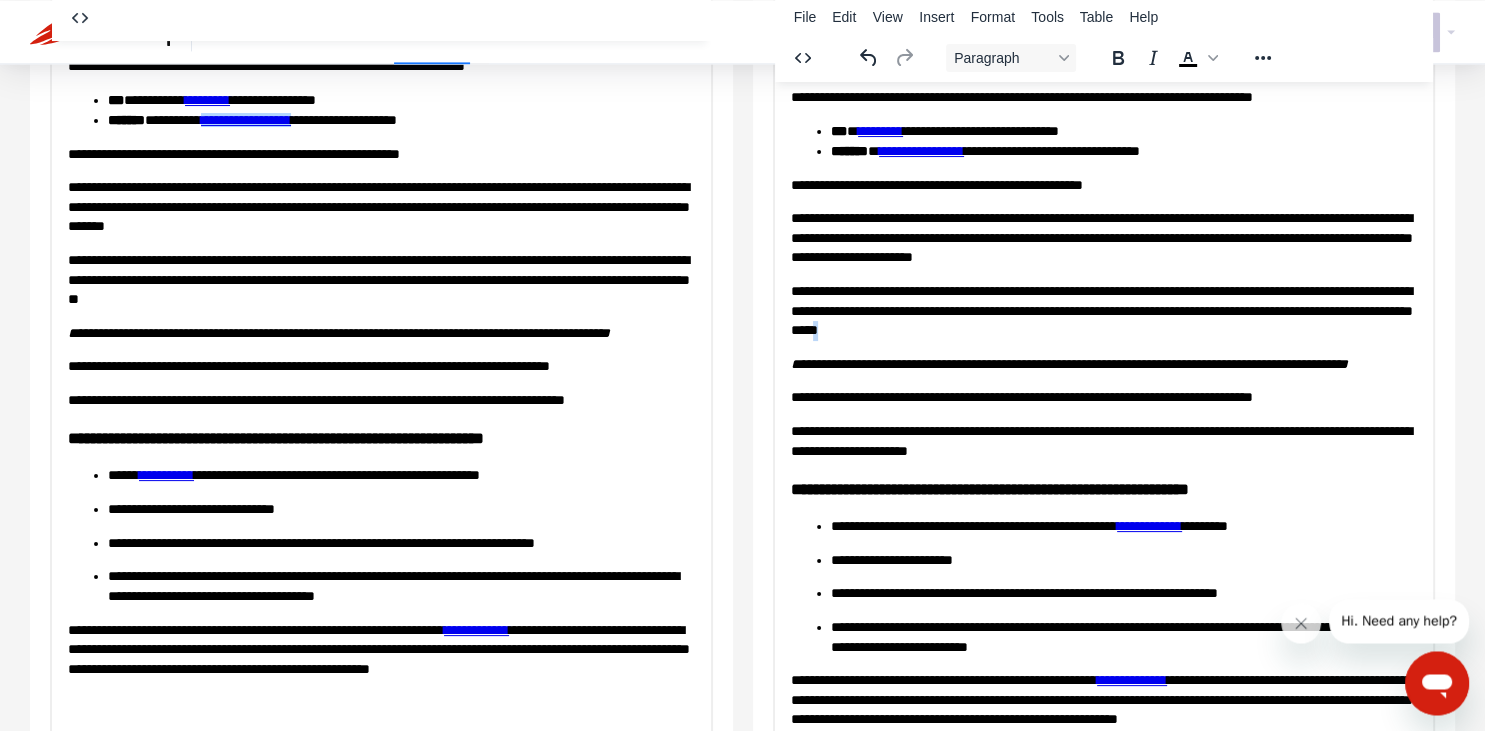 copy on "*" 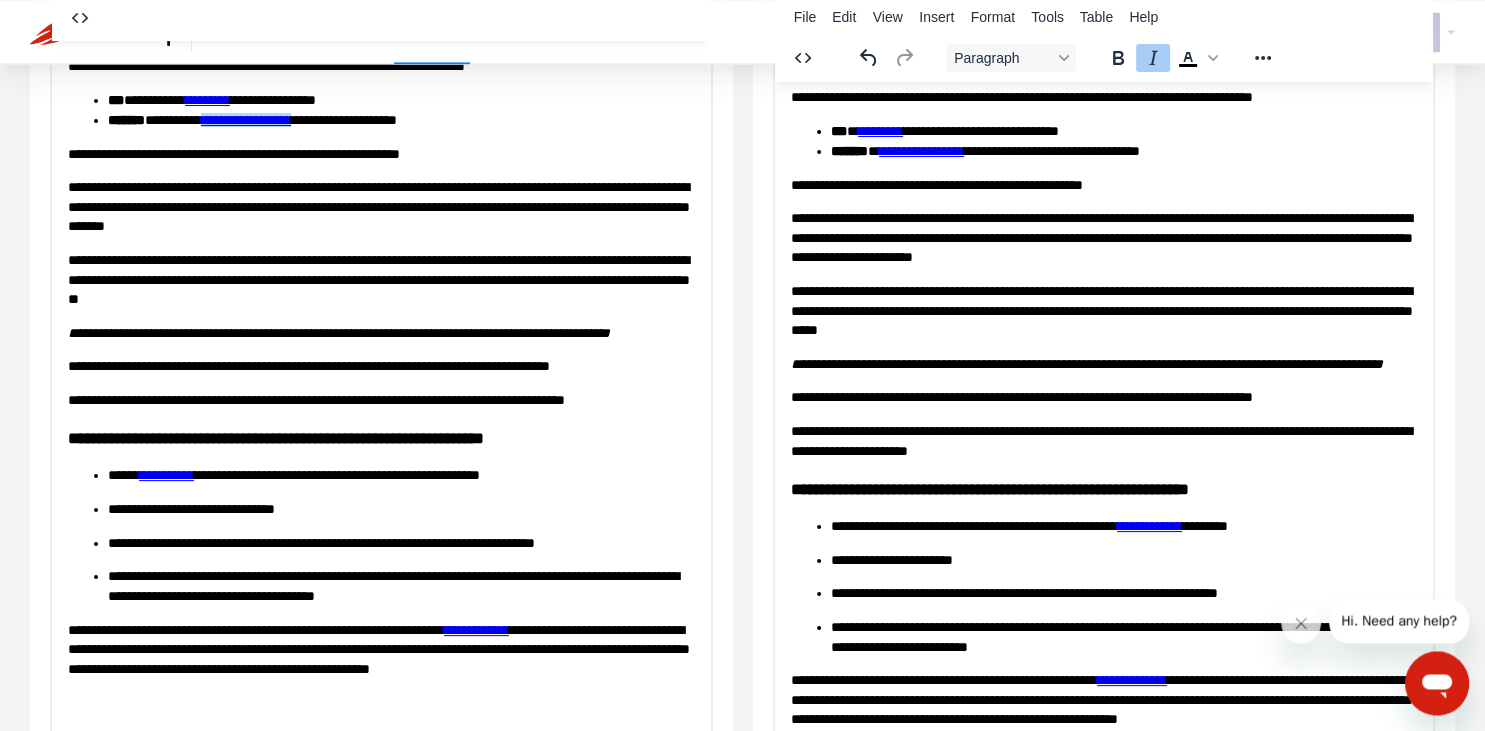 scroll, scrollTop: 262, scrollLeft: 0, axis: vertical 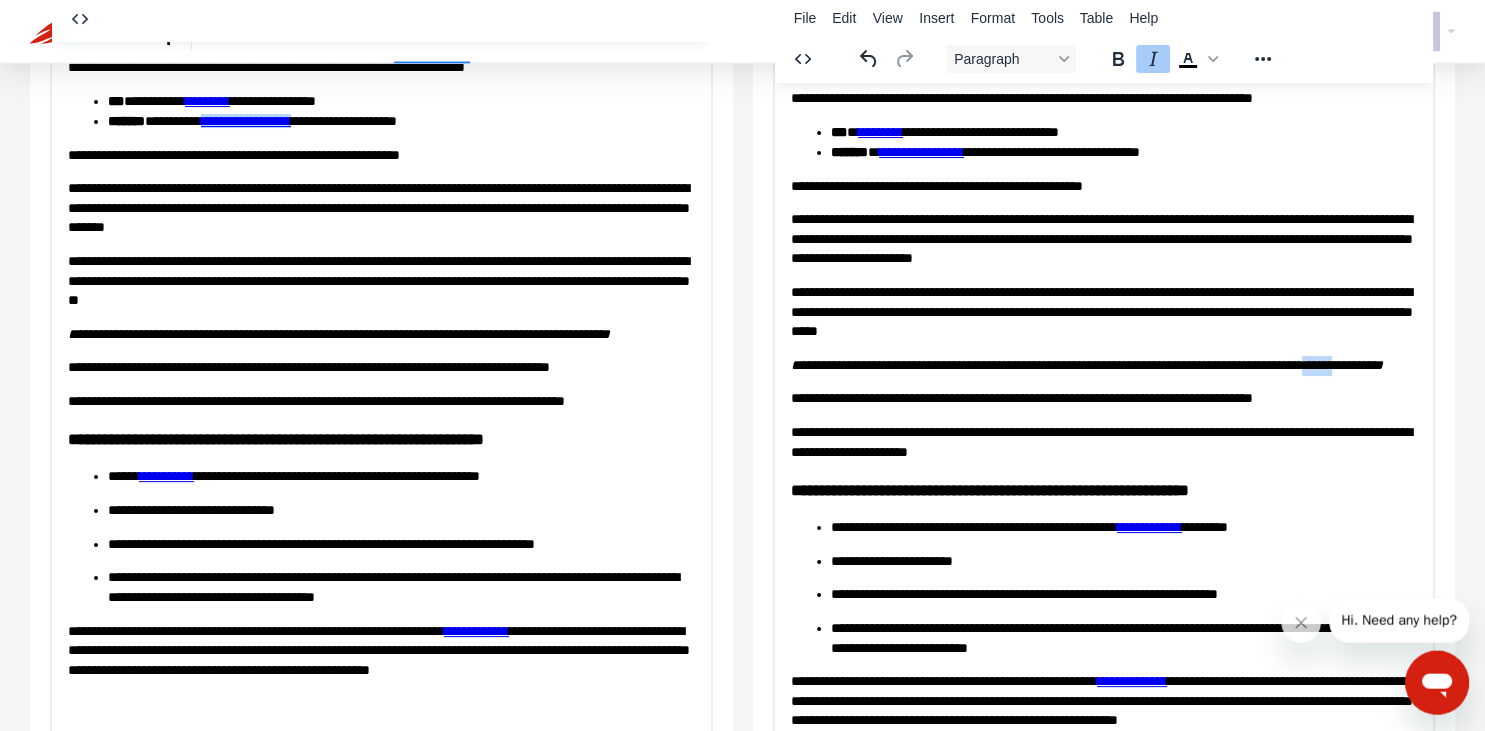 click on "**********" at bounding box center [1086, 364] 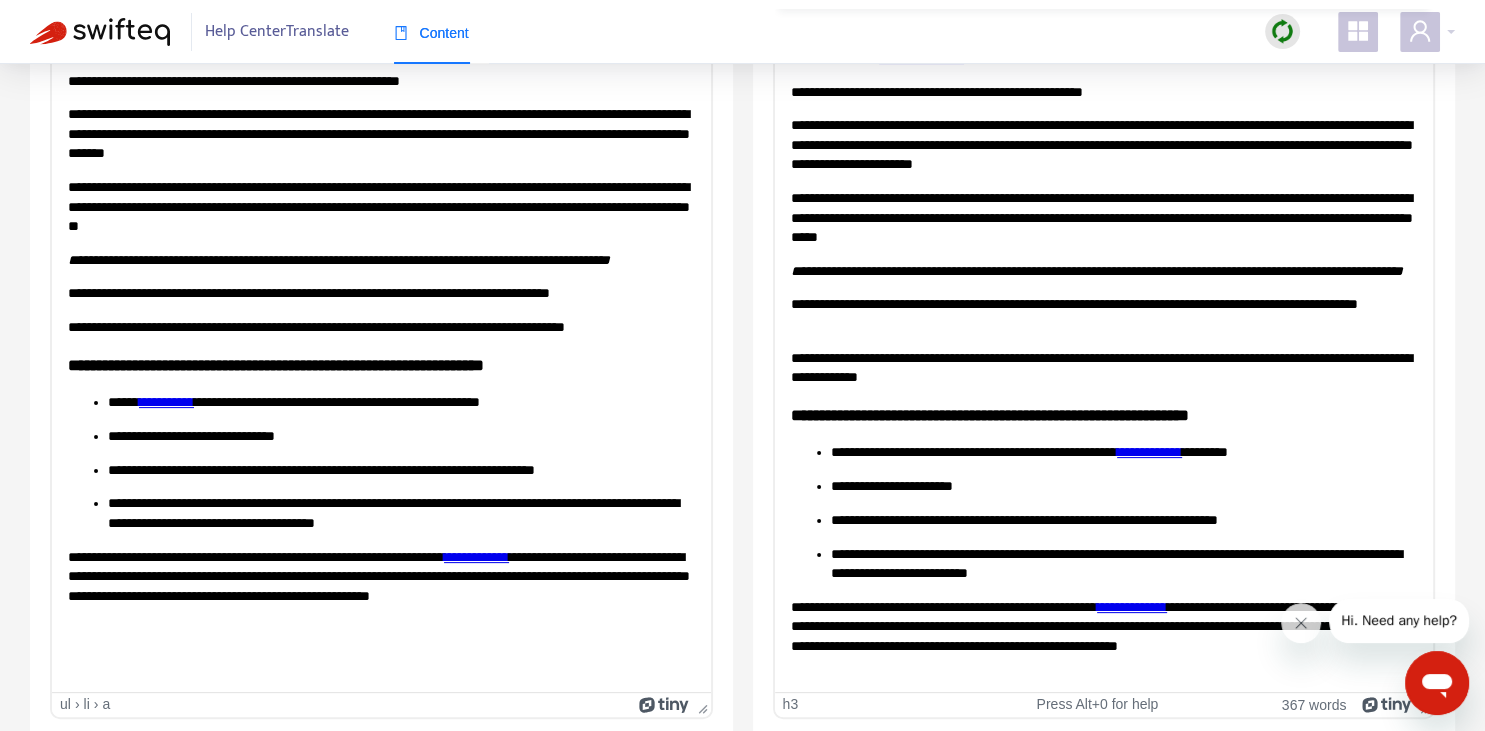 scroll, scrollTop: 343, scrollLeft: 0, axis: vertical 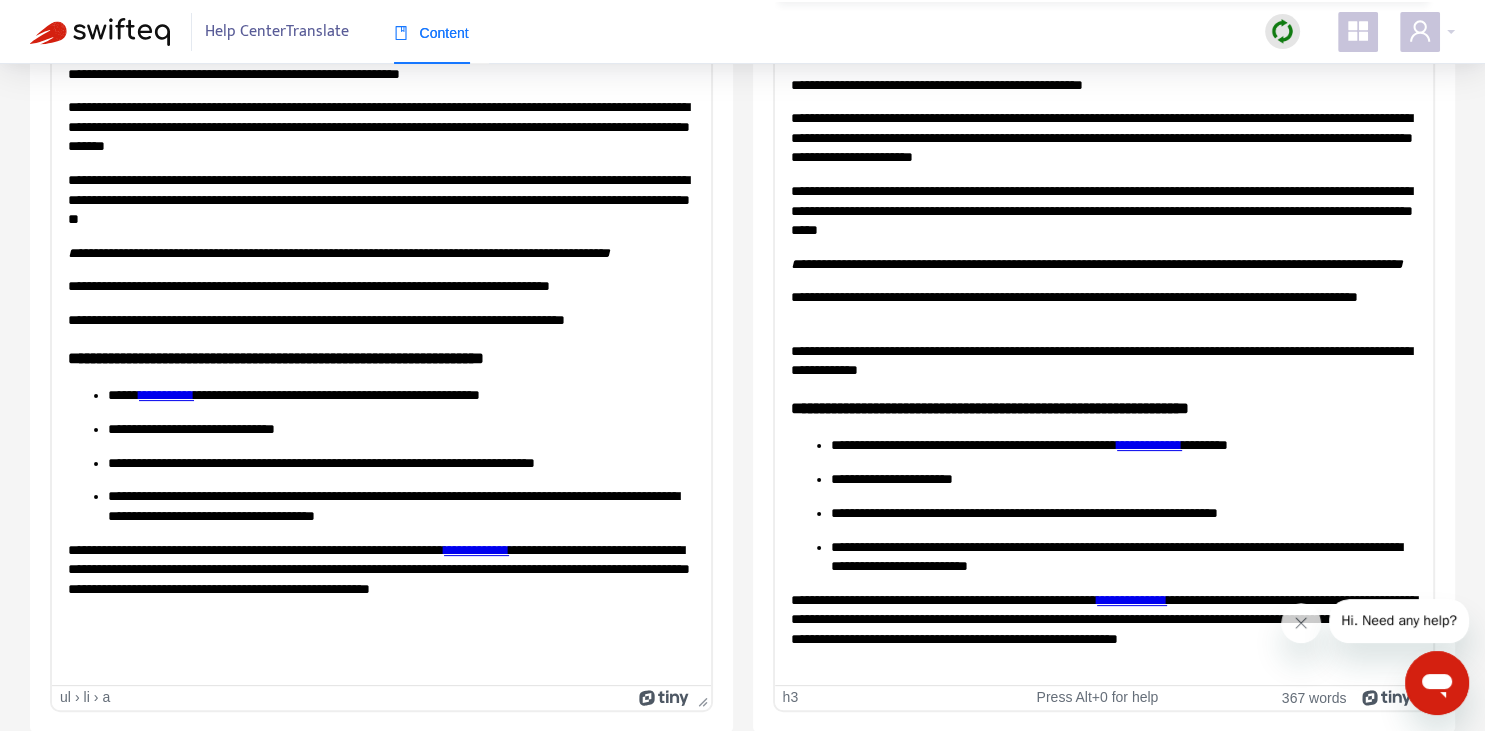 click on "**********" at bounding box center (1103, 407) 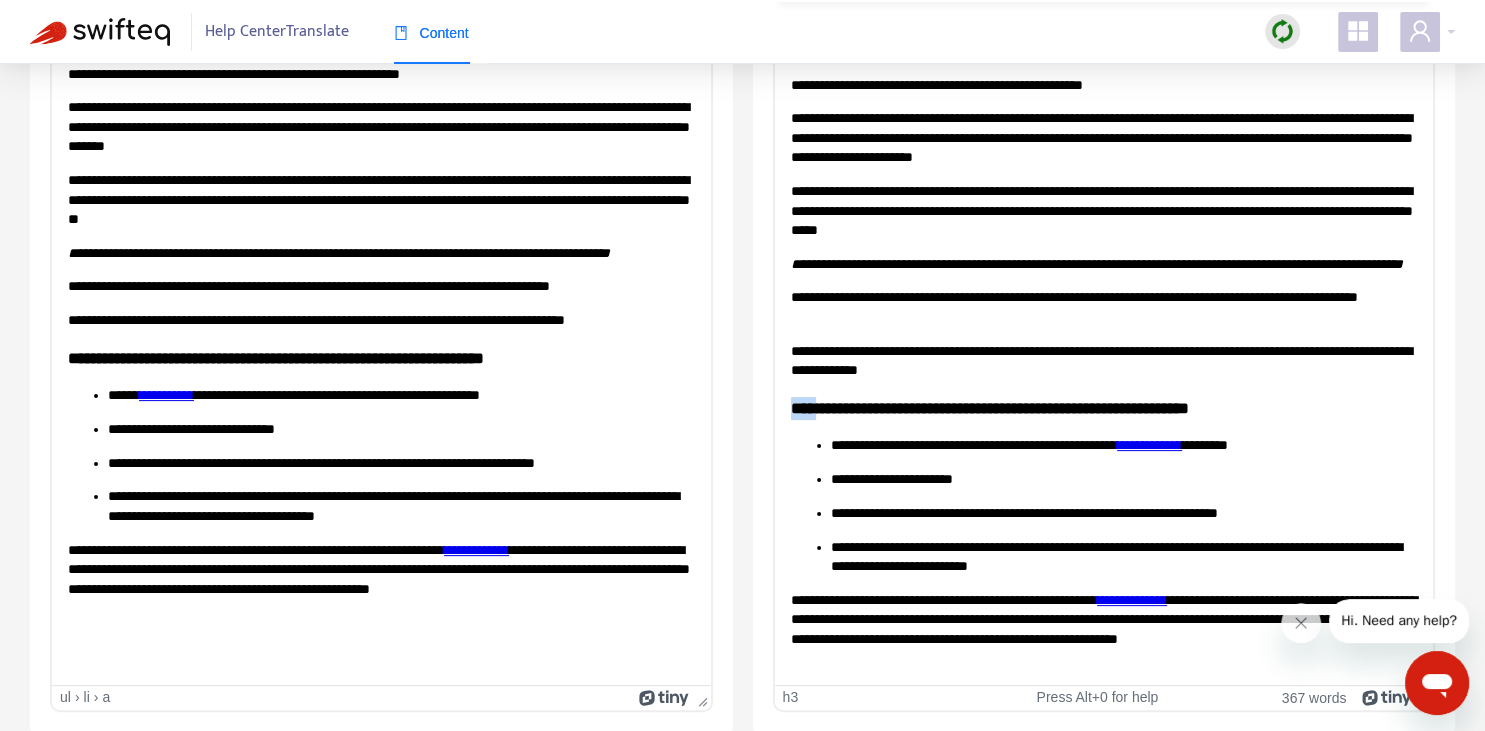 click on "**********" at bounding box center (1103, 407) 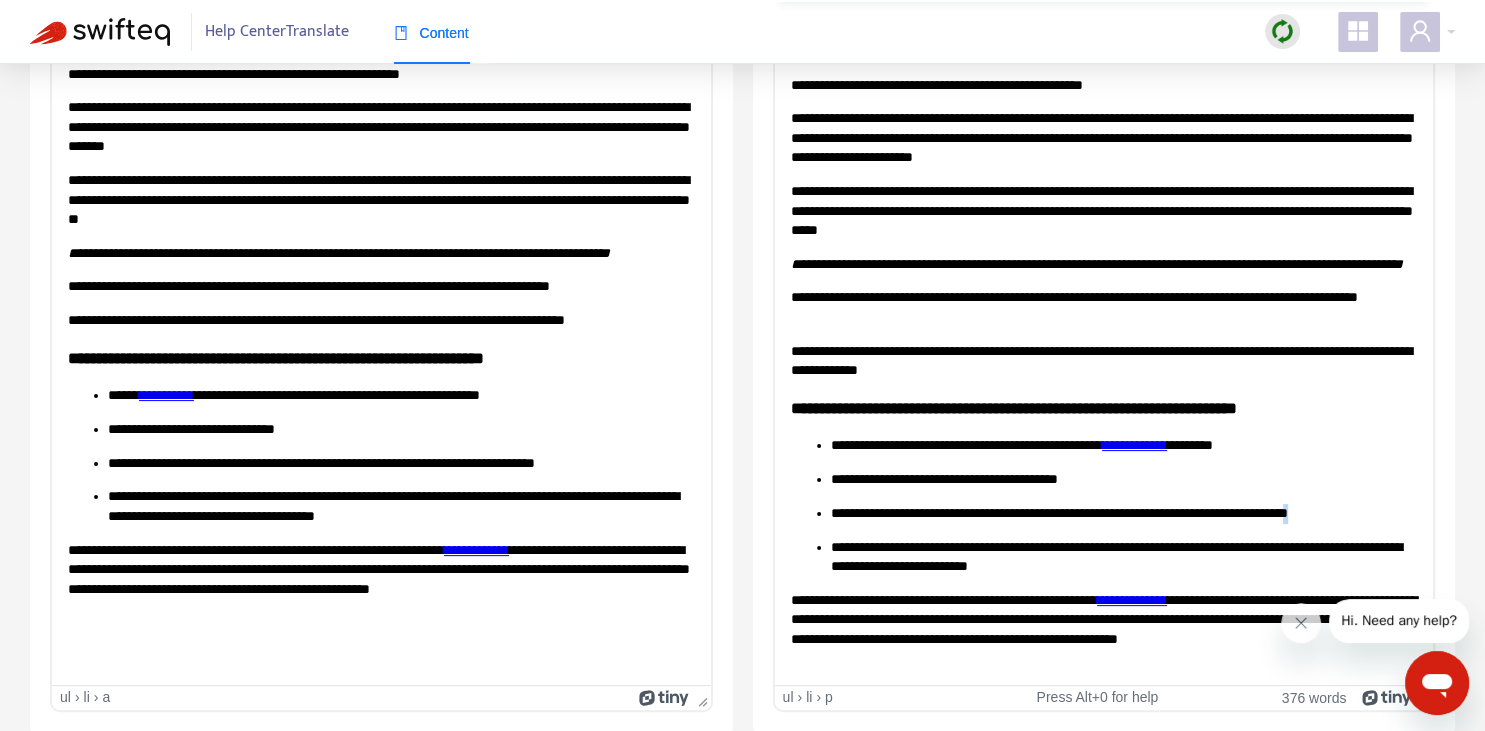 copy on "*" 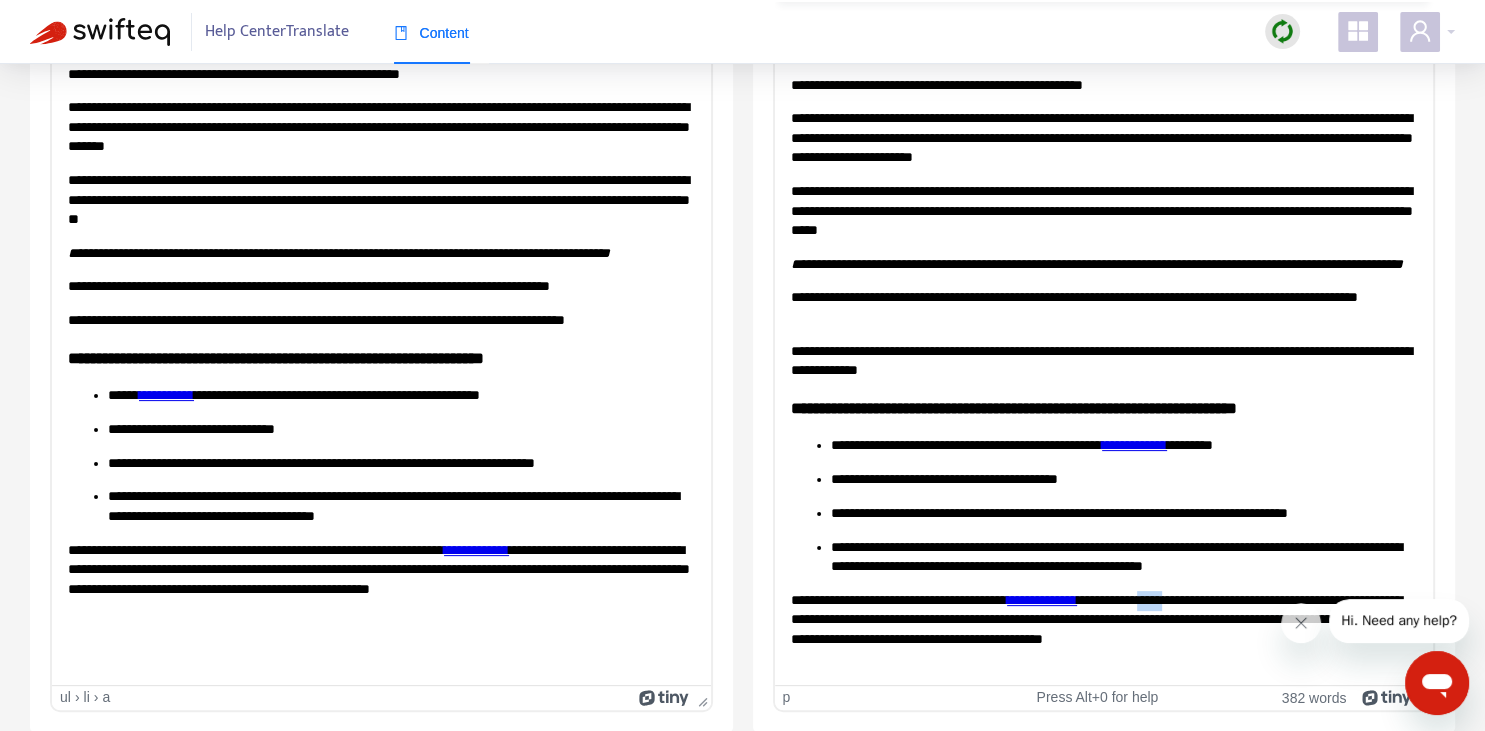 scroll, scrollTop: 49, scrollLeft: 0, axis: vertical 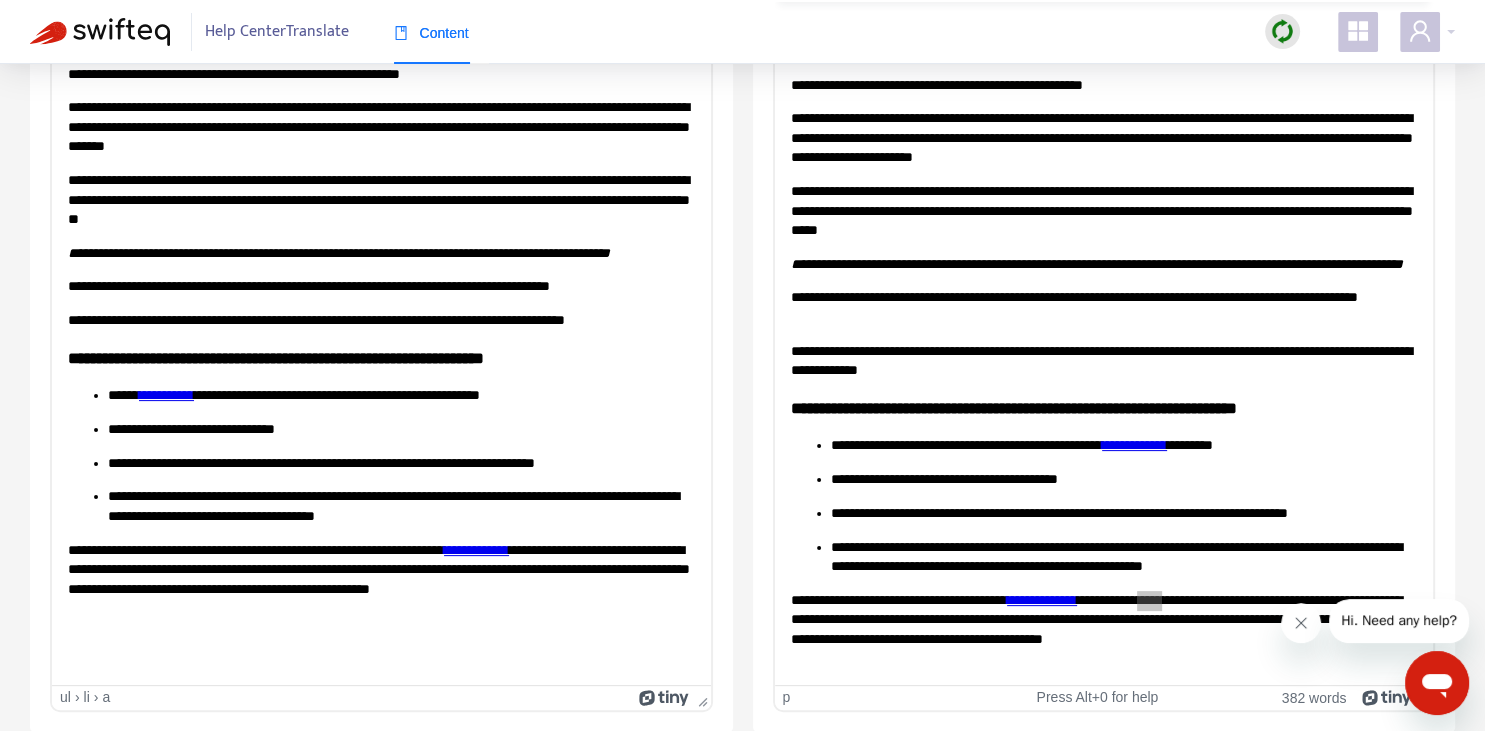 click at bounding box center [1301, 623] 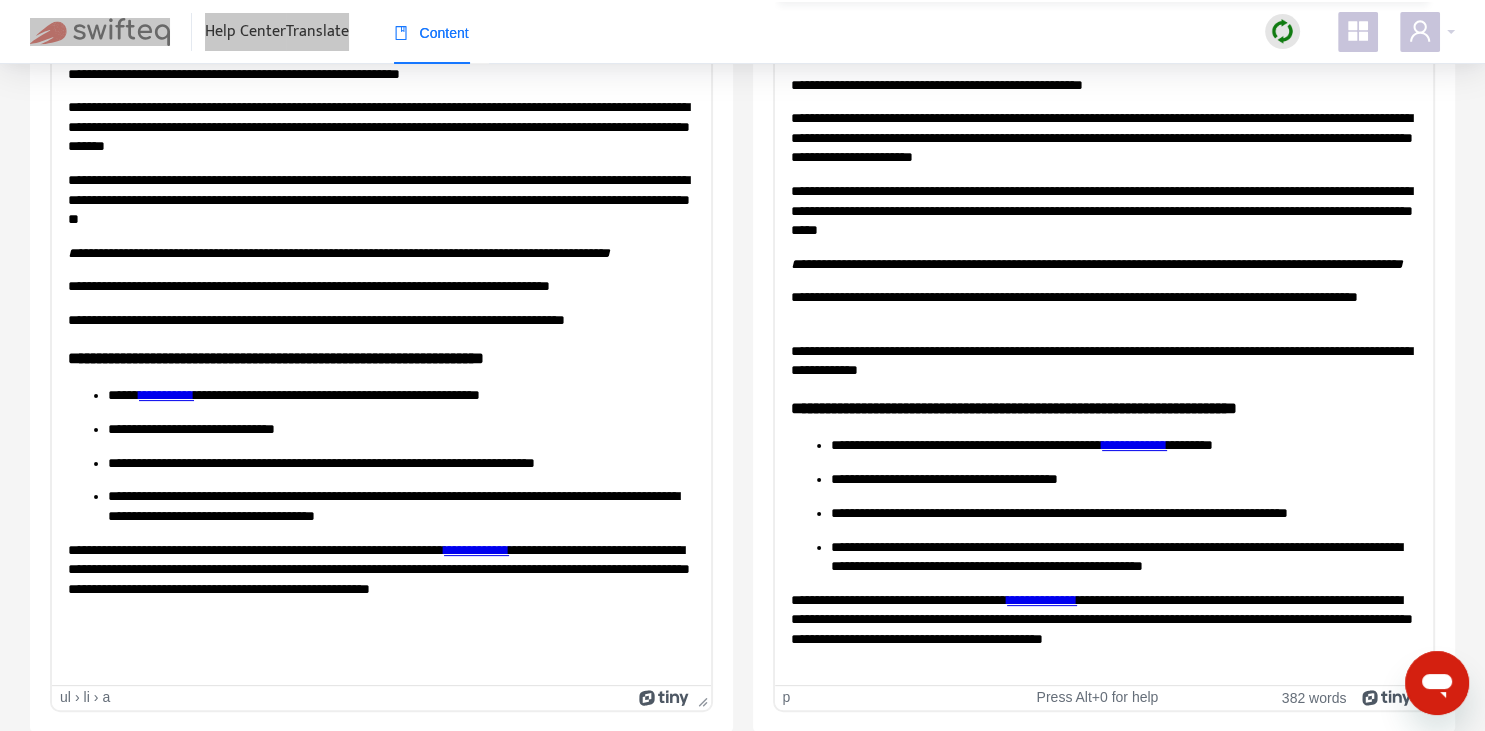 click on "**********" at bounding box center (1123, 556) 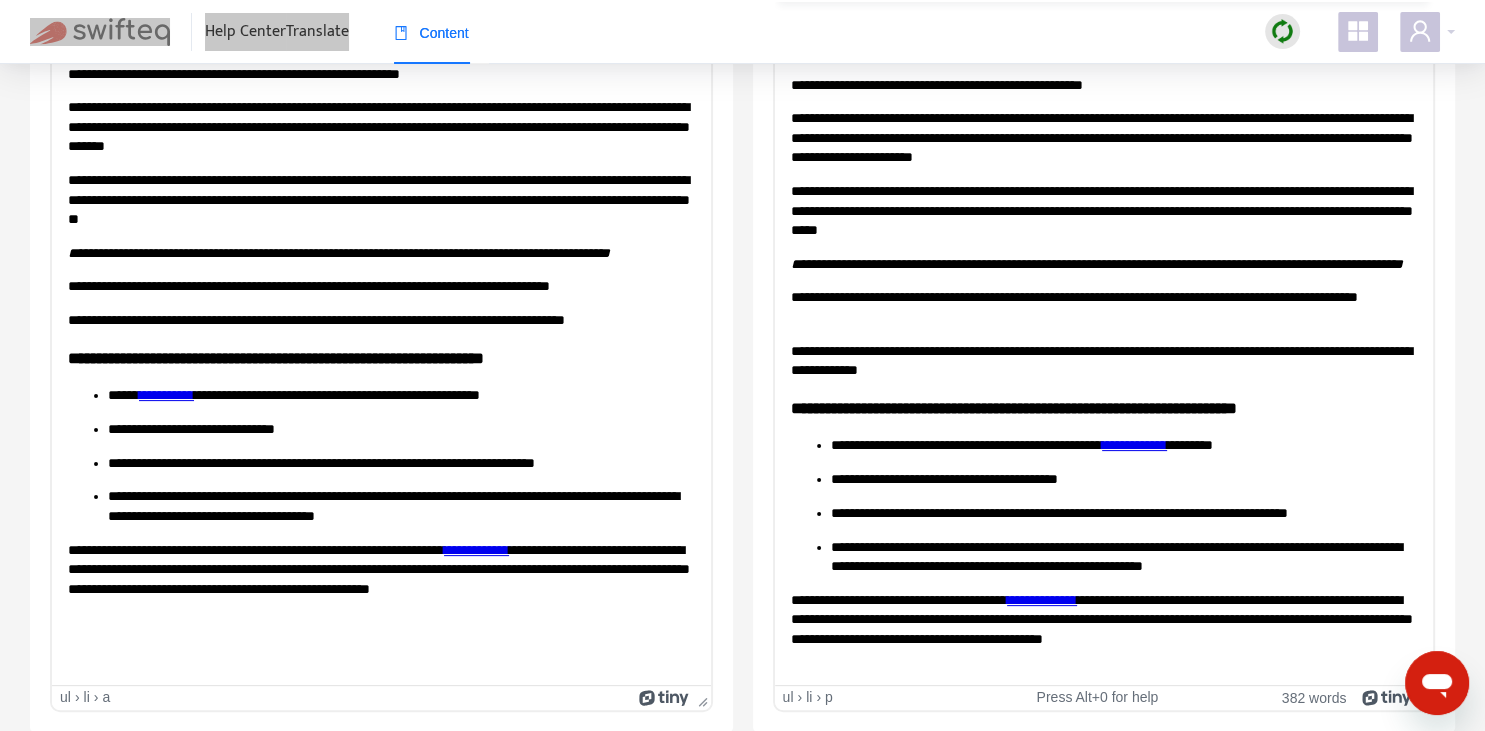 click on "**********" at bounding box center (1103, 629) 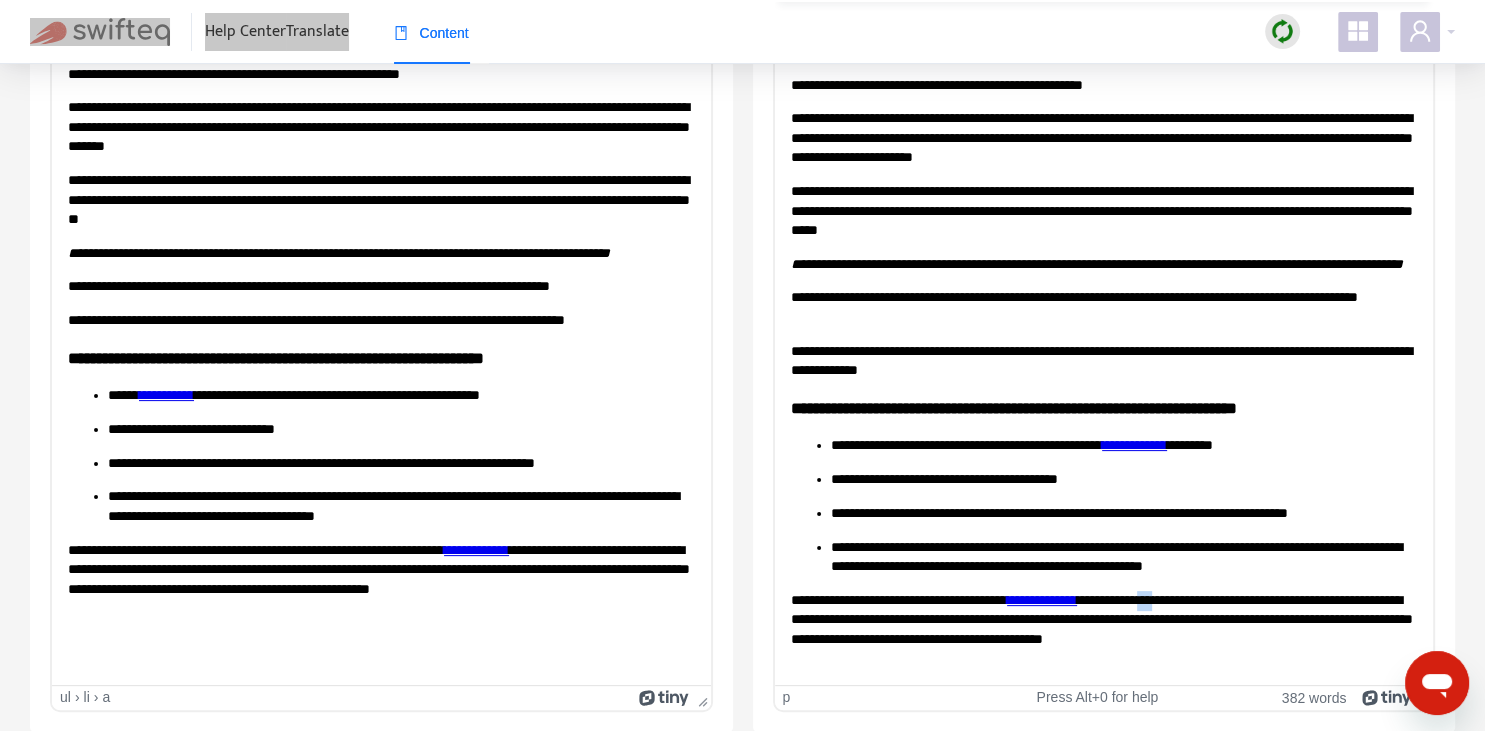 click on "**********" at bounding box center (1103, 629) 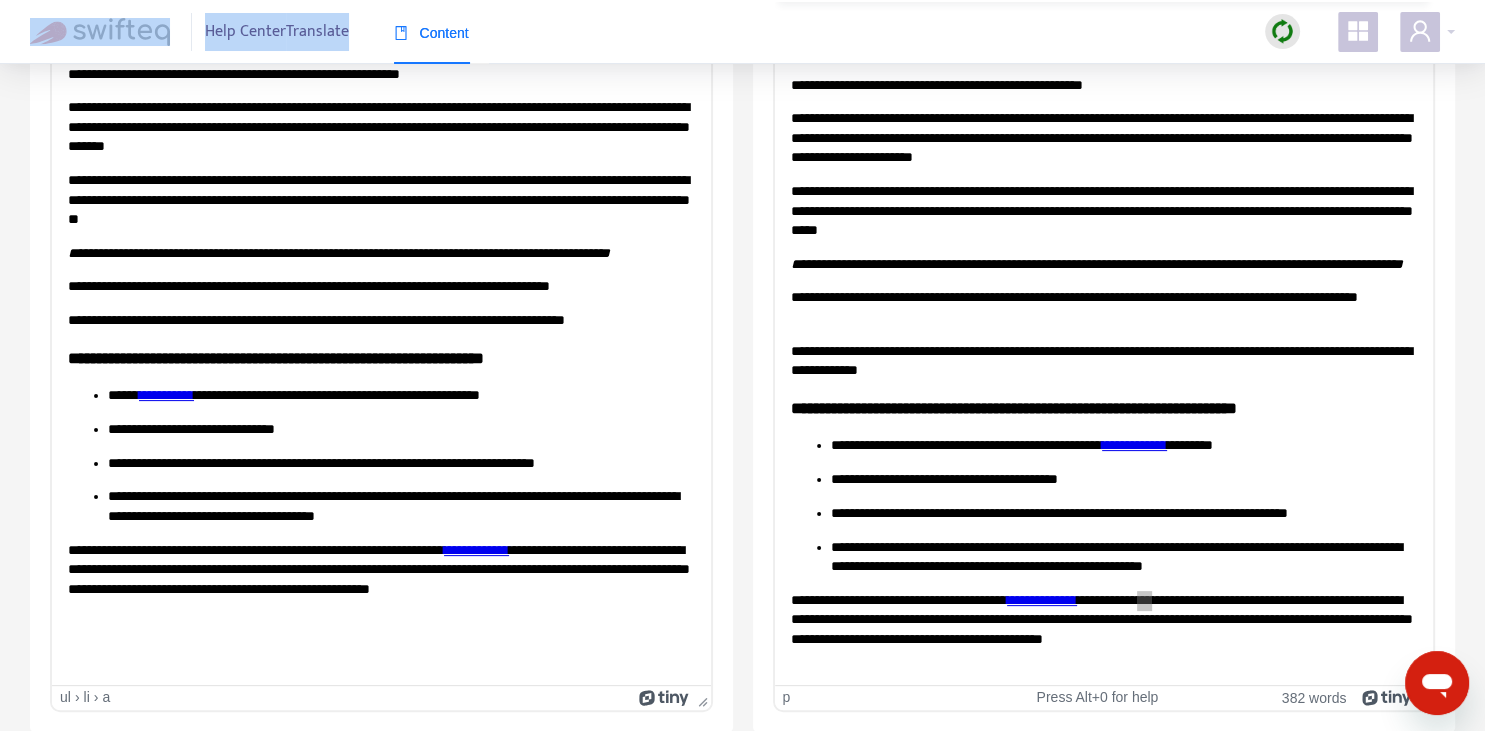 click on "Press Alt+0 for help" at bounding box center (1097, 697) 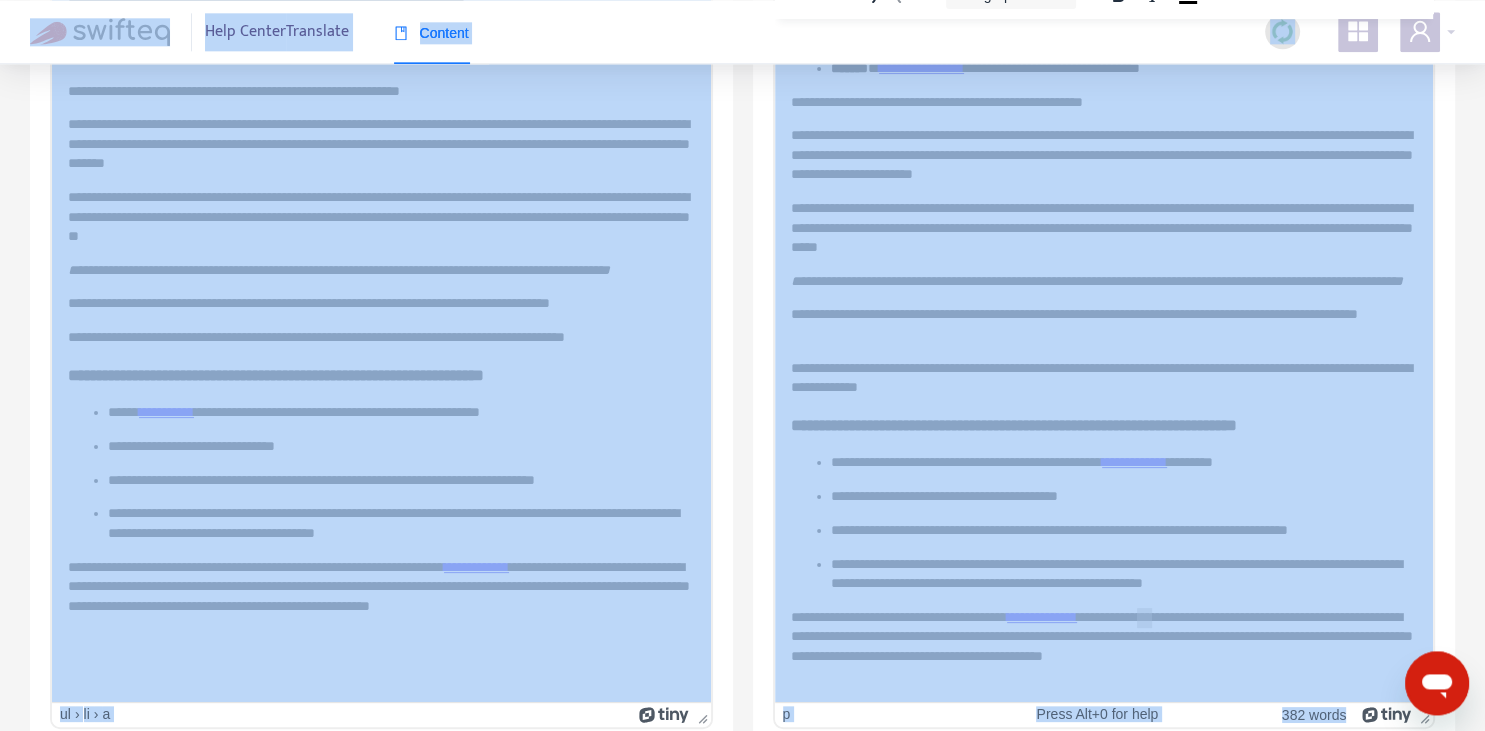 scroll, scrollTop: 343, scrollLeft: 0, axis: vertical 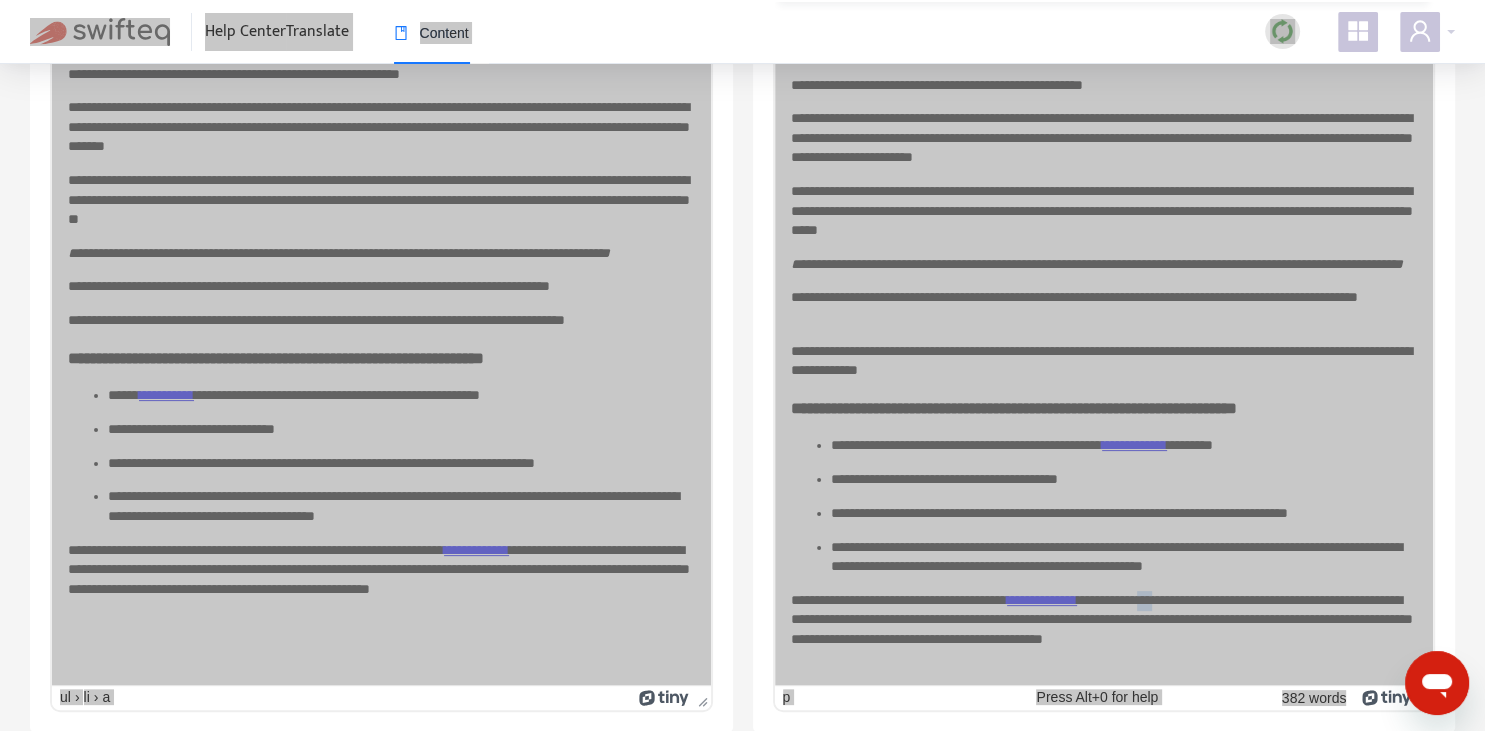 click on "**********" at bounding box center (1103, 629) 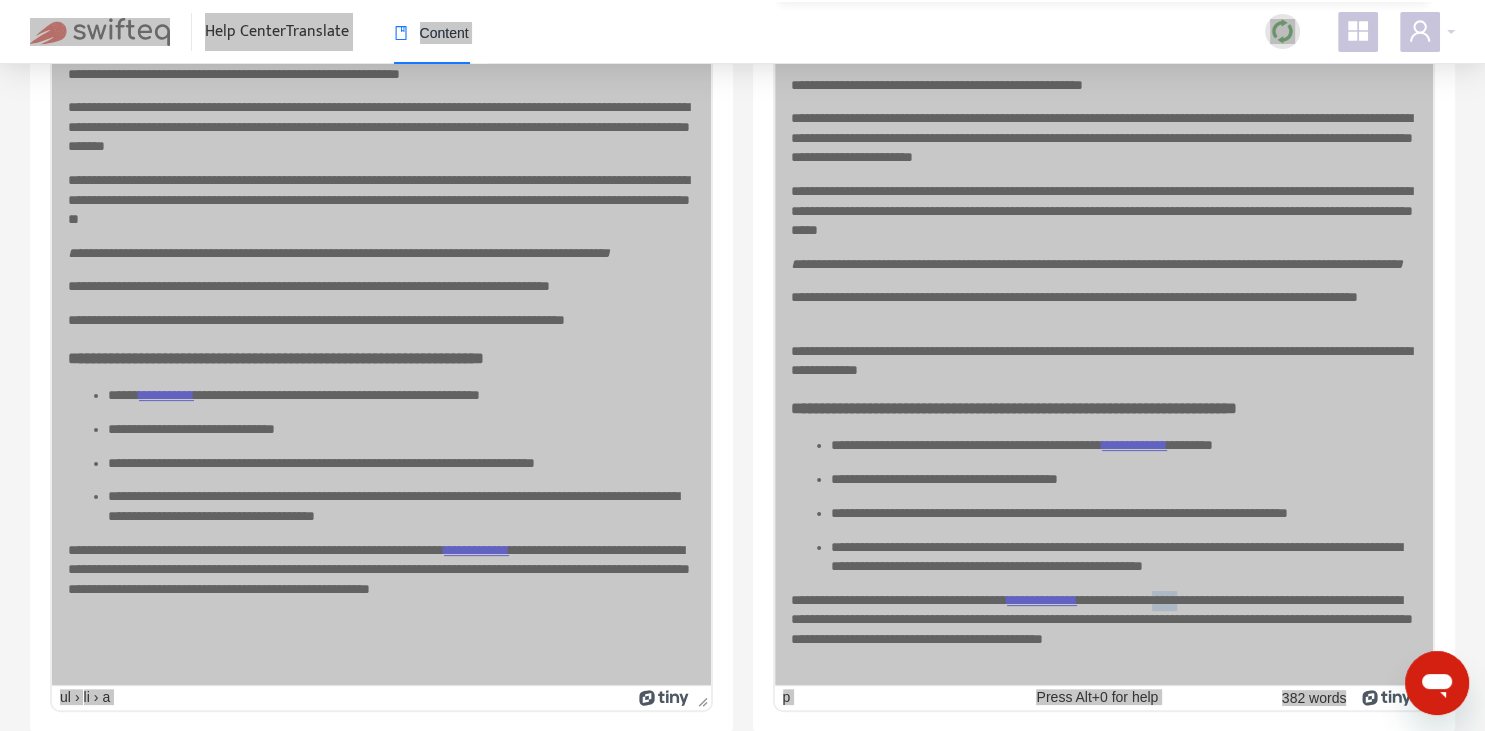 click on "**********" at bounding box center (1103, 629) 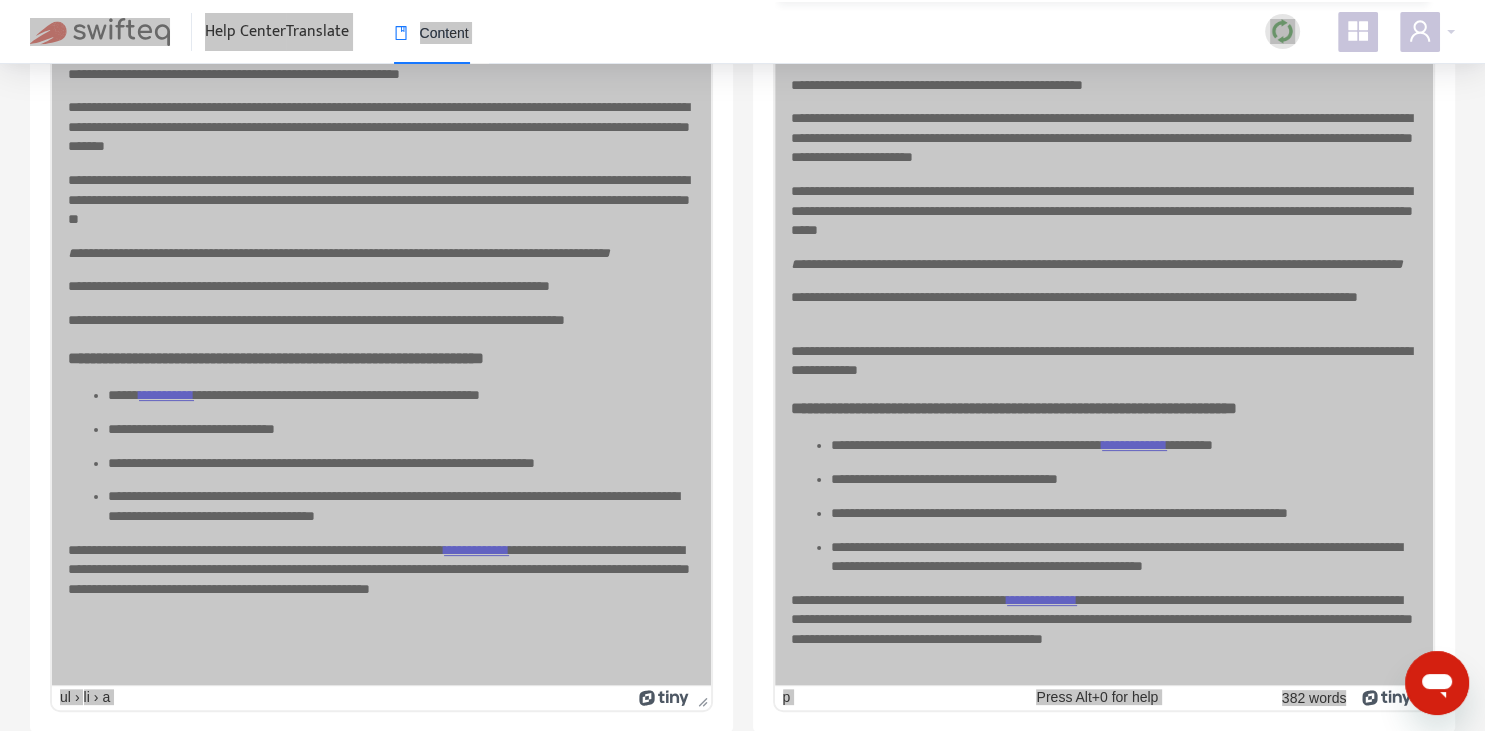 click on "**********" at bounding box center (1103, 629) 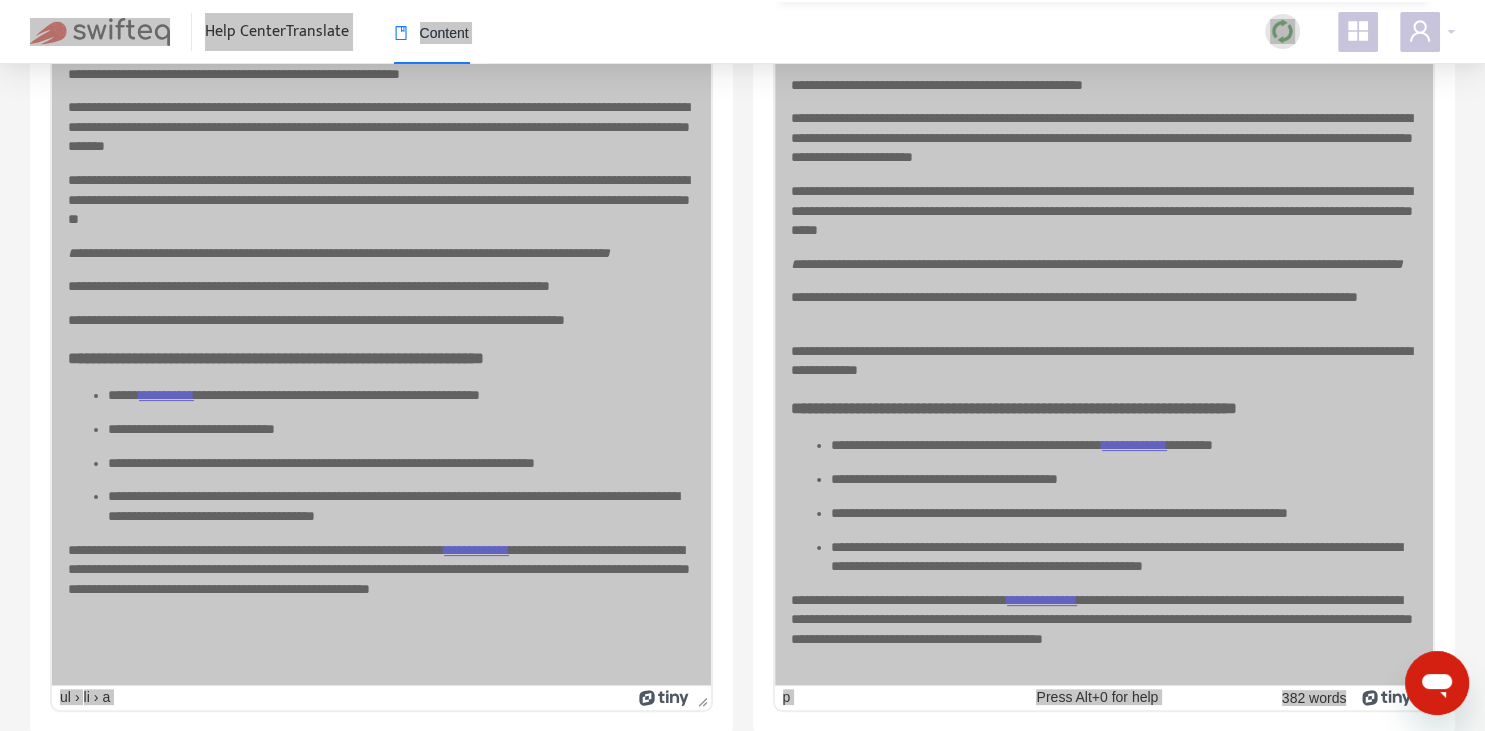 click on "**********" at bounding box center [1103, 629] 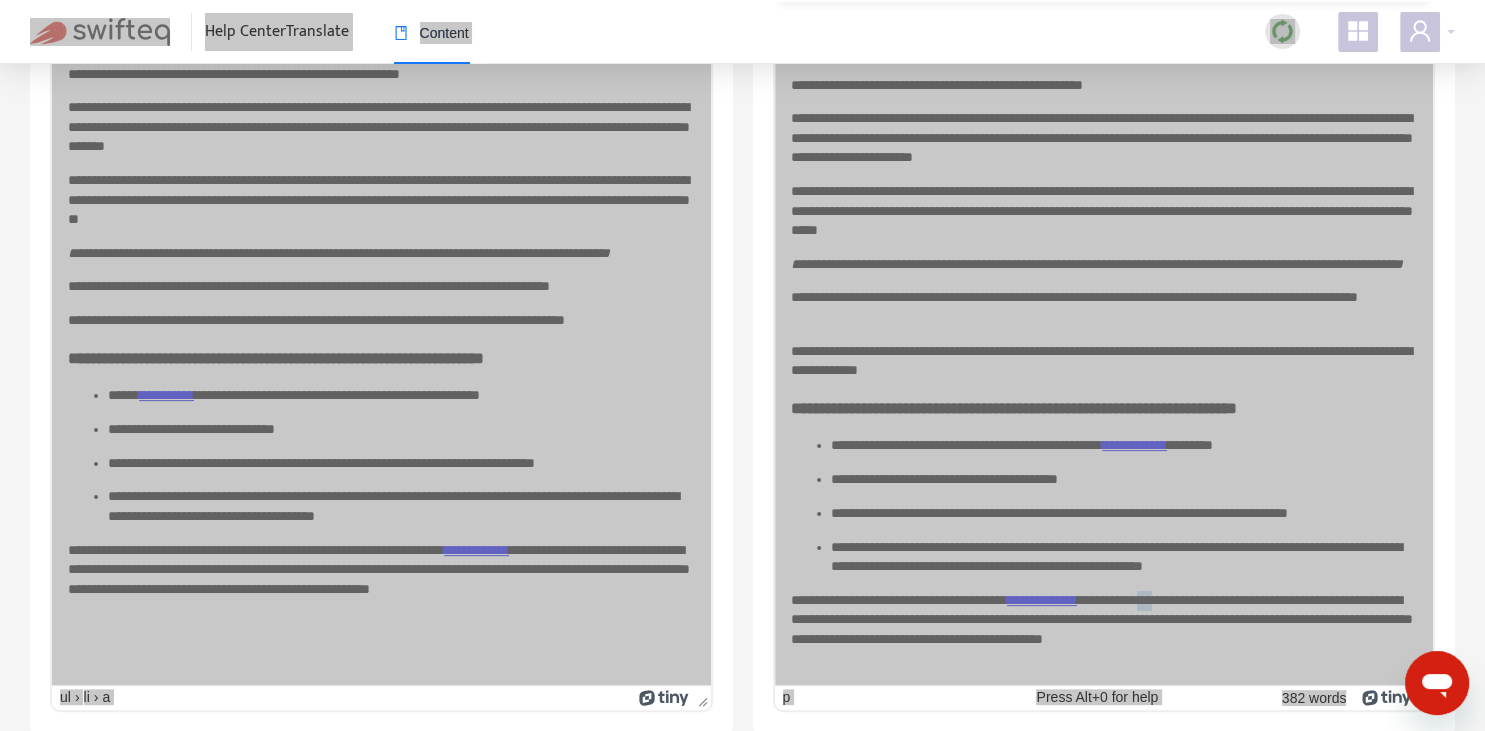 click on "**********" at bounding box center [1103, 629] 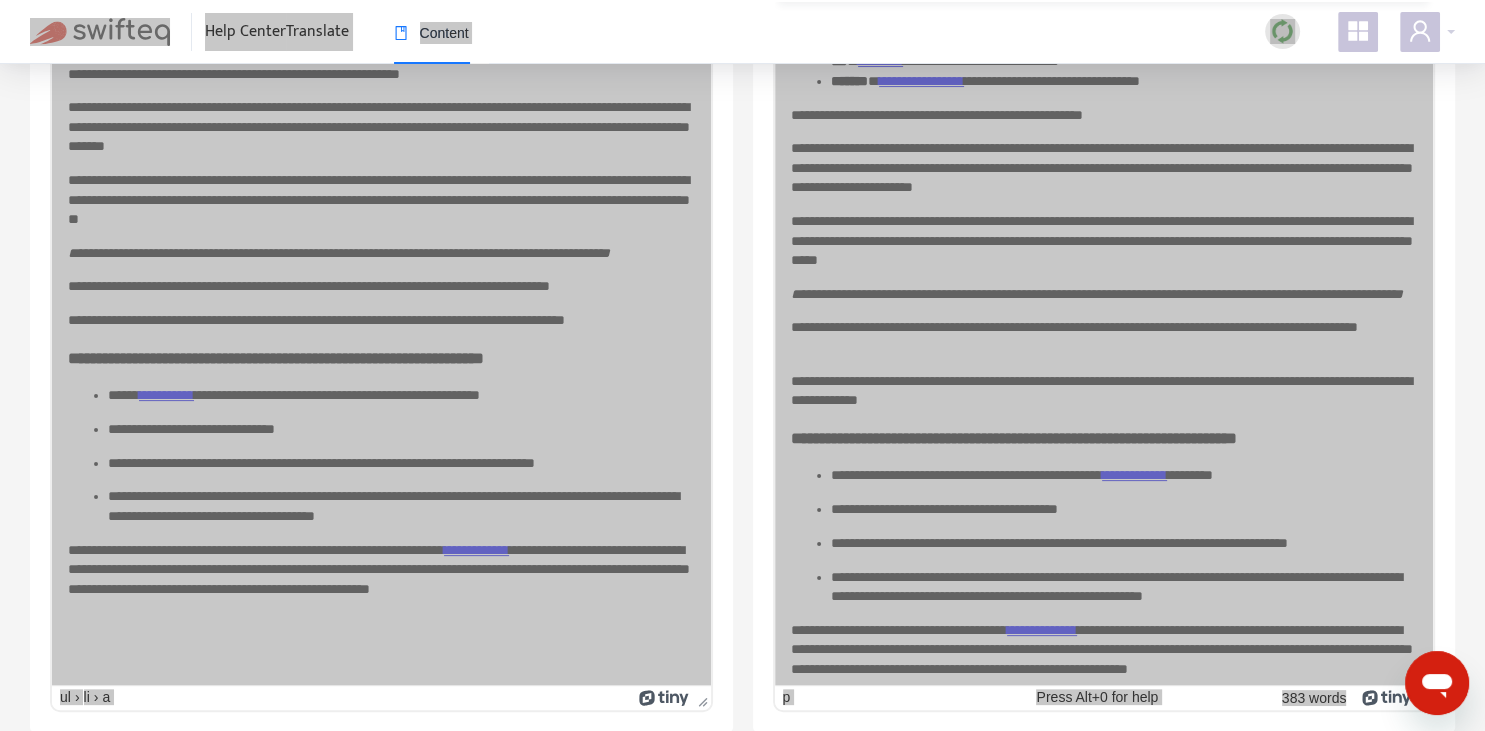 scroll, scrollTop: 49, scrollLeft: 0, axis: vertical 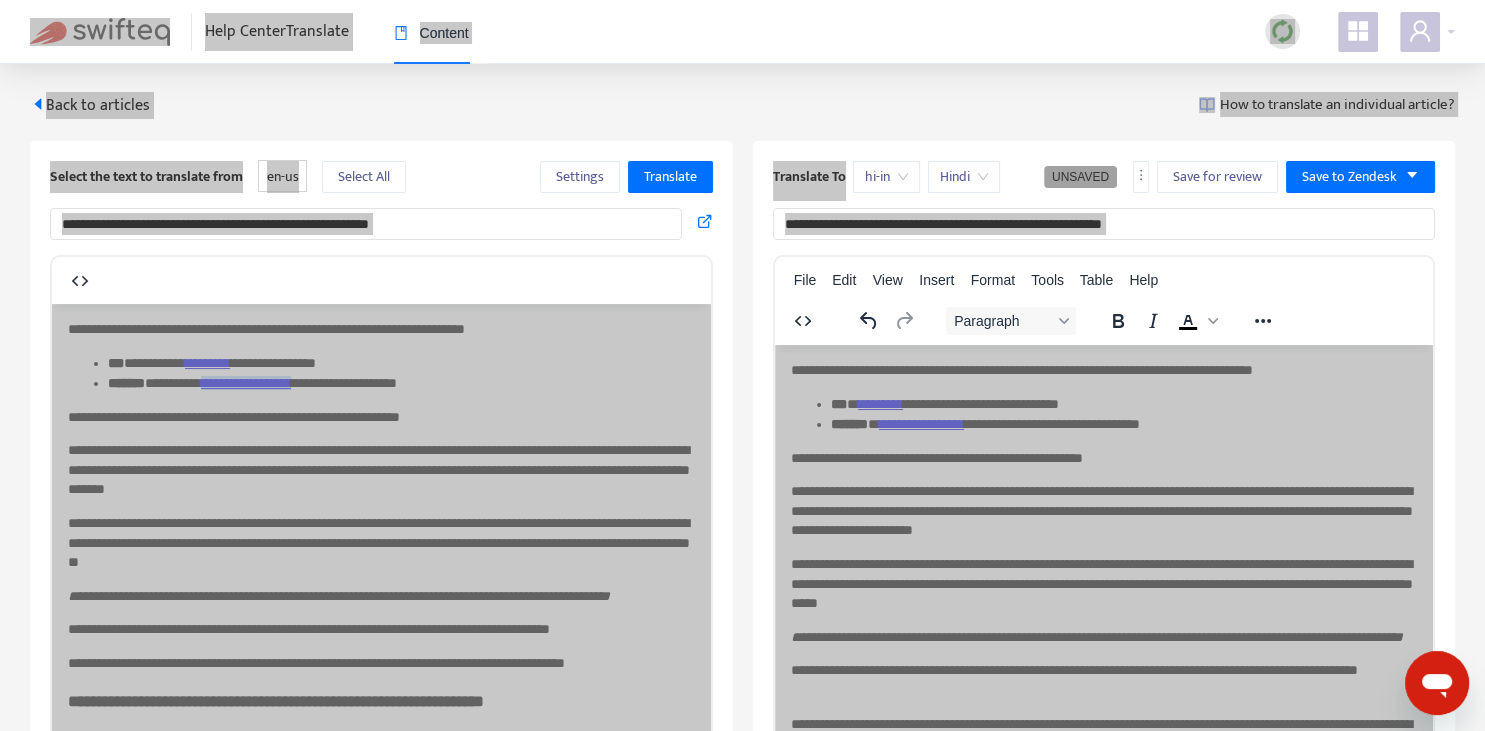 click on "**********" at bounding box center [1103, 510] 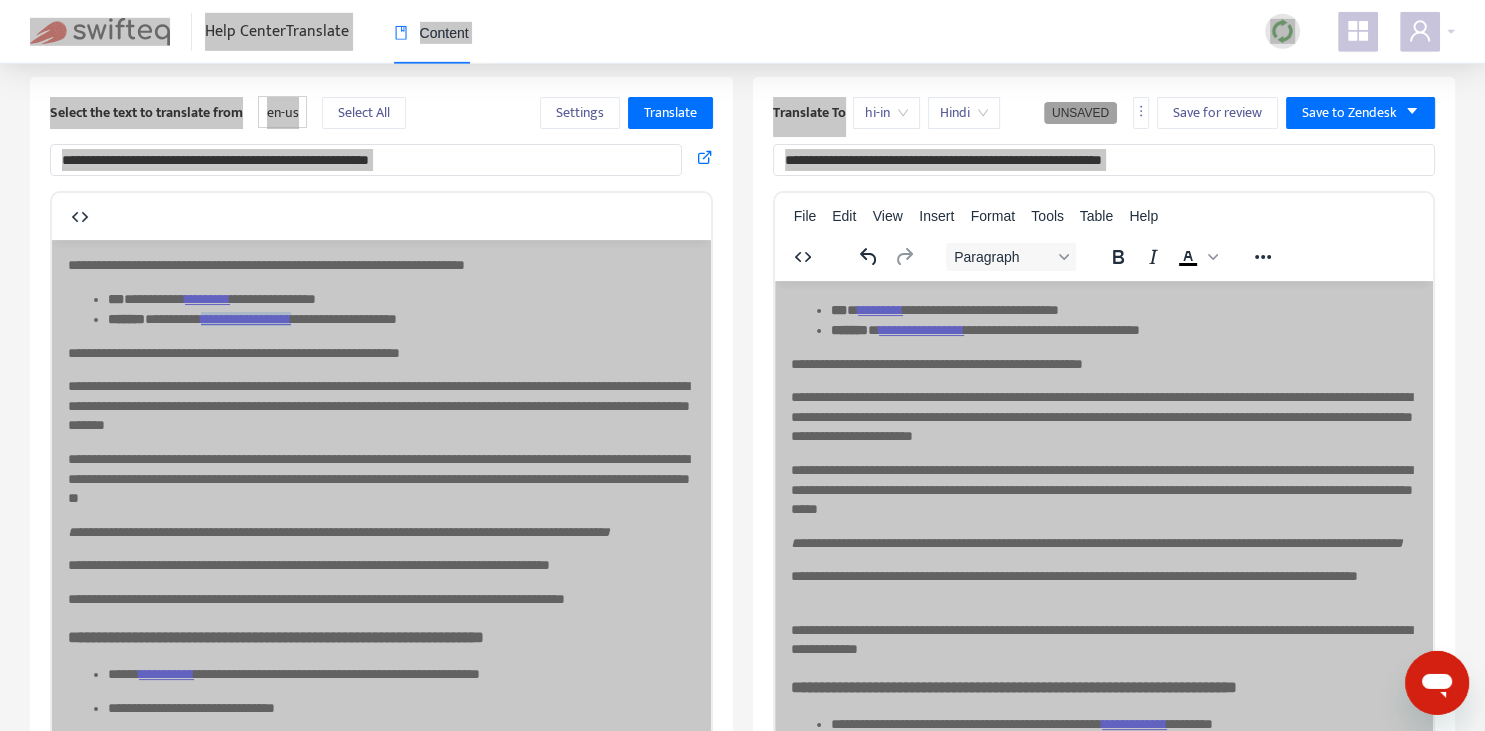 scroll, scrollTop: 70, scrollLeft: 0, axis: vertical 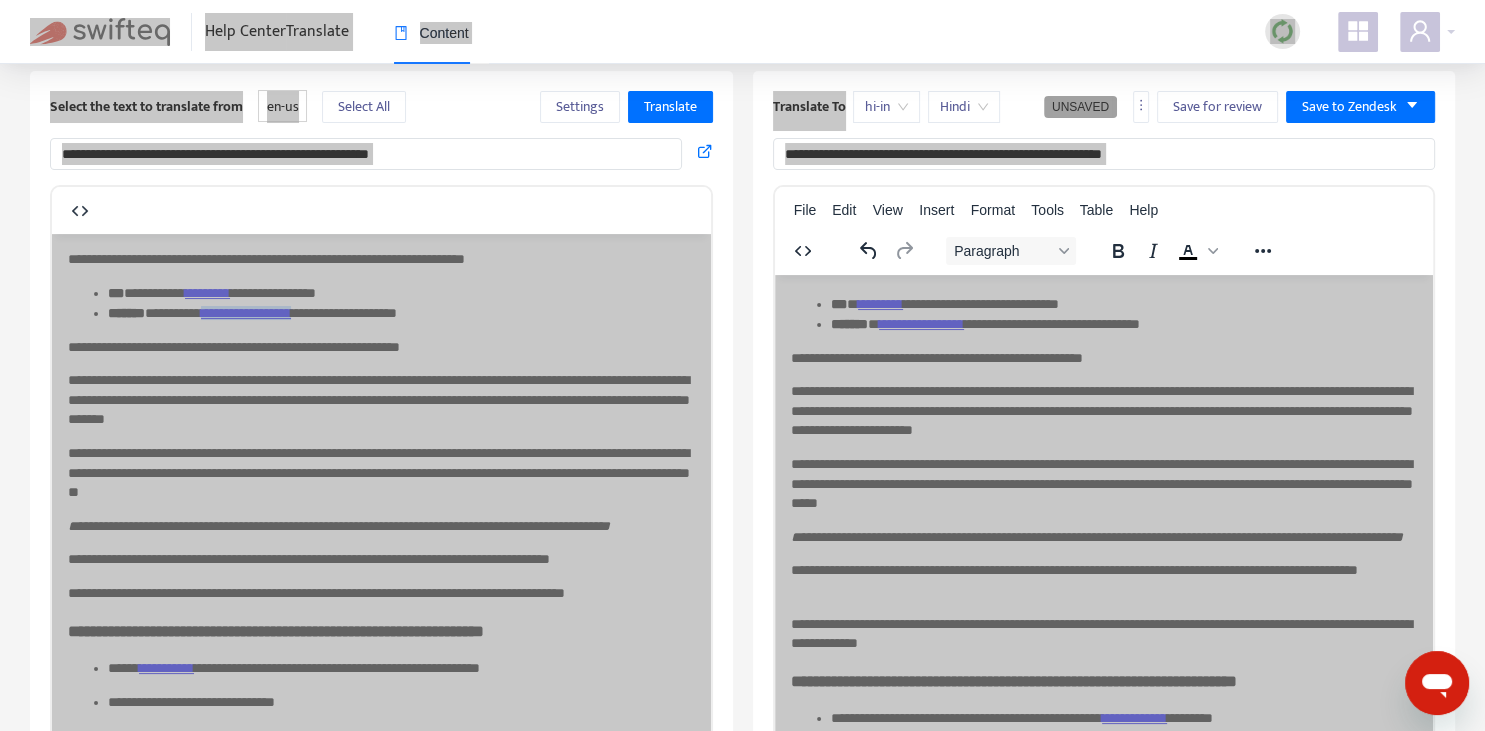 click on "**********" at bounding box center [1103, 410] 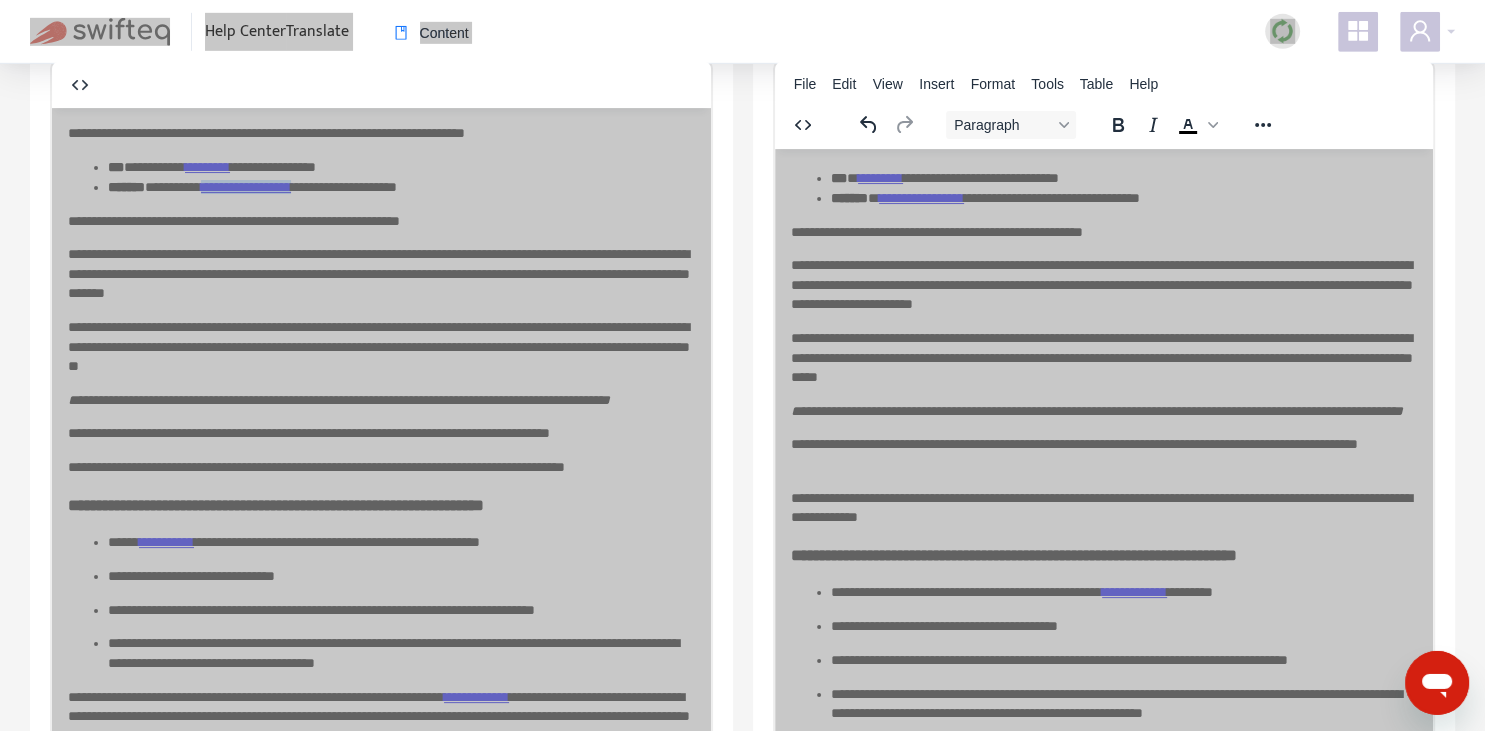 scroll, scrollTop: 211, scrollLeft: 0, axis: vertical 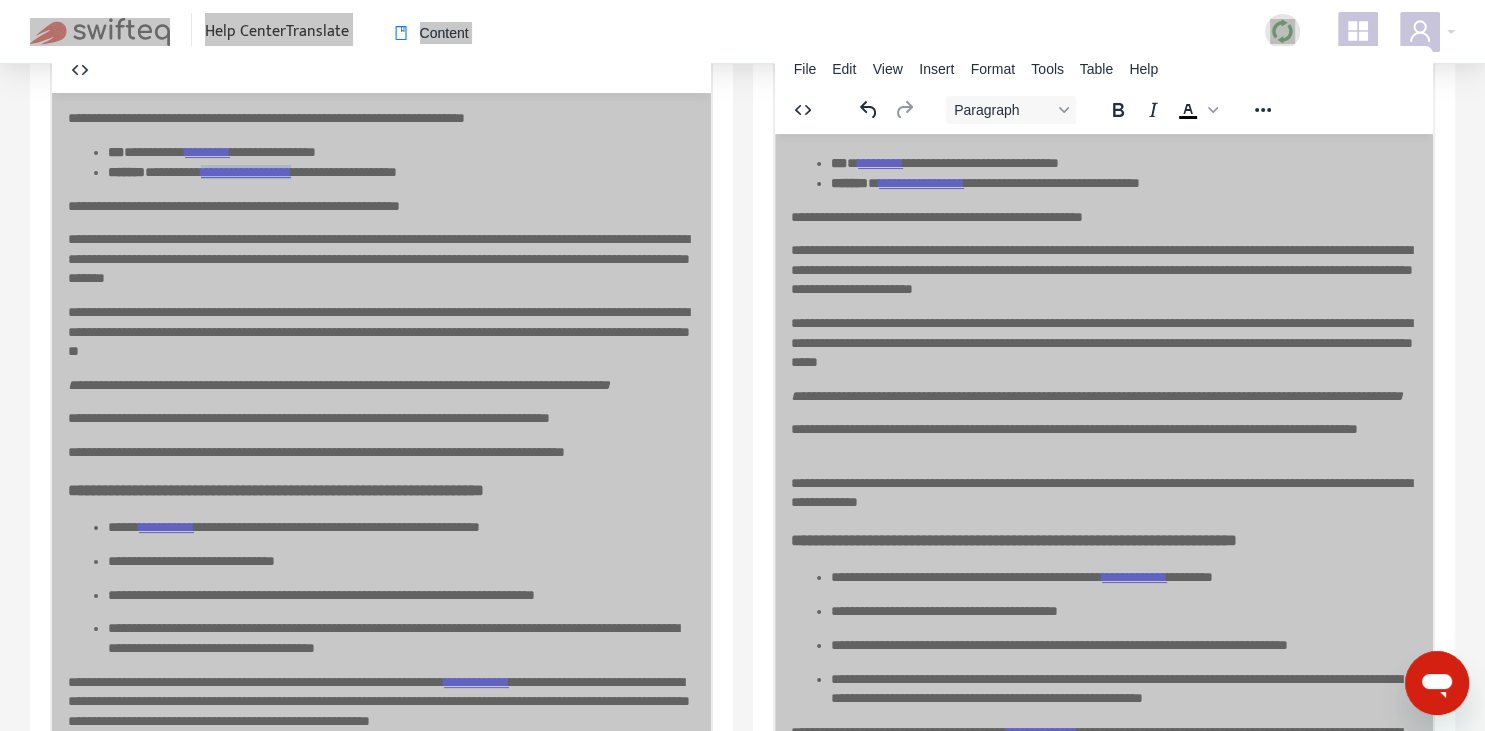 click on "**********" at bounding box center [1103, 269] 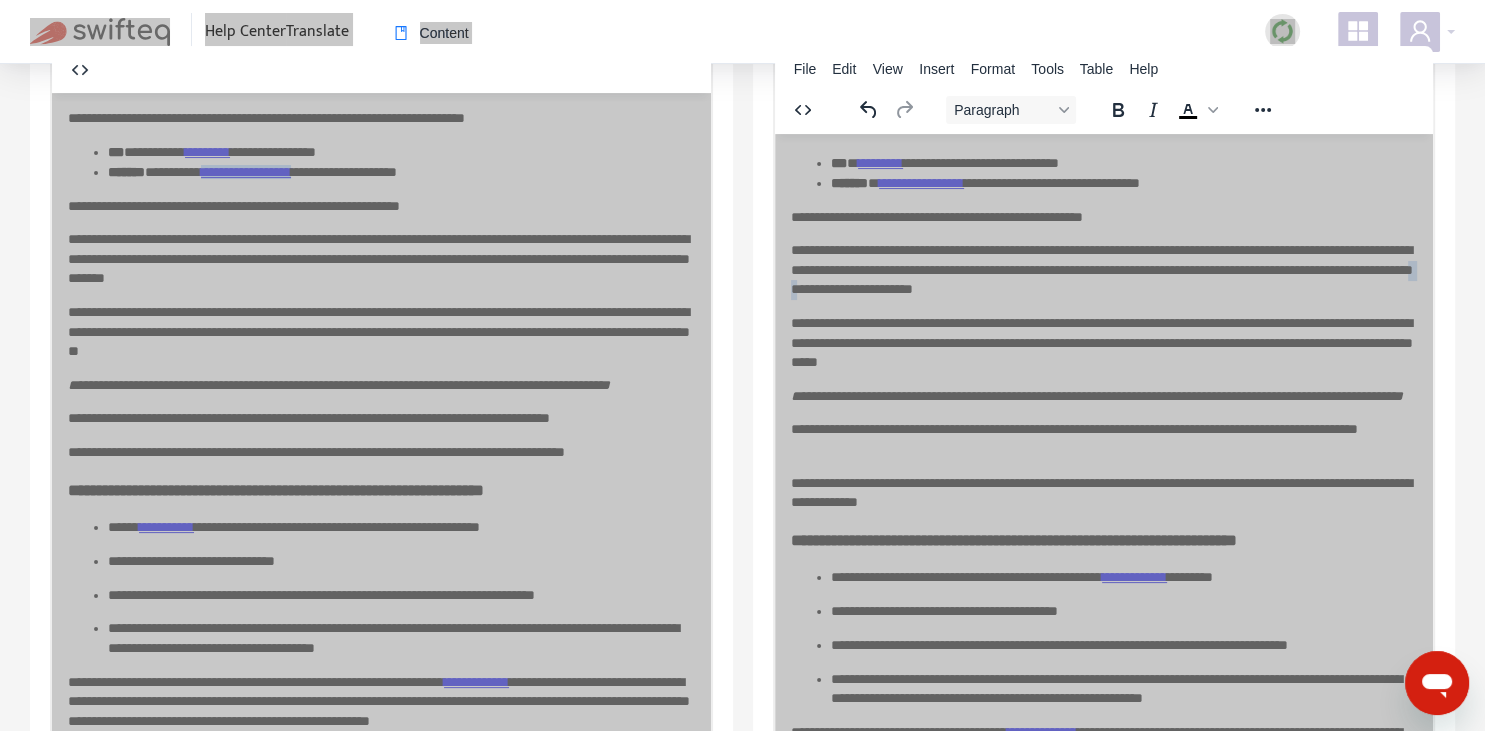 click on "**********" at bounding box center [1103, 269] 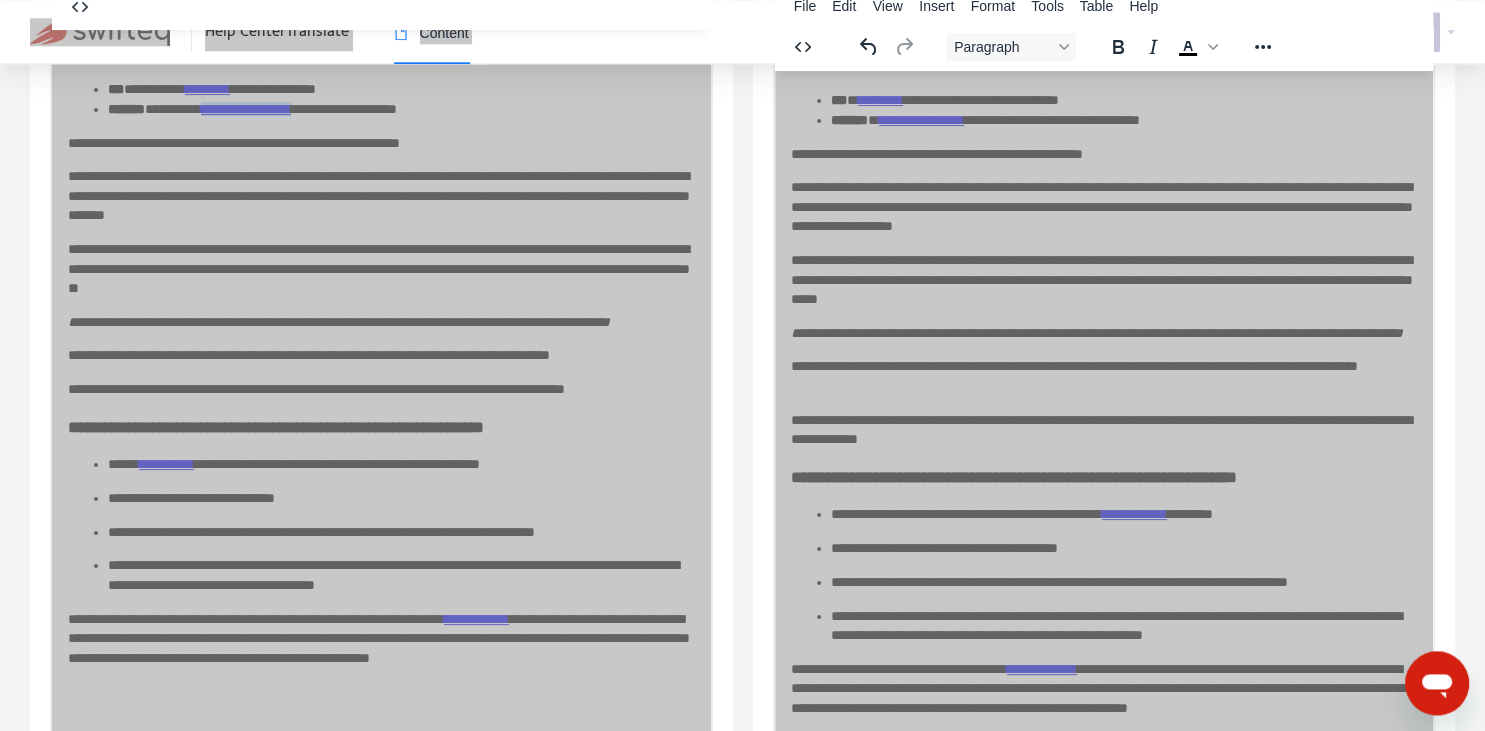 scroll, scrollTop: 281, scrollLeft: 0, axis: vertical 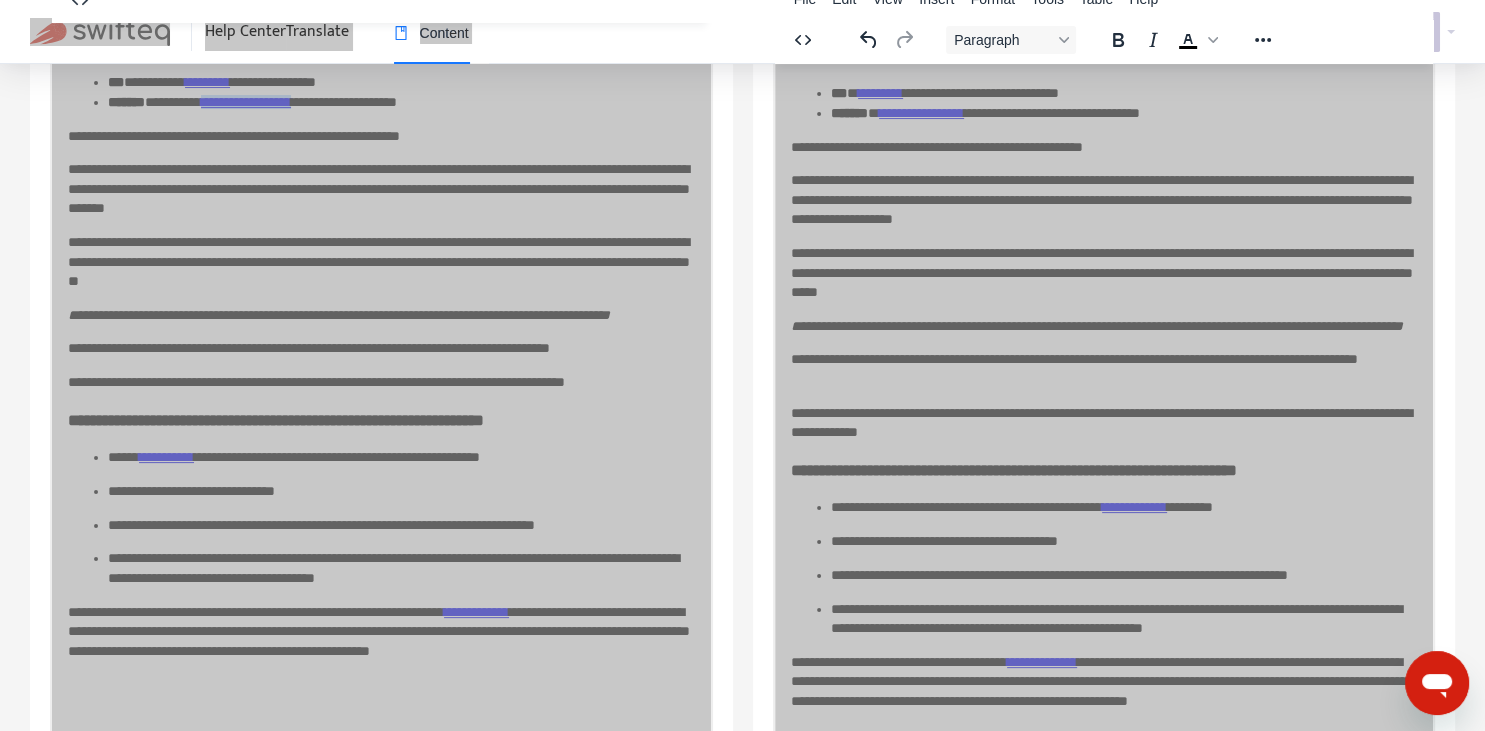 click on "**********" at bounding box center [1103, 272] 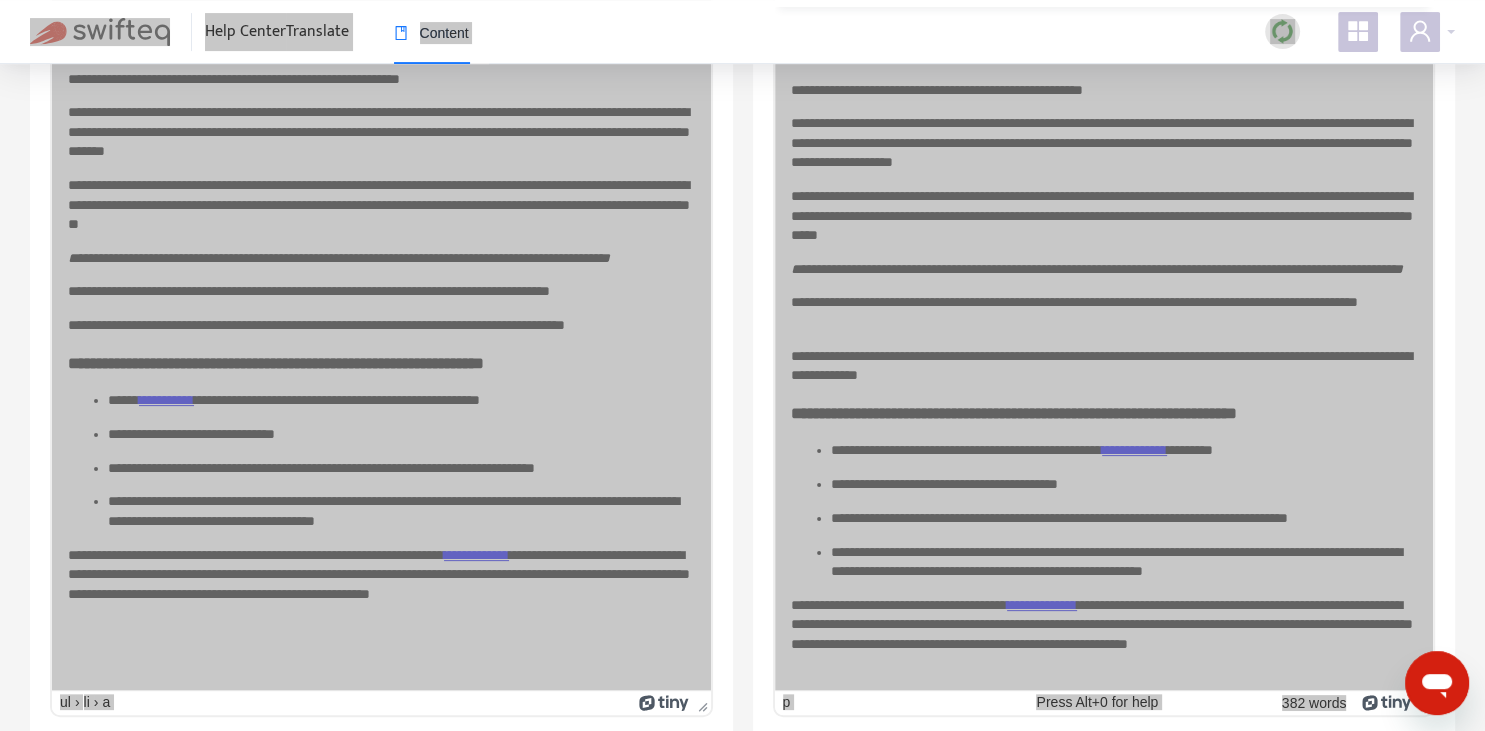 scroll, scrollTop: 343, scrollLeft: 0, axis: vertical 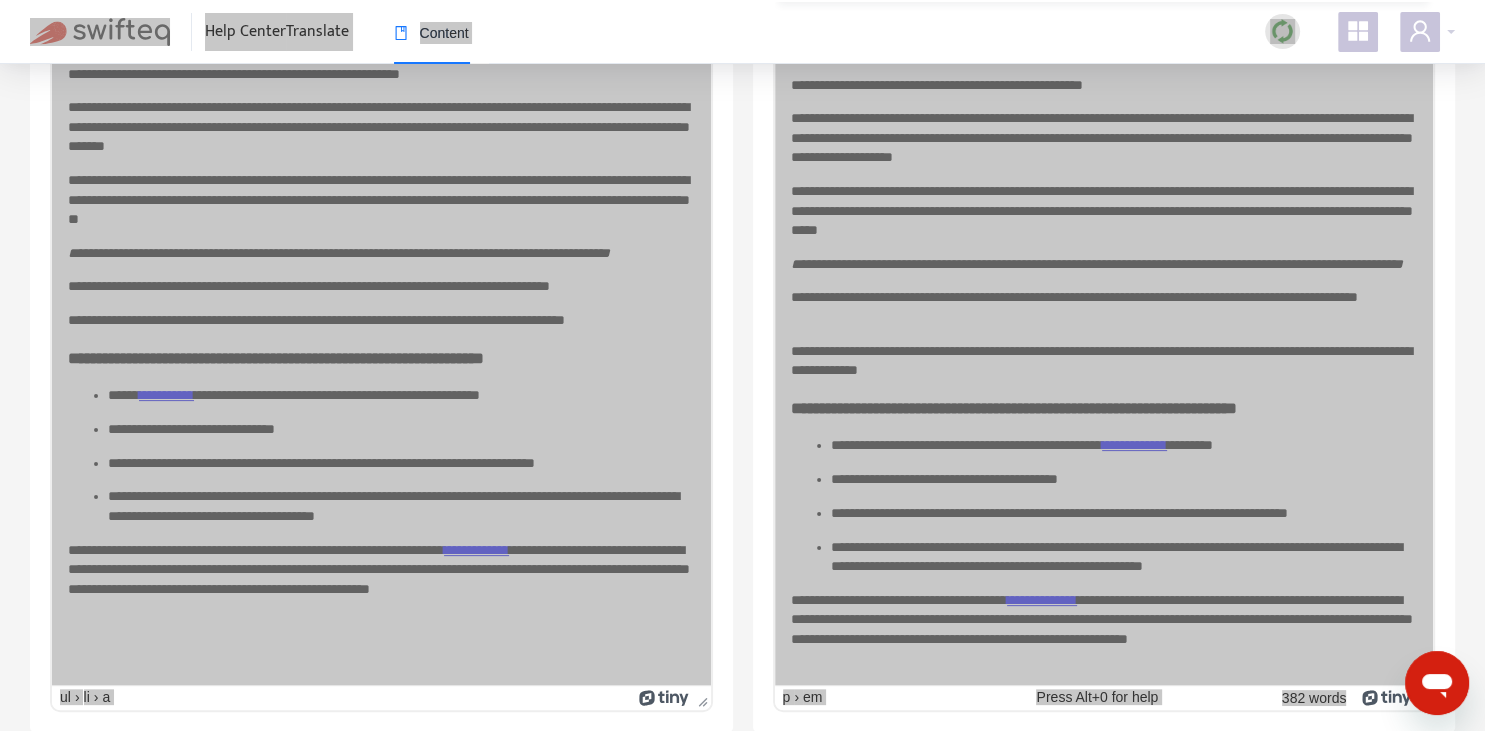 click on "**********" at bounding box center [1096, 263] 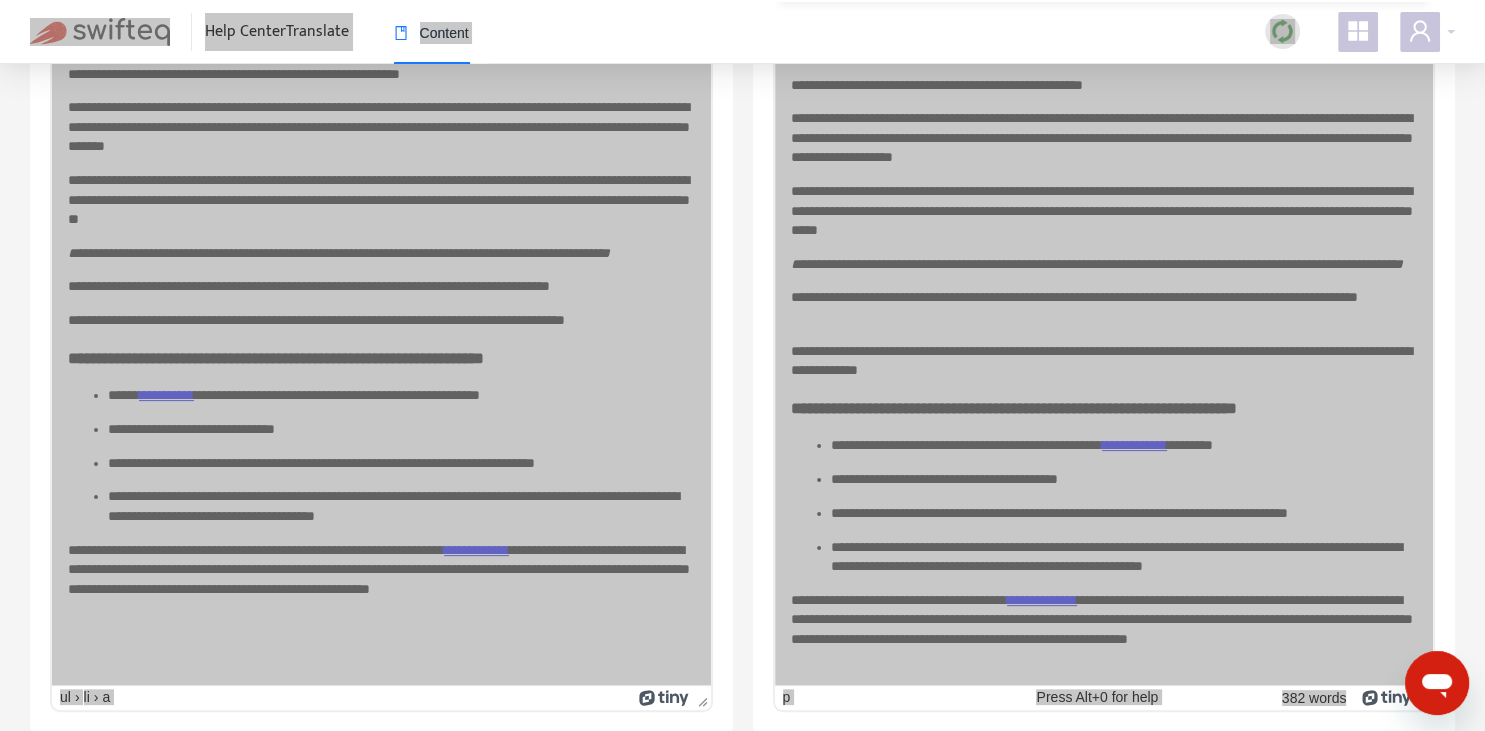 click on "**********" at bounding box center (1103, 306) 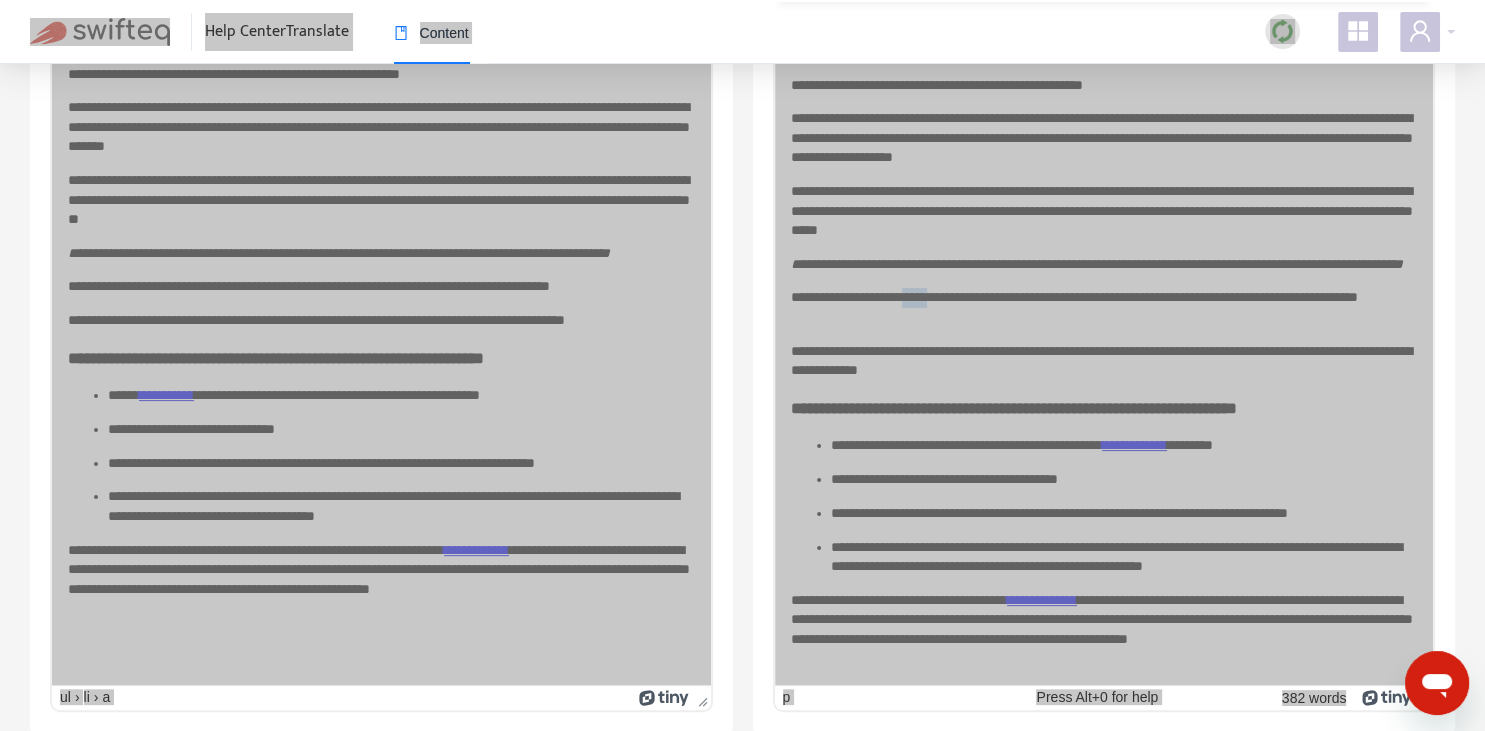 click on "**********" at bounding box center (1103, 306) 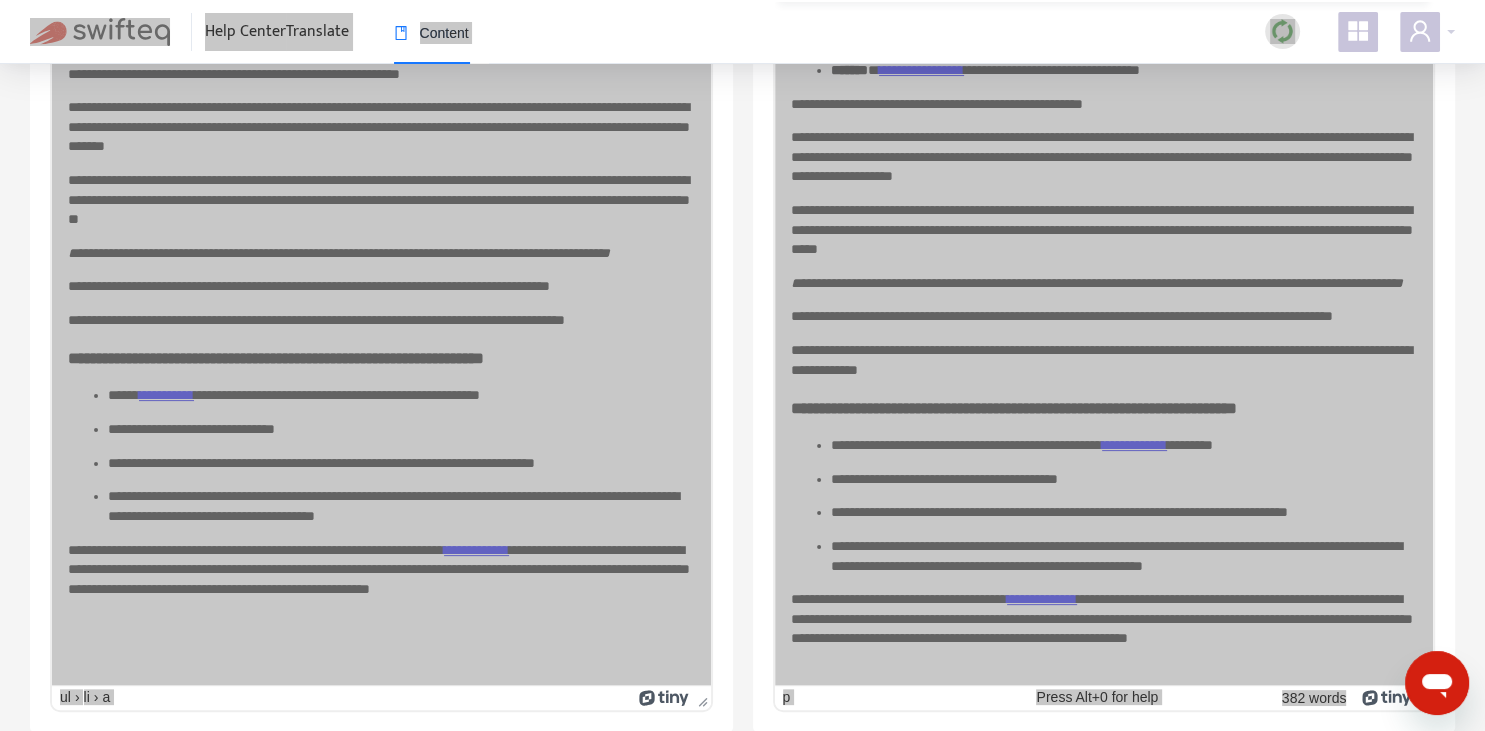 scroll, scrollTop: 29, scrollLeft: 0, axis: vertical 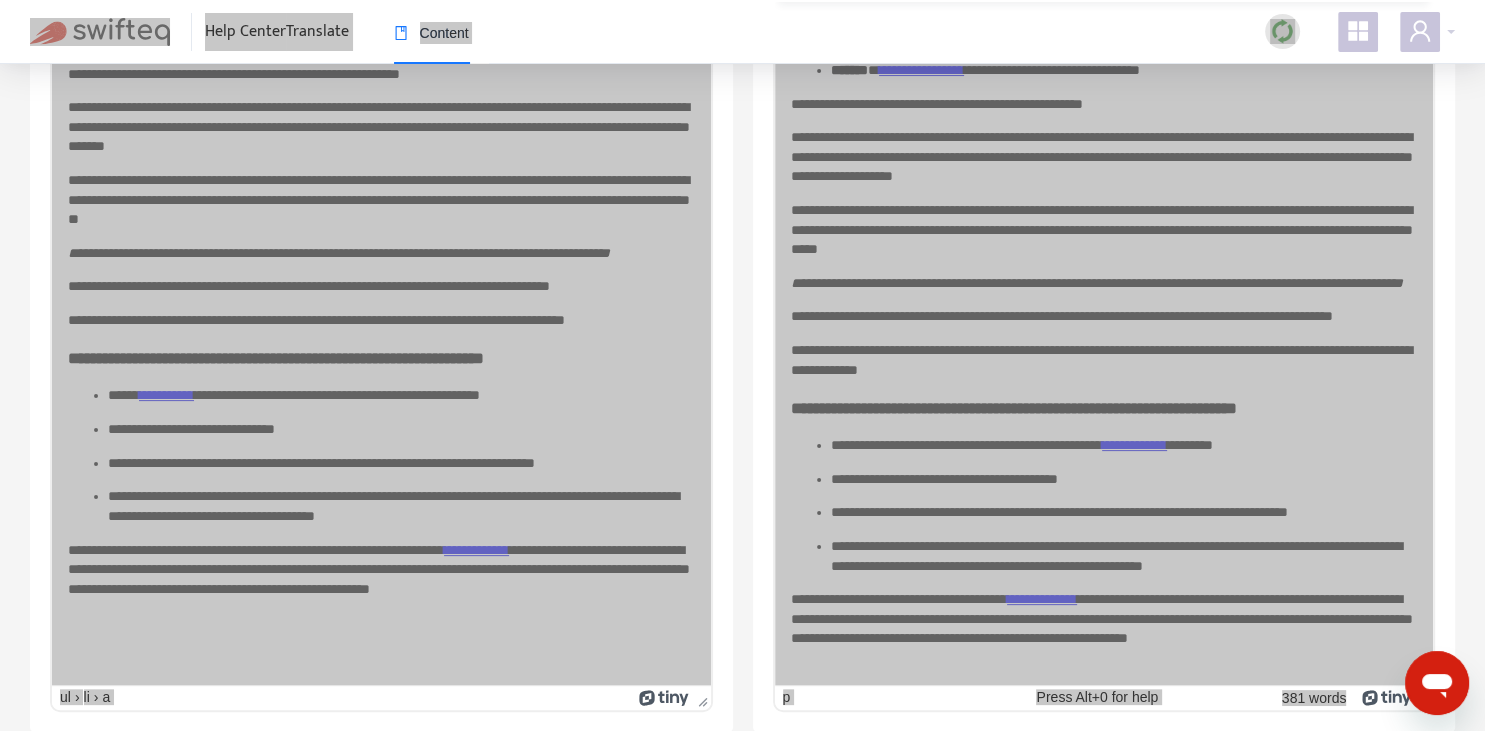 click on "**********" at bounding box center [1103, 337] 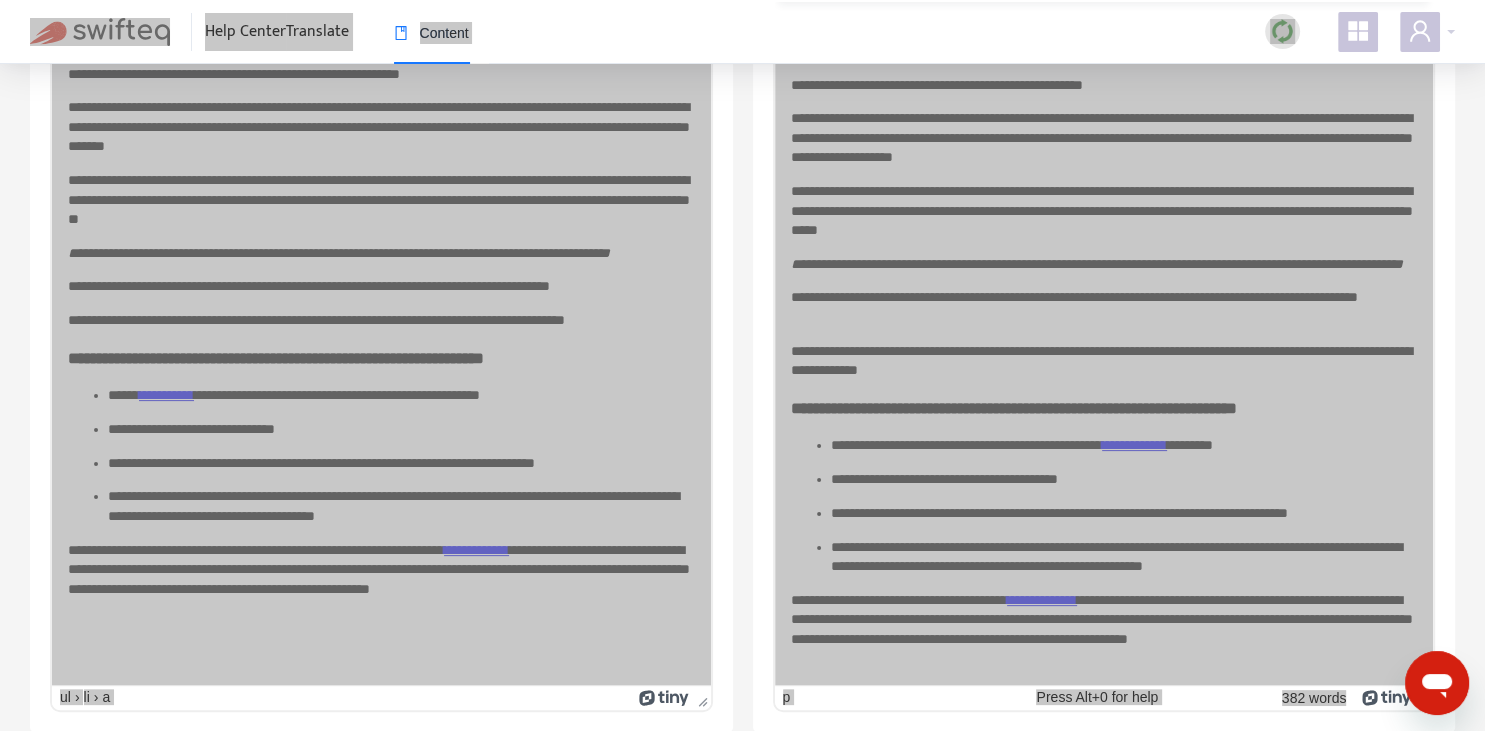 scroll, scrollTop: 49, scrollLeft: 0, axis: vertical 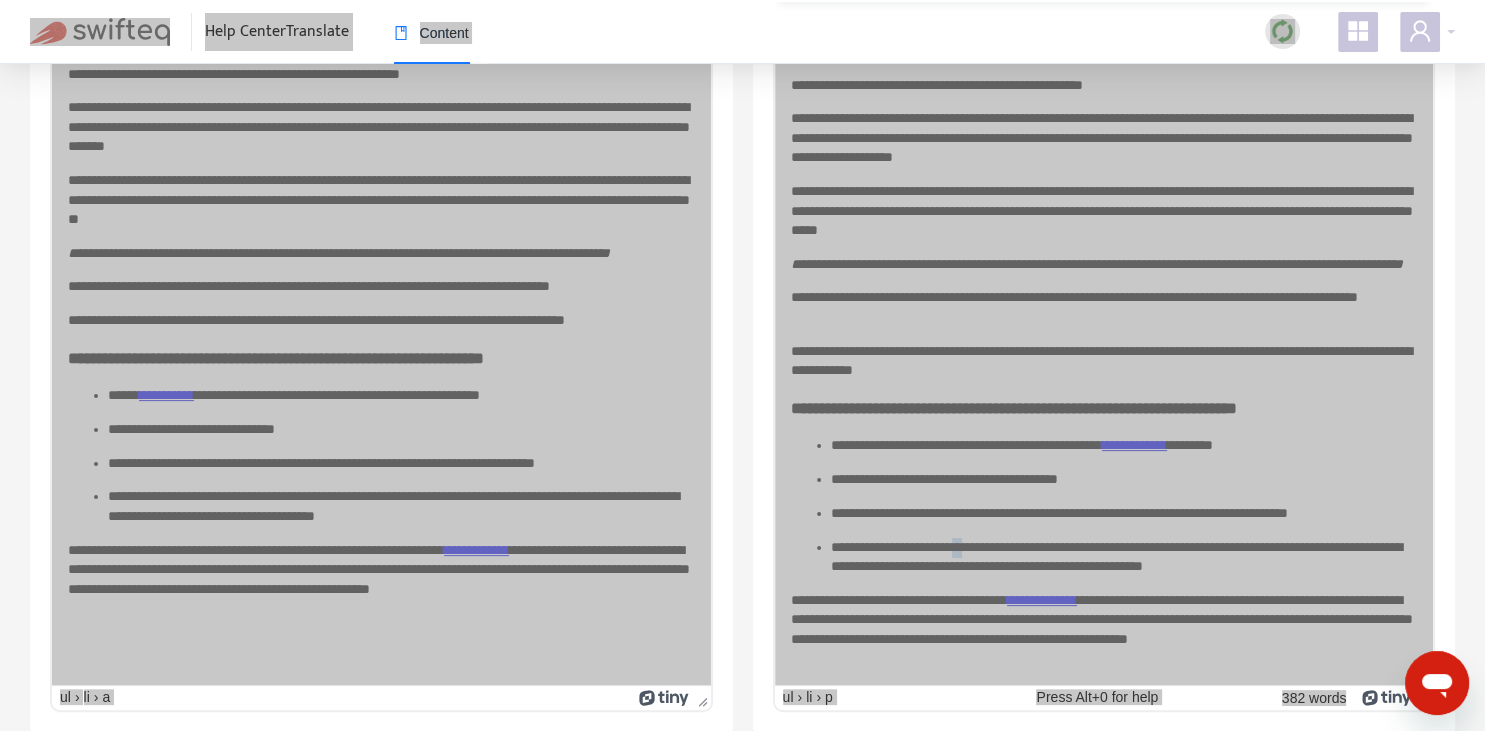 drag, startPoint x: 991, startPoint y: 543, endPoint x: 1014, endPoint y: 543, distance: 23 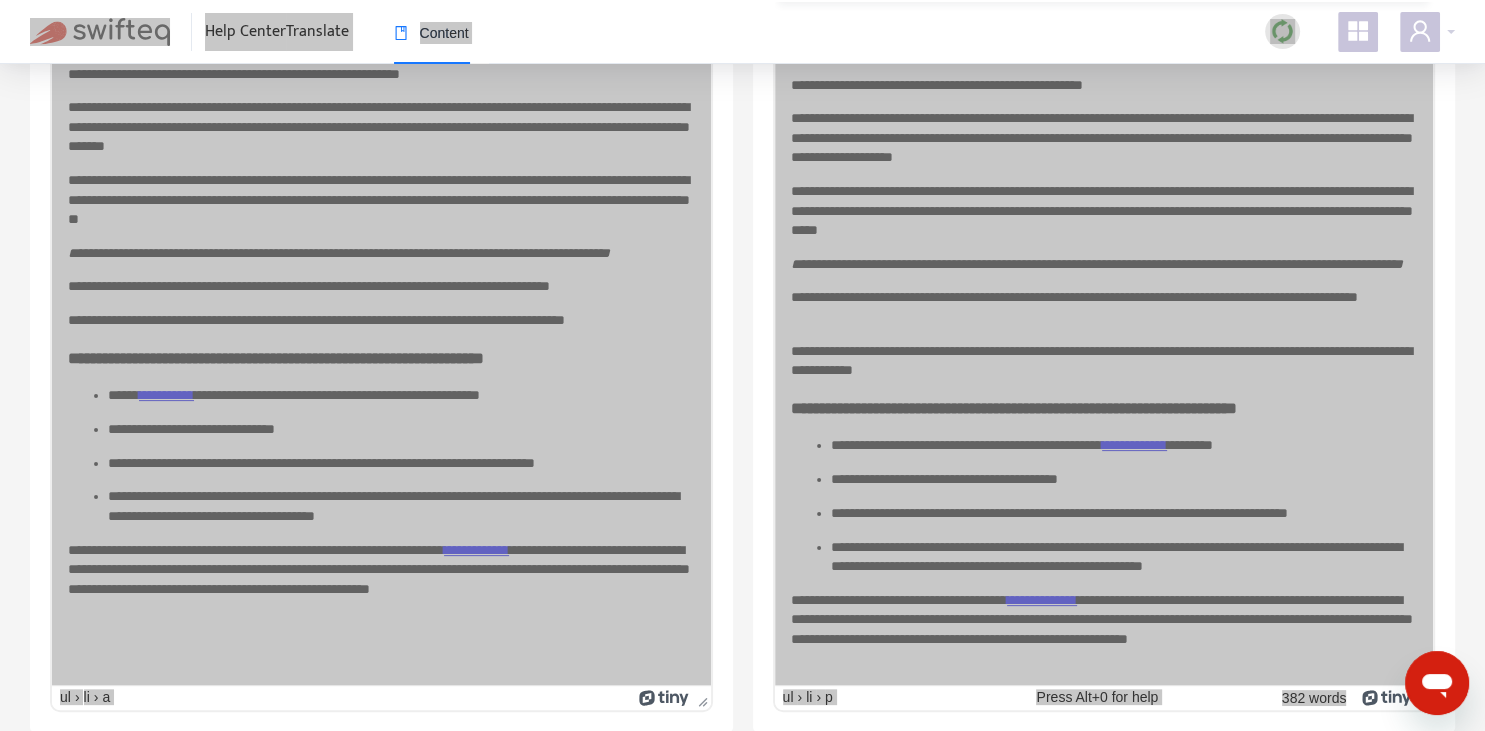 click on "**********" at bounding box center [1123, 556] 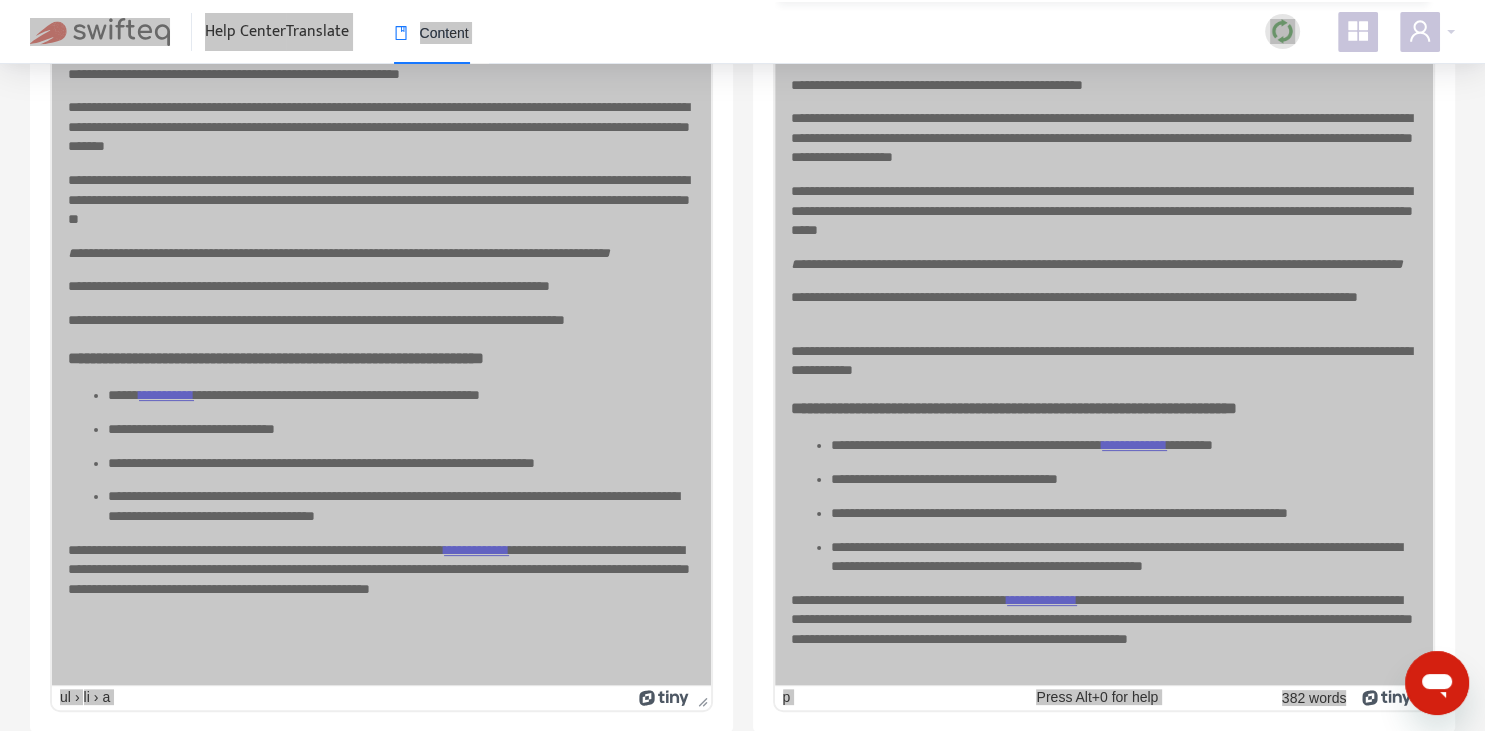 click on "**********" at bounding box center (1103, 629) 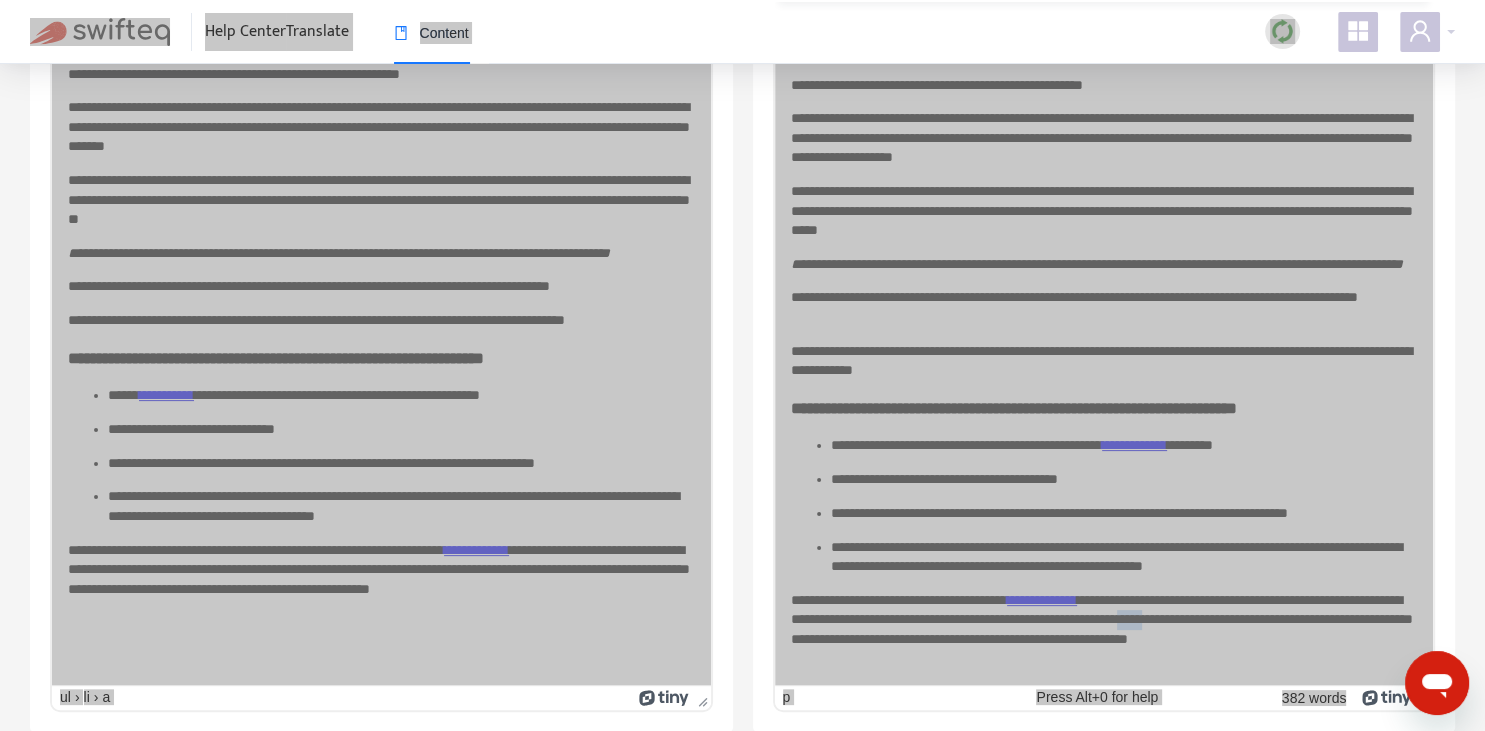 click on "**********" at bounding box center (1103, 629) 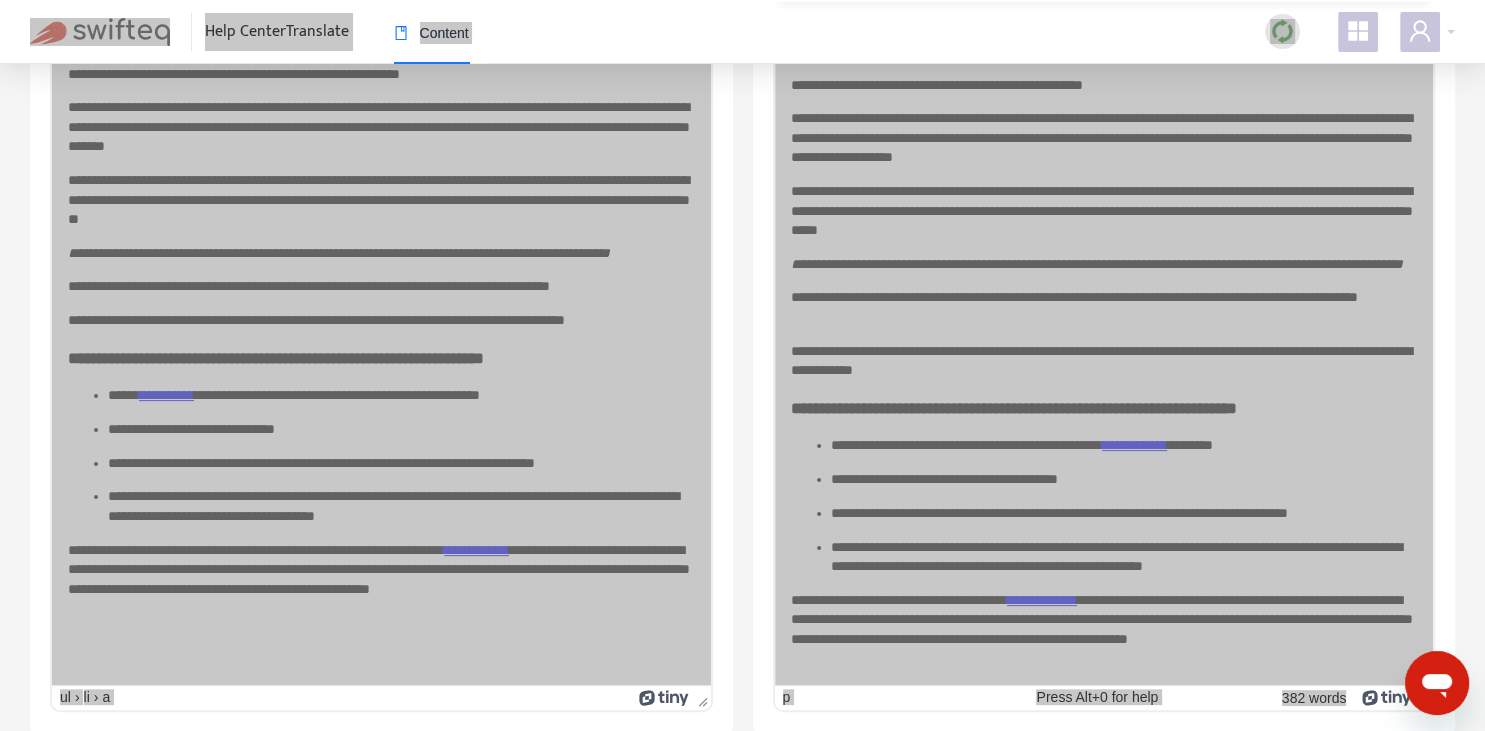 click on "**********" at bounding box center [1123, 556] 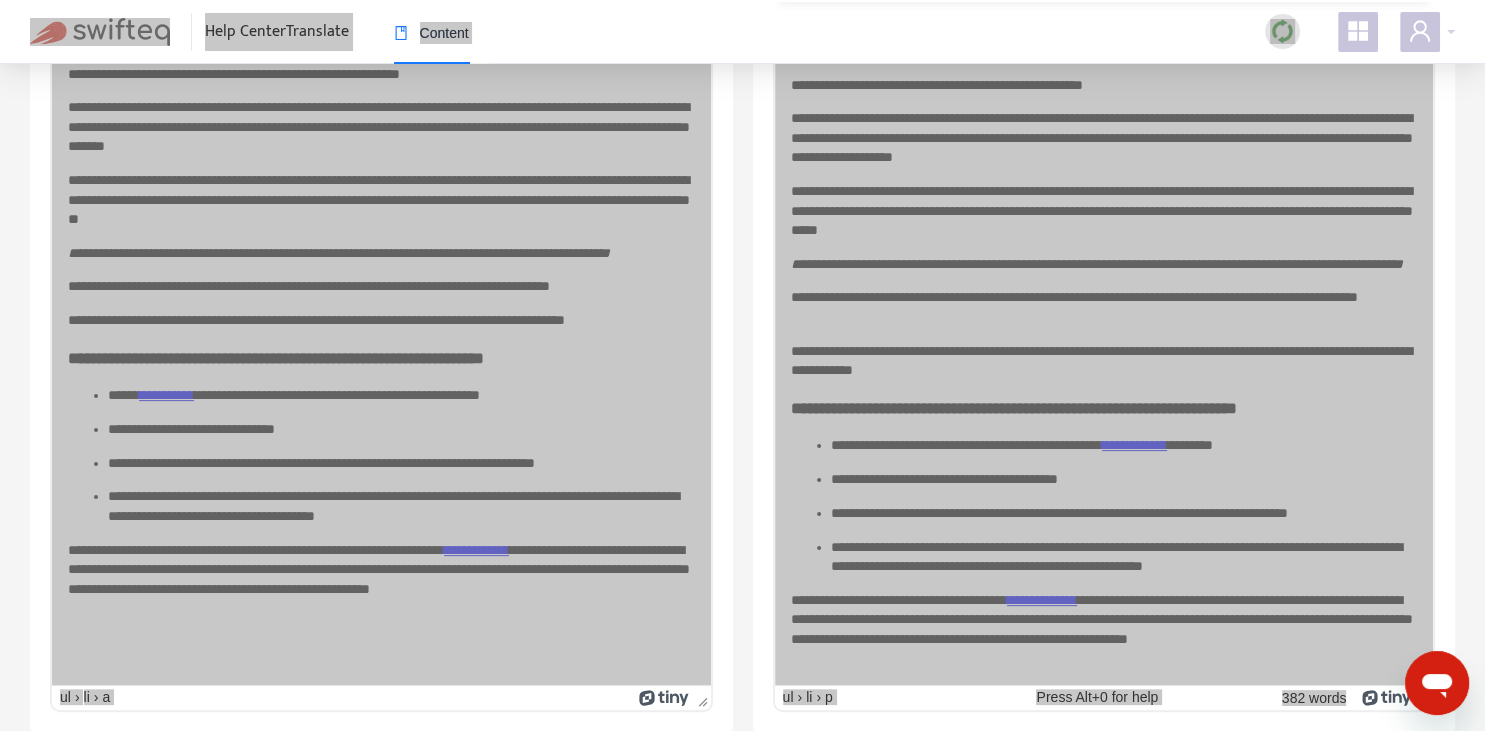 click on "**********" at bounding box center [1103, 629] 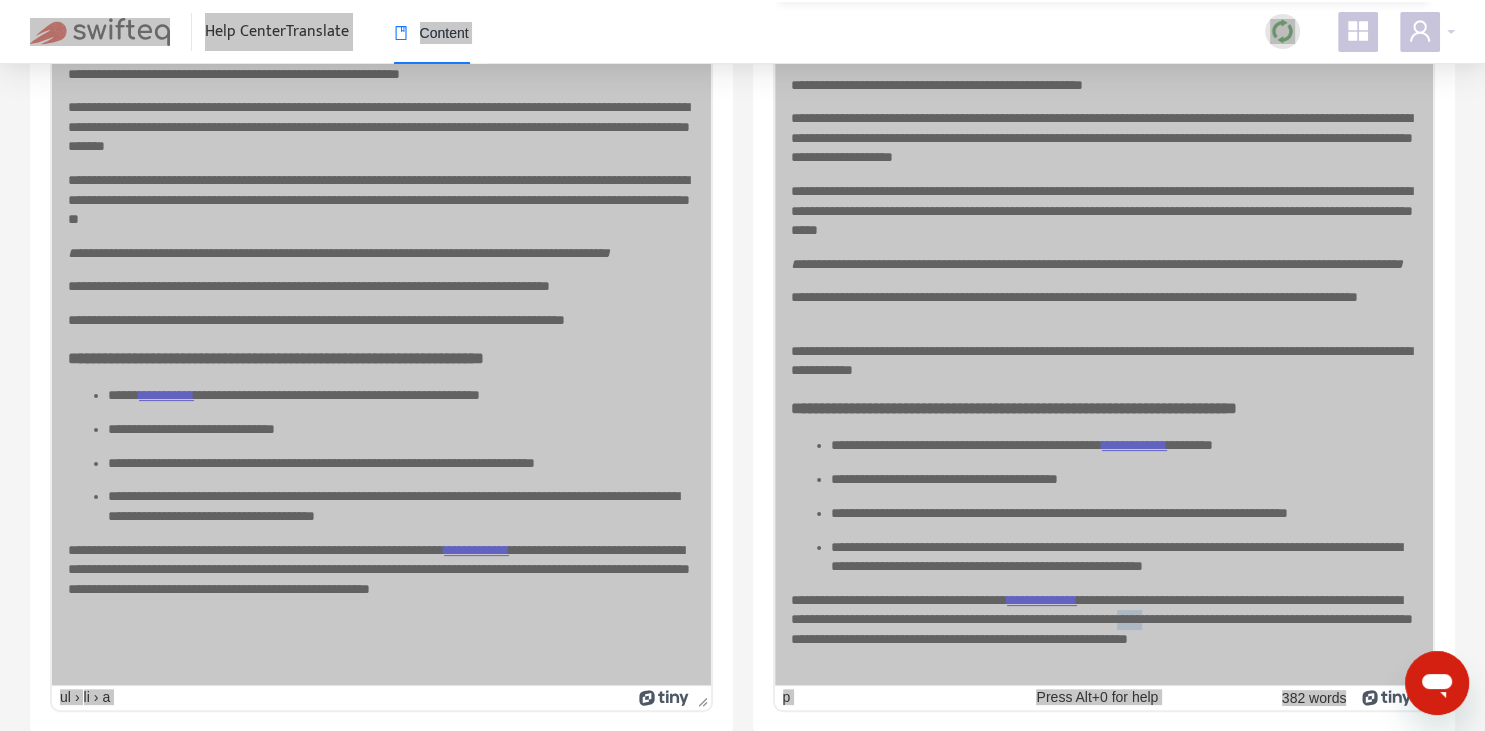 click on "**********" at bounding box center [1103, 629] 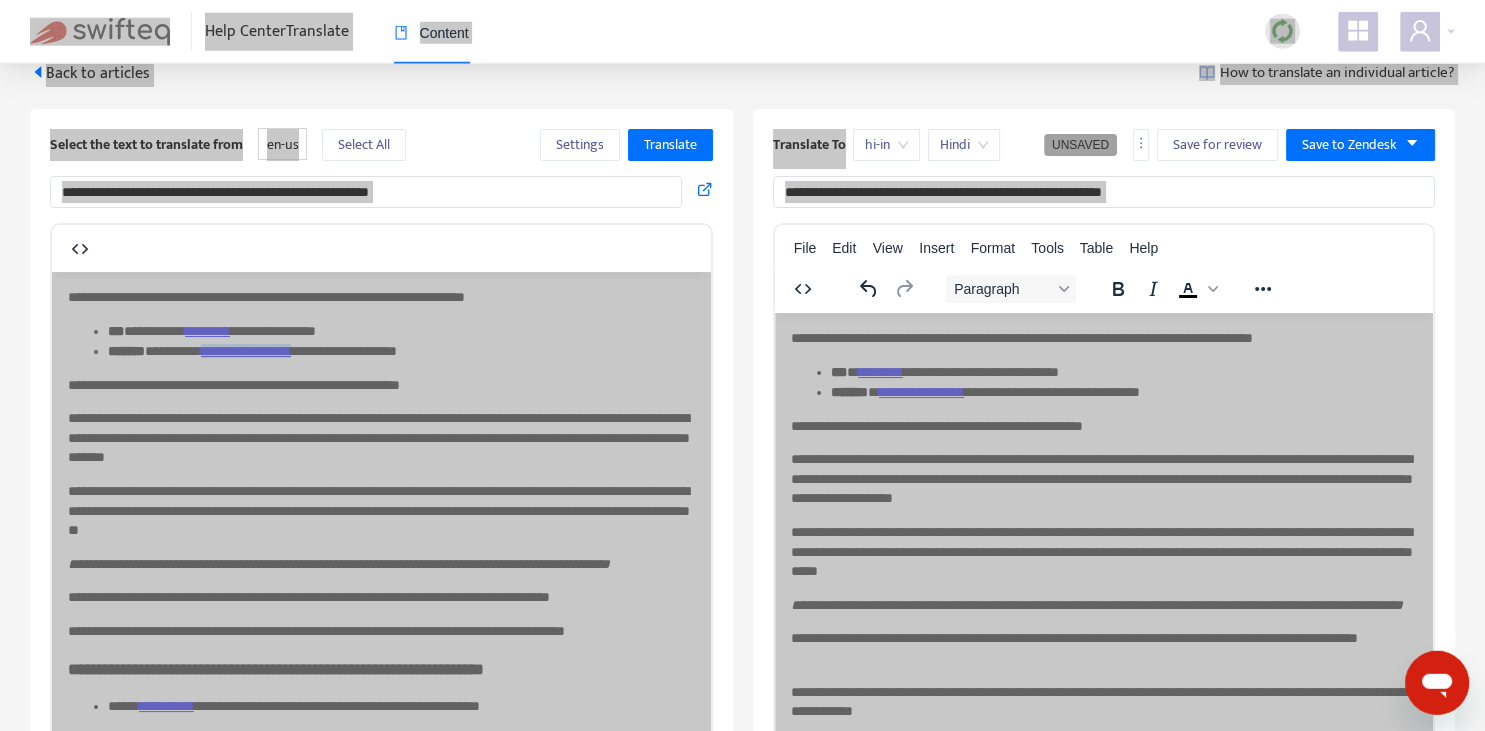 scroll, scrollTop: 0, scrollLeft: 0, axis: both 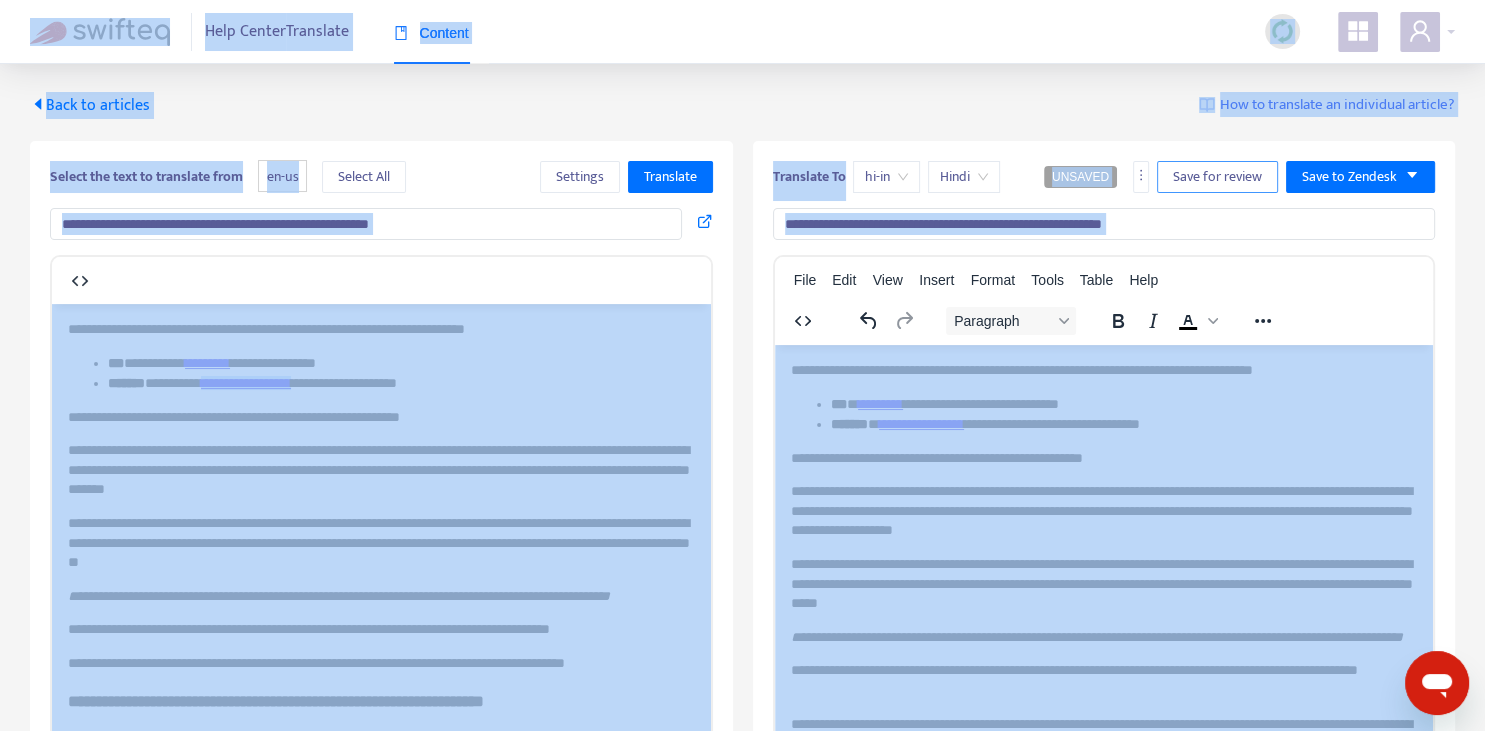 click on "Save for review" at bounding box center (1217, 177) 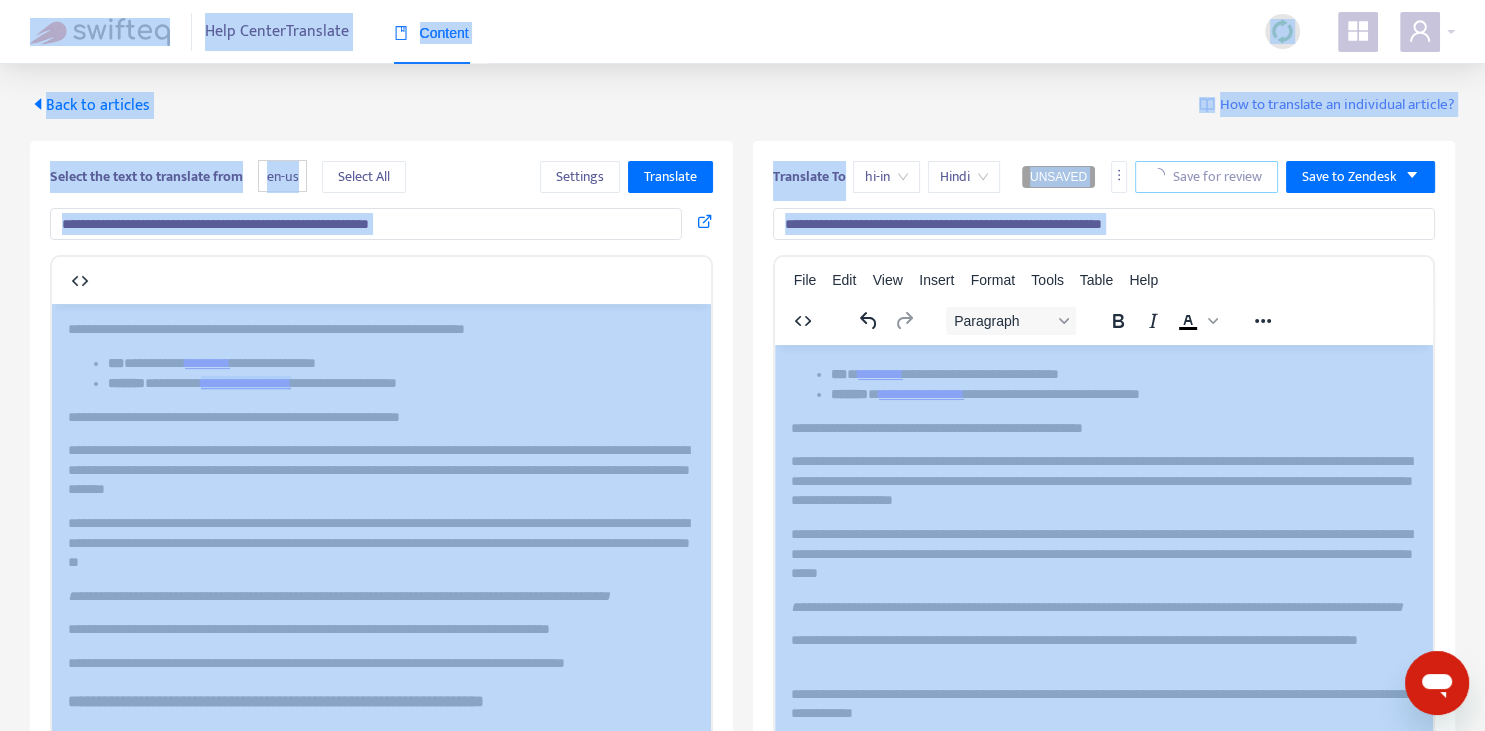 scroll, scrollTop: 343, scrollLeft: 0, axis: vertical 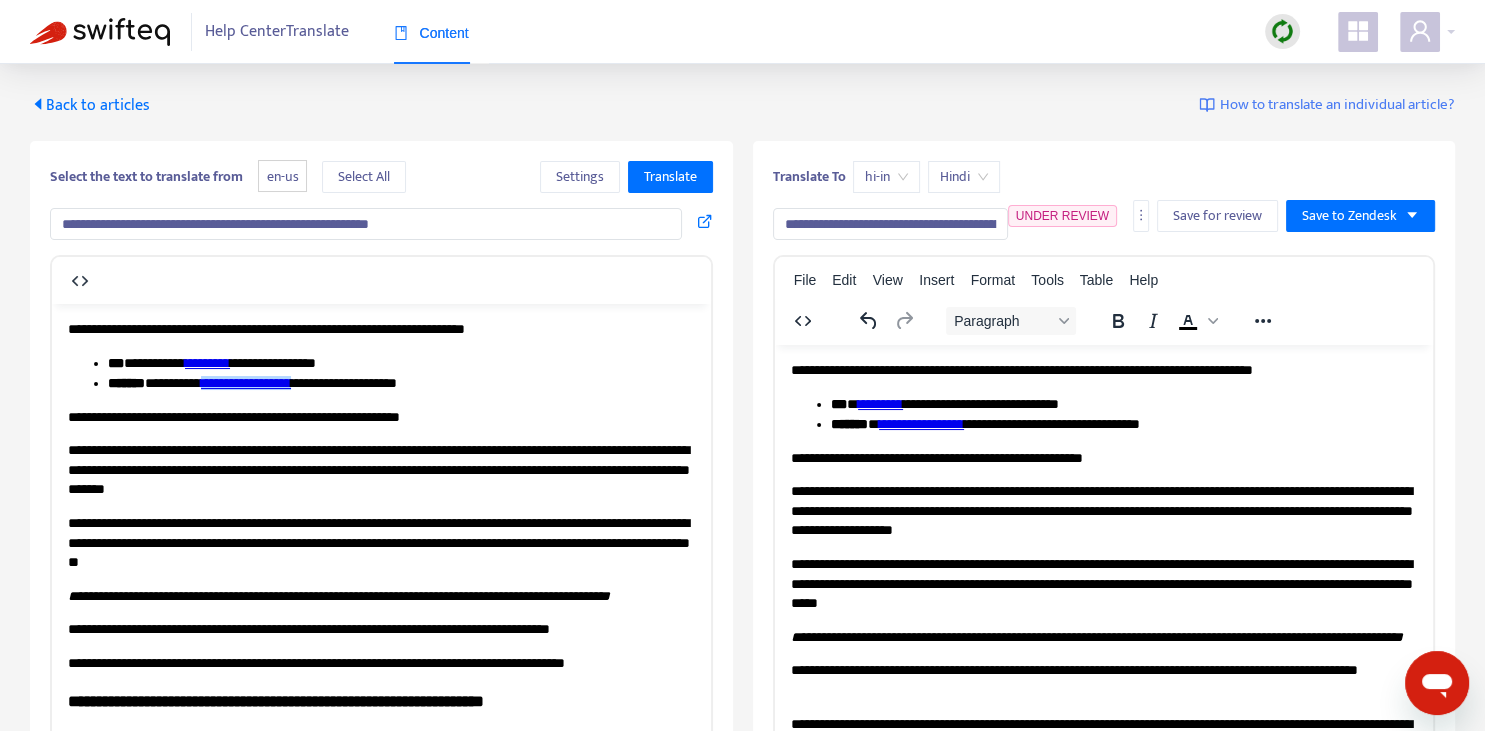 click on "Back to articles" at bounding box center (90, 105) 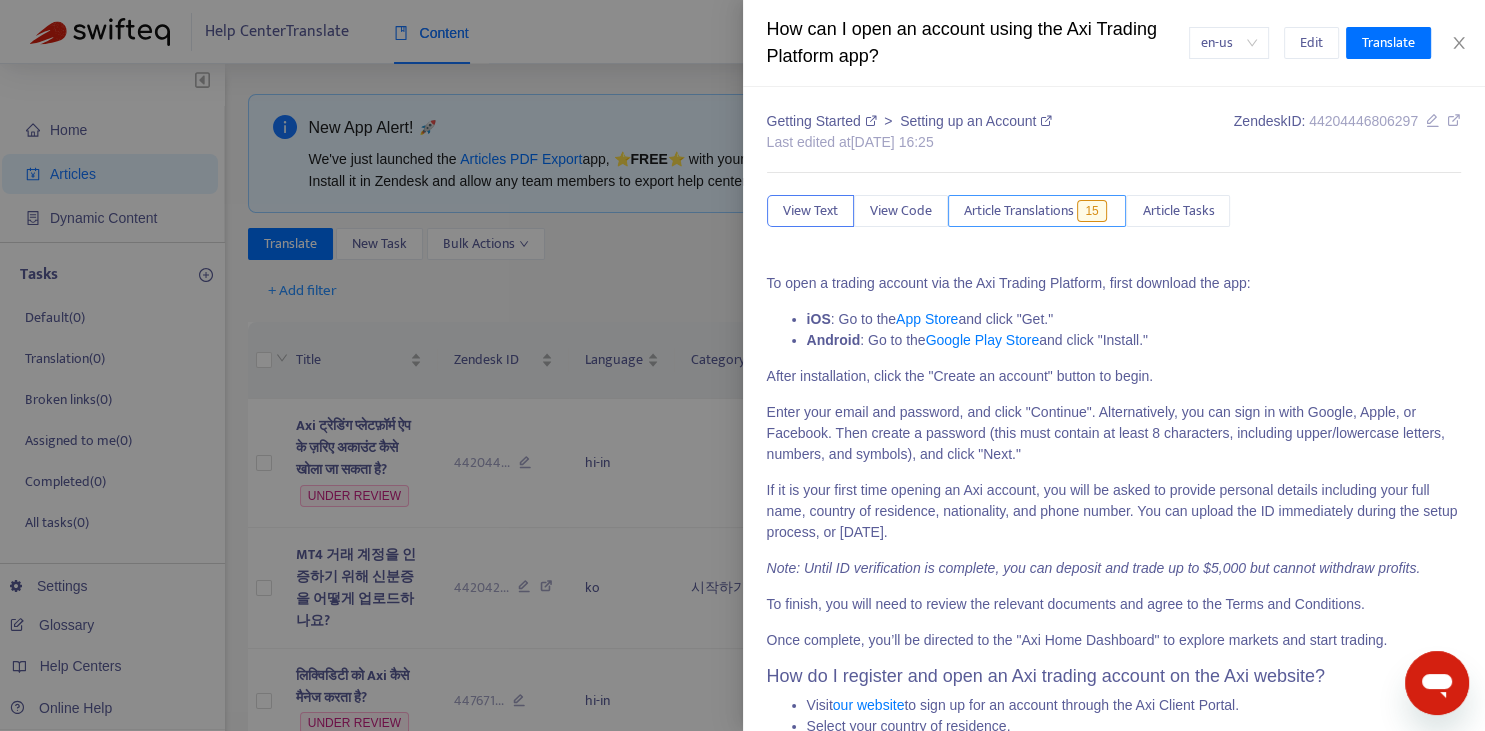 click on "Article Translations" at bounding box center (1019, 211) 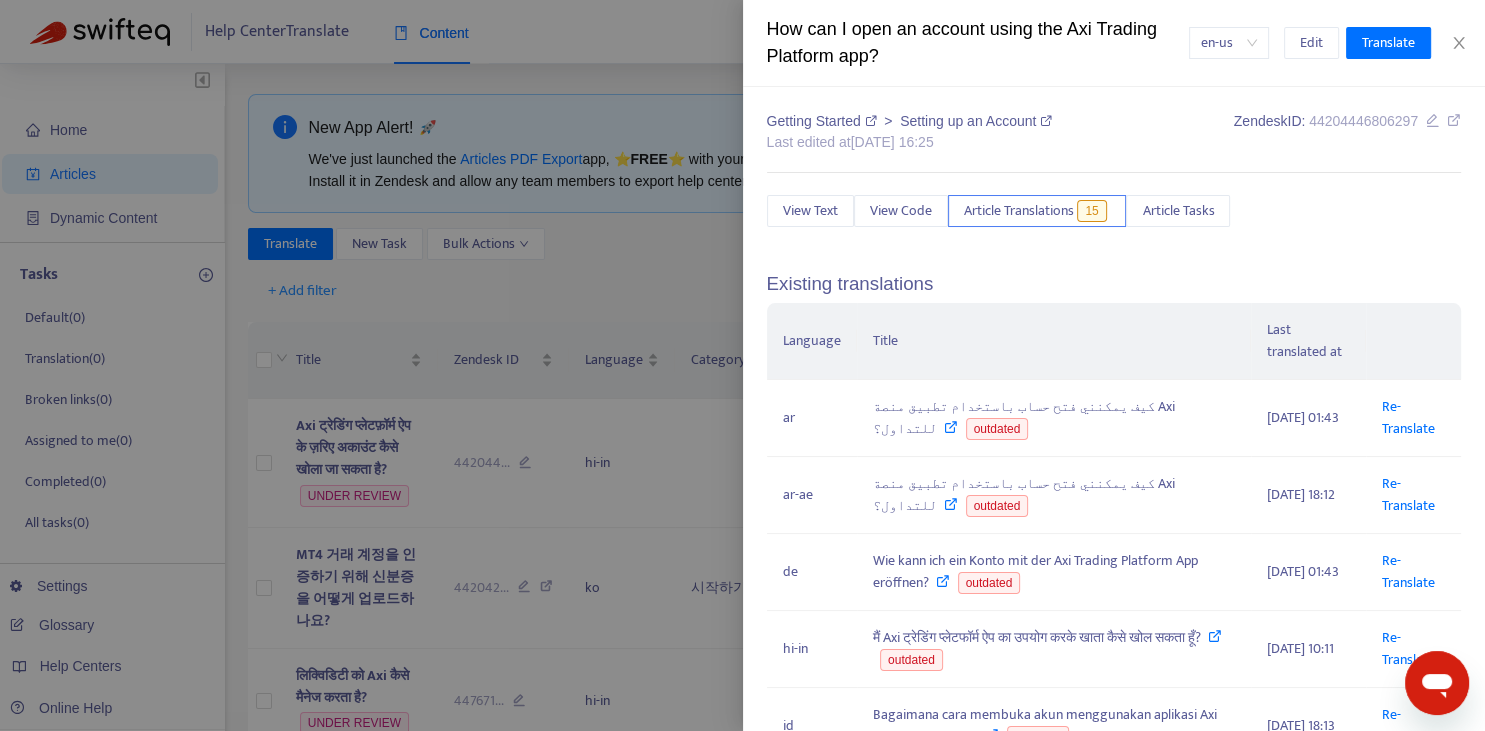 click at bounding box center (742, 365) 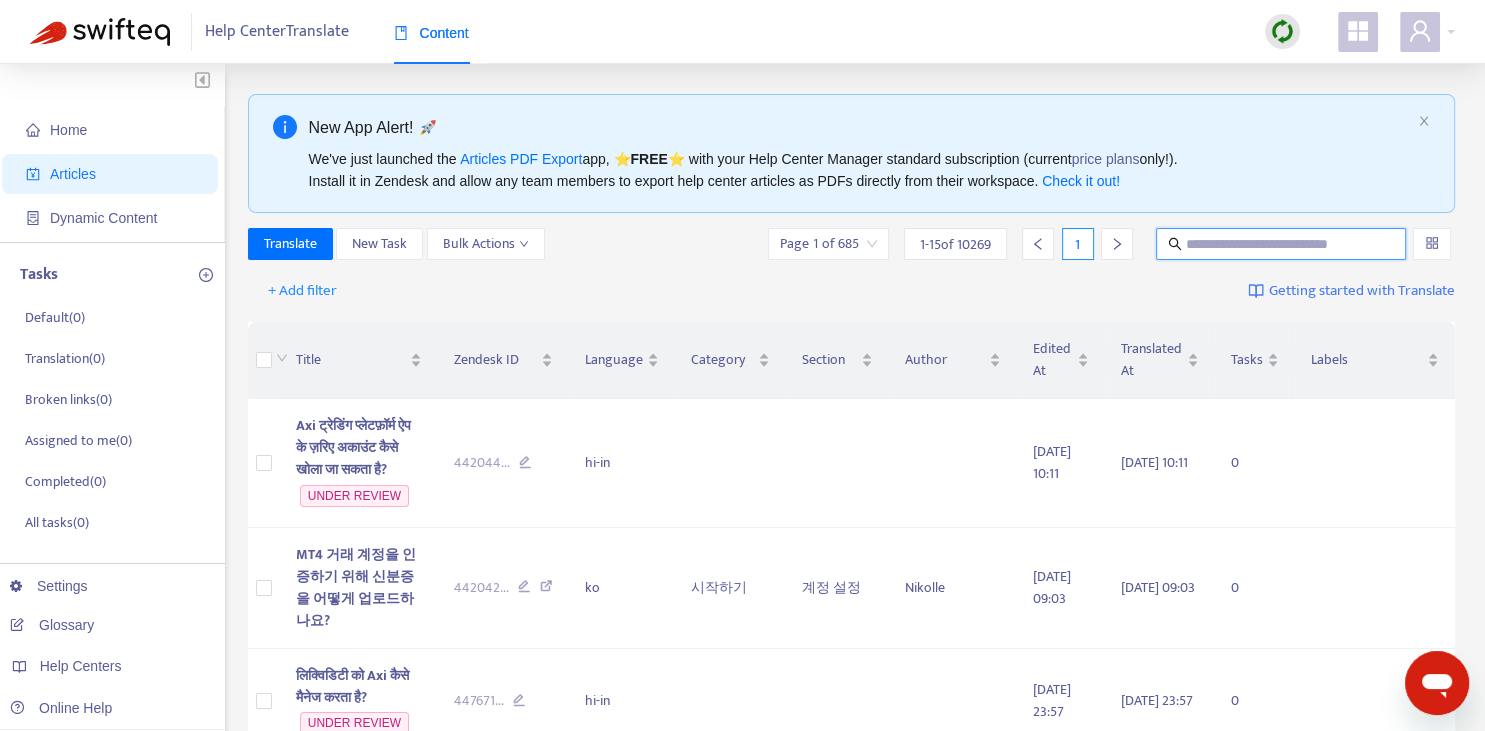 click at bounding box center [1282, 244] 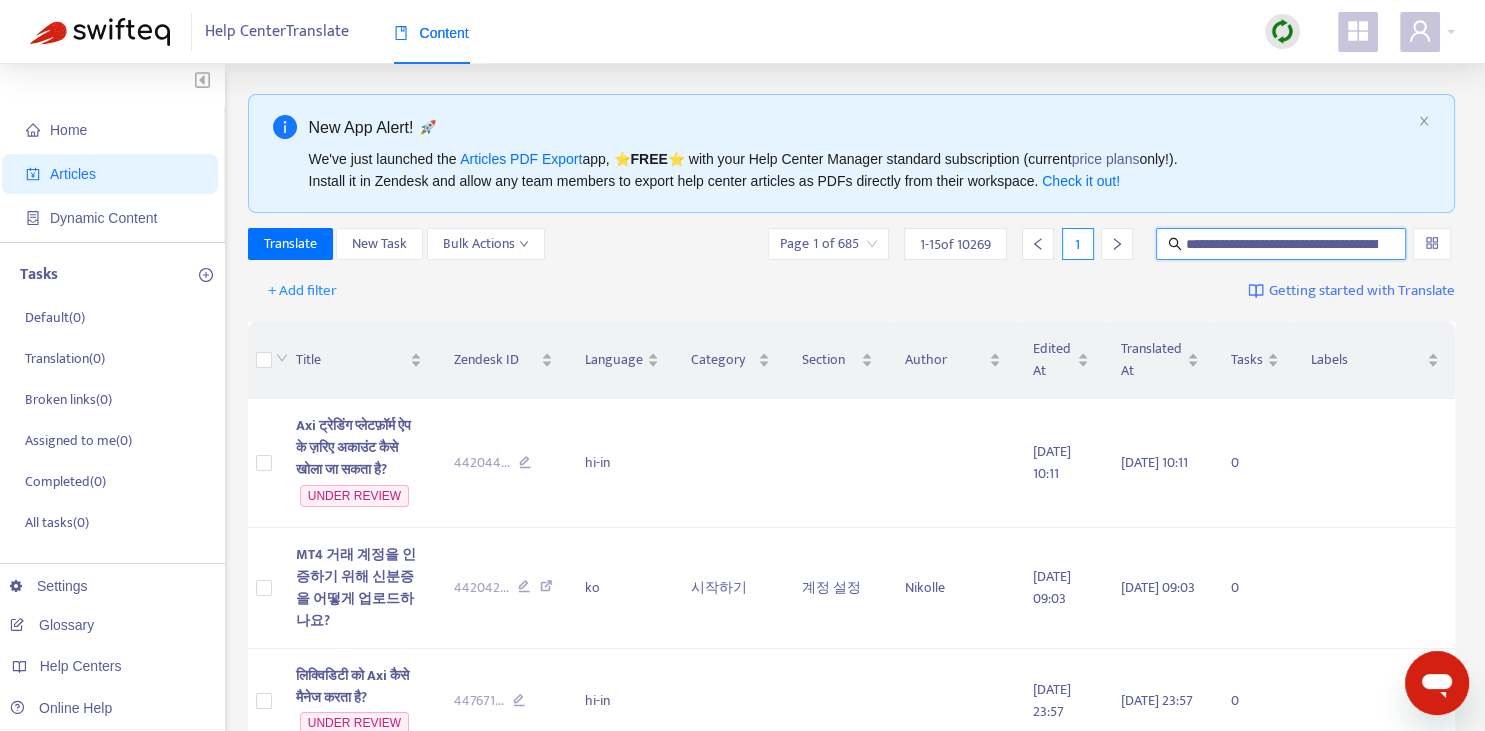 scroll, scrollTop: 0, scrollLeft: 279, axis: horizontal 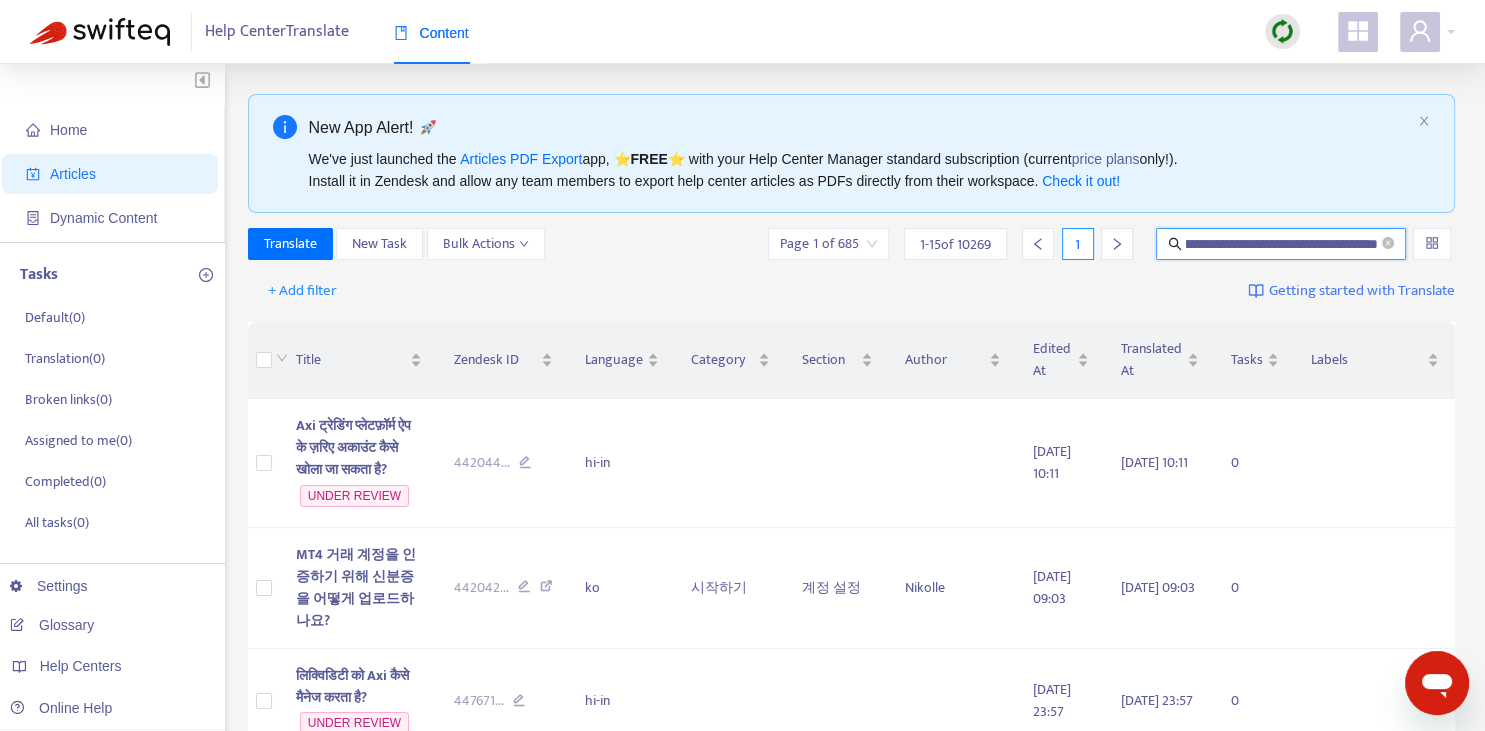 type on "**********" 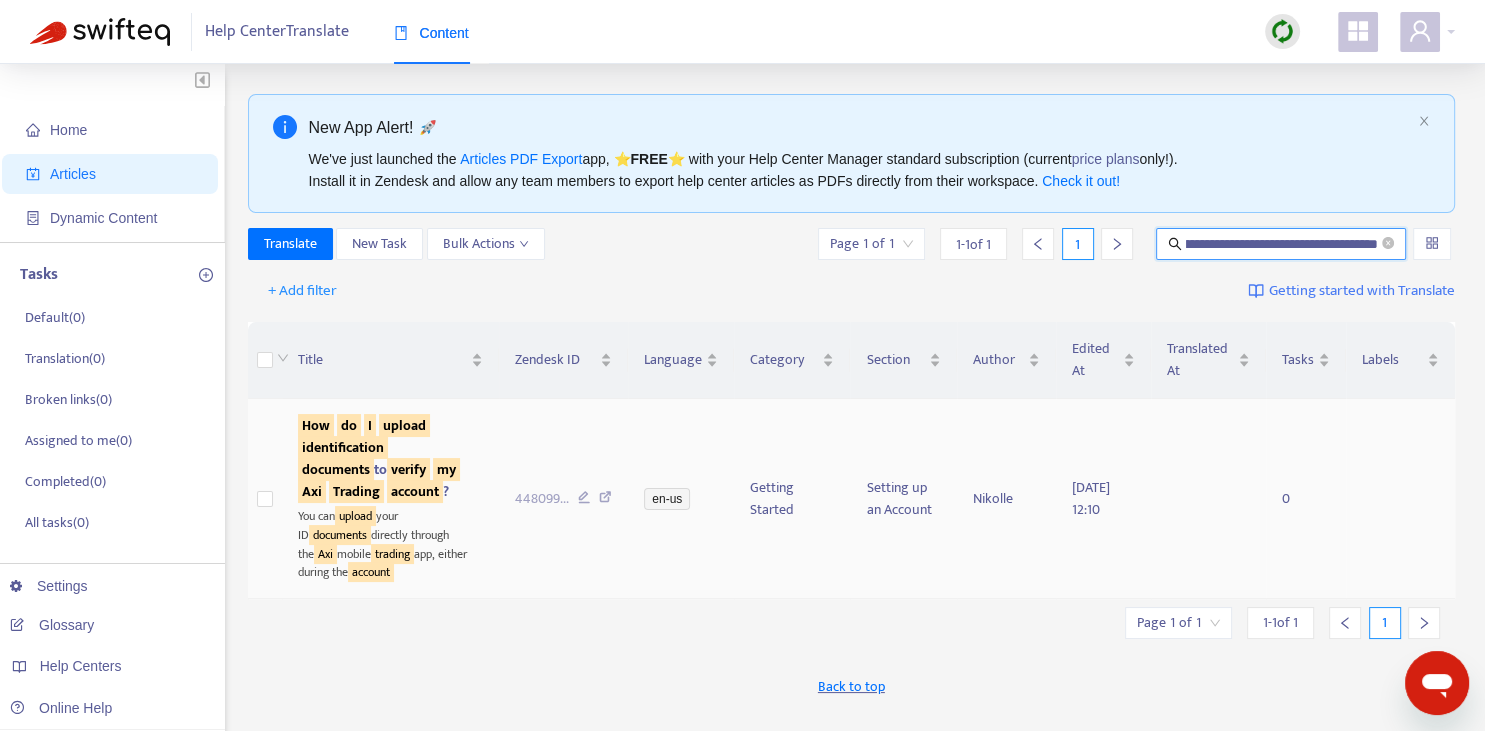 click on "identification" at bounding box center (343, 447) 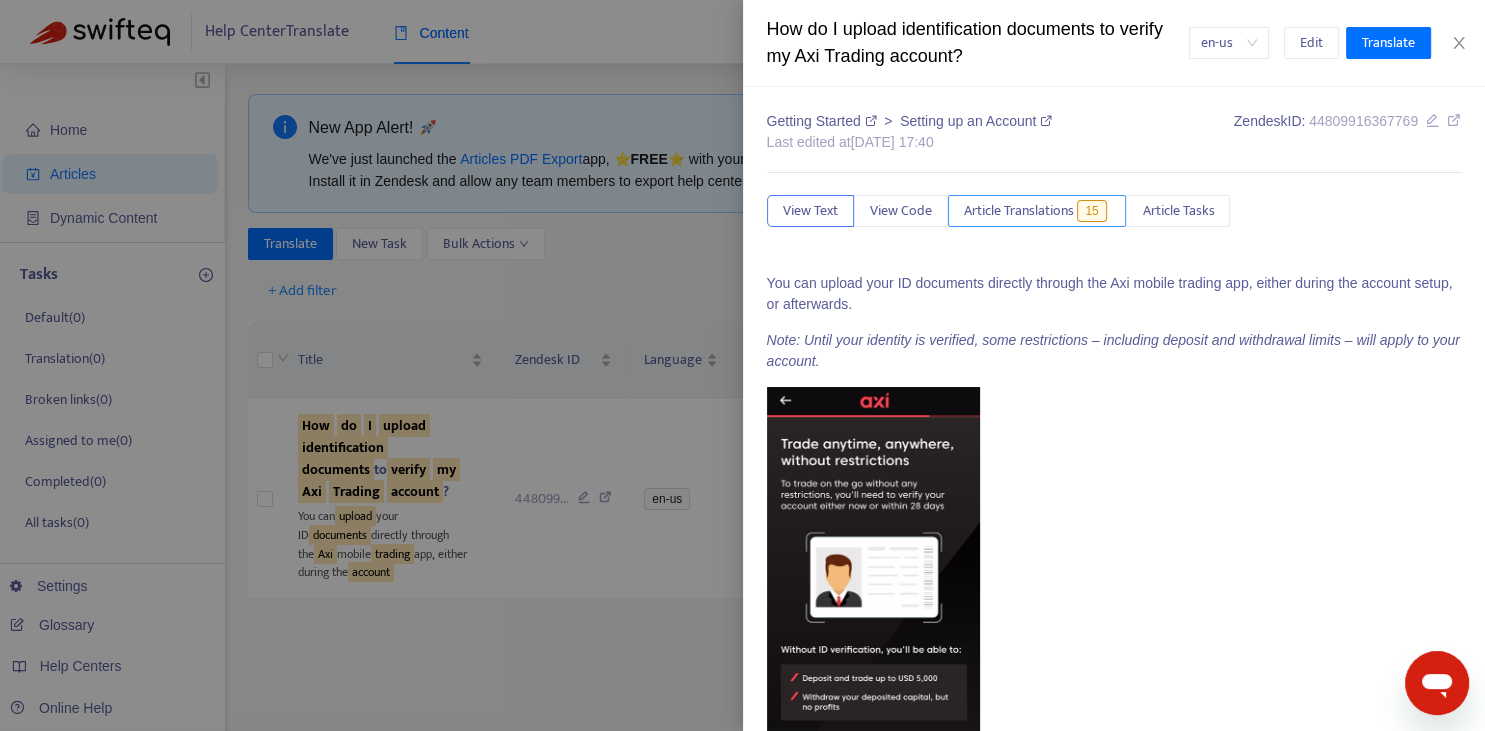 click on "Article Translations" at bounding box center (1019, 211) 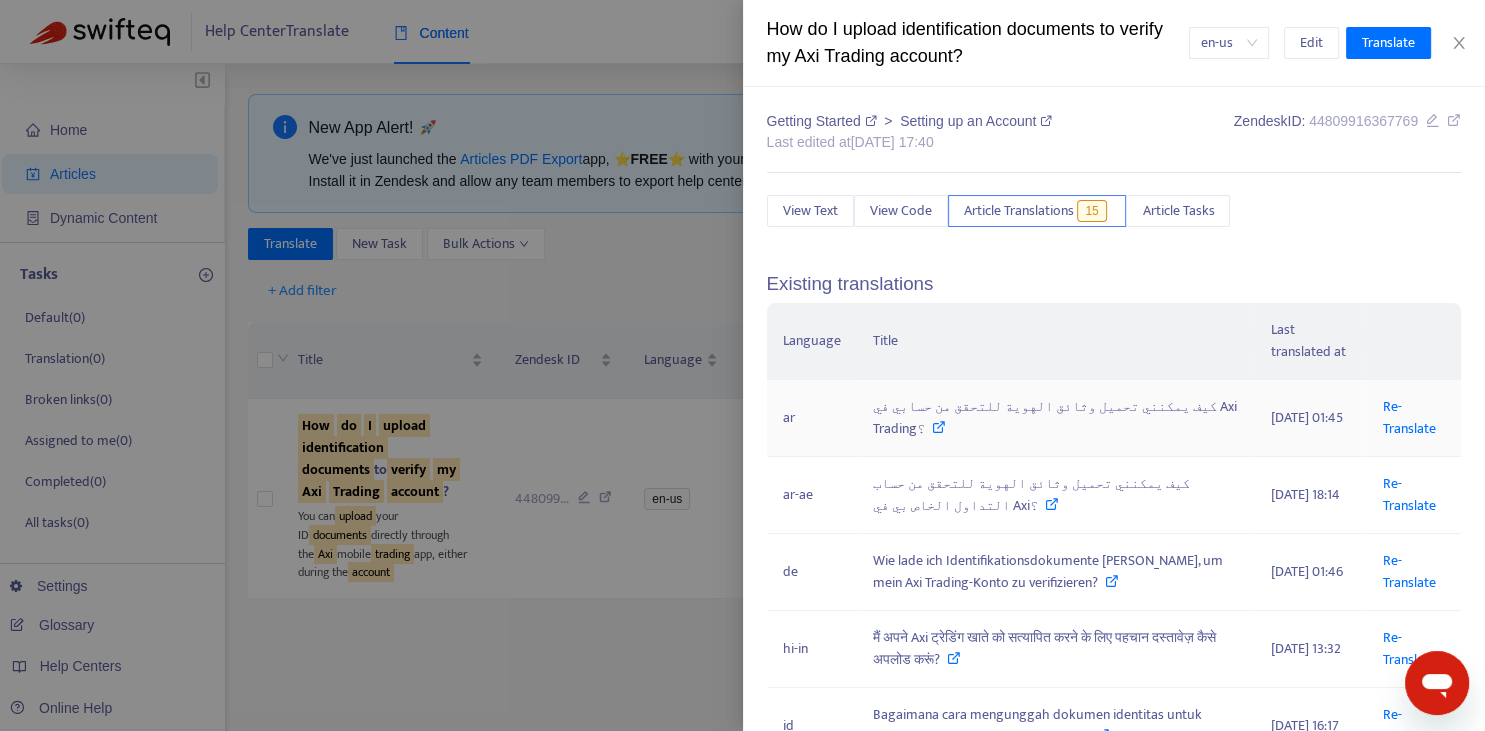 scroll, scrollTop: 74, scrollLeft: 0, axis: vertical 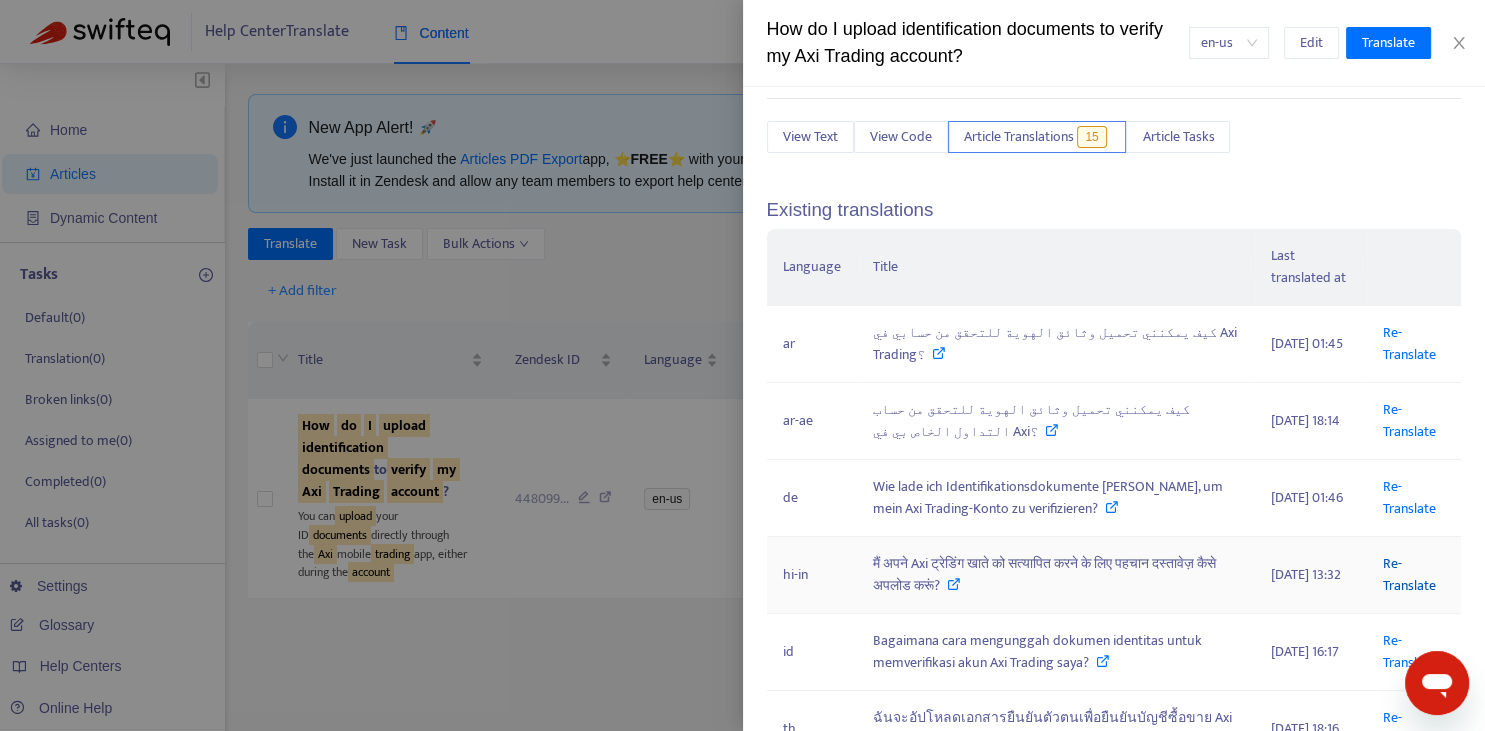 click on "Re-Translate" at bounding box center (1409, 574) 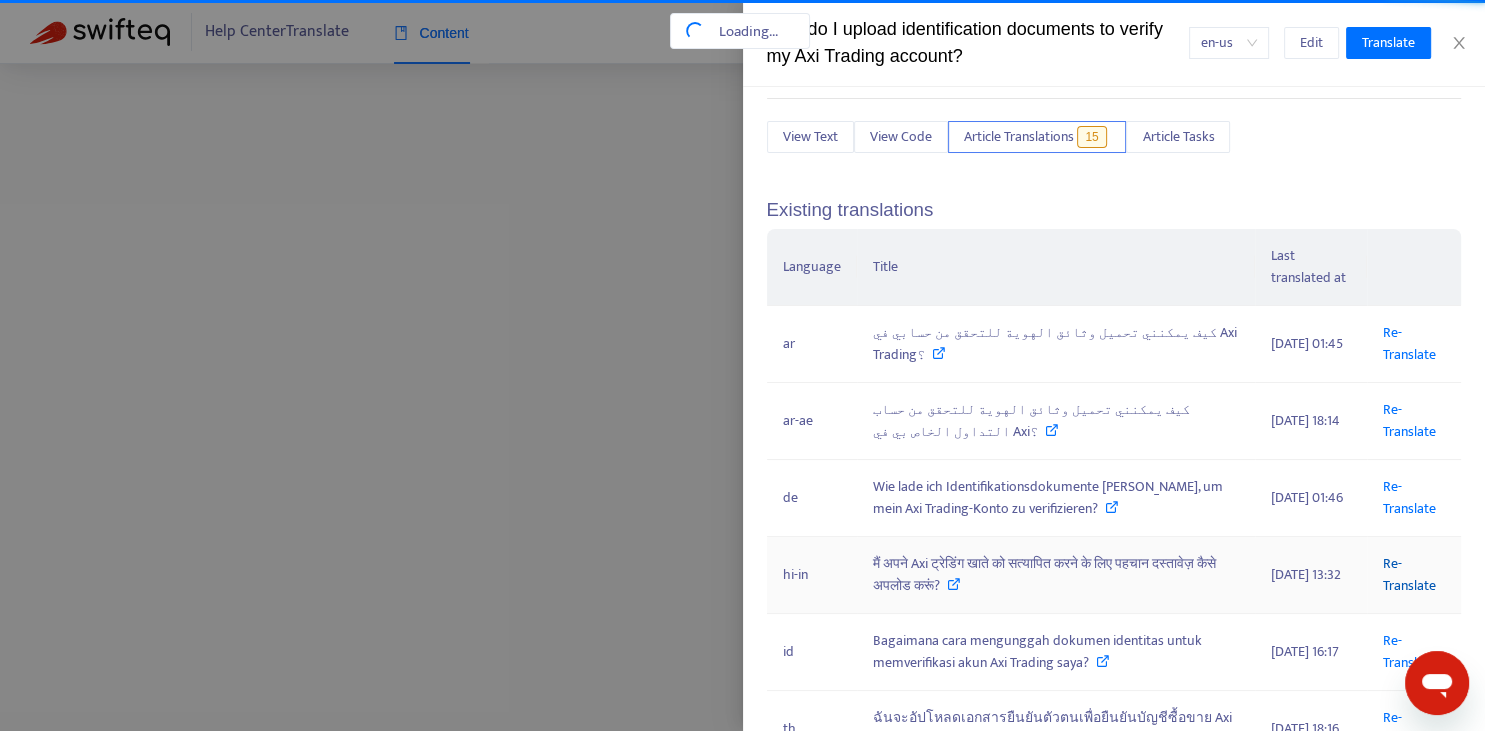 scroll, scrollTop: 0, scrollLeft: 279, axis: horizontal 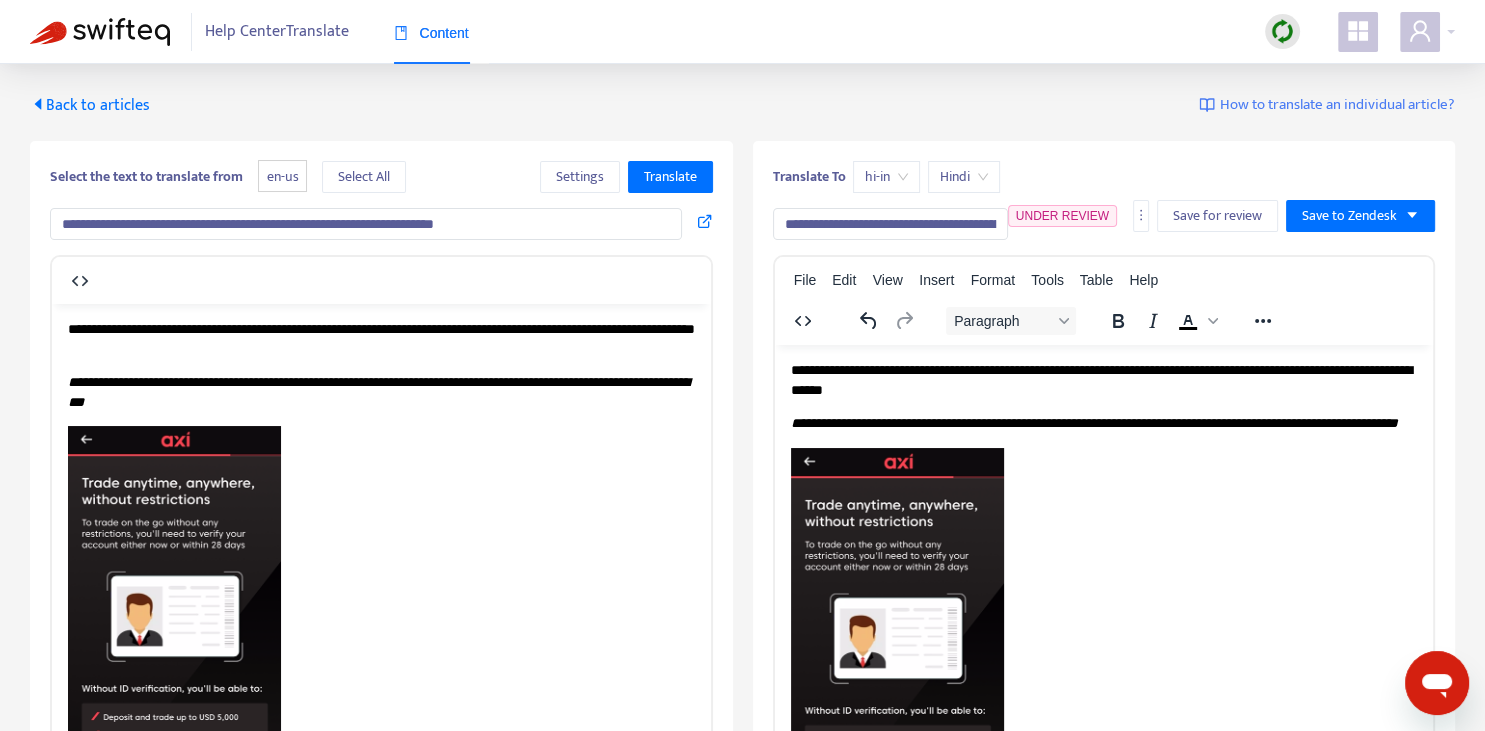 click on "**********" at bounding box center [890, 224] 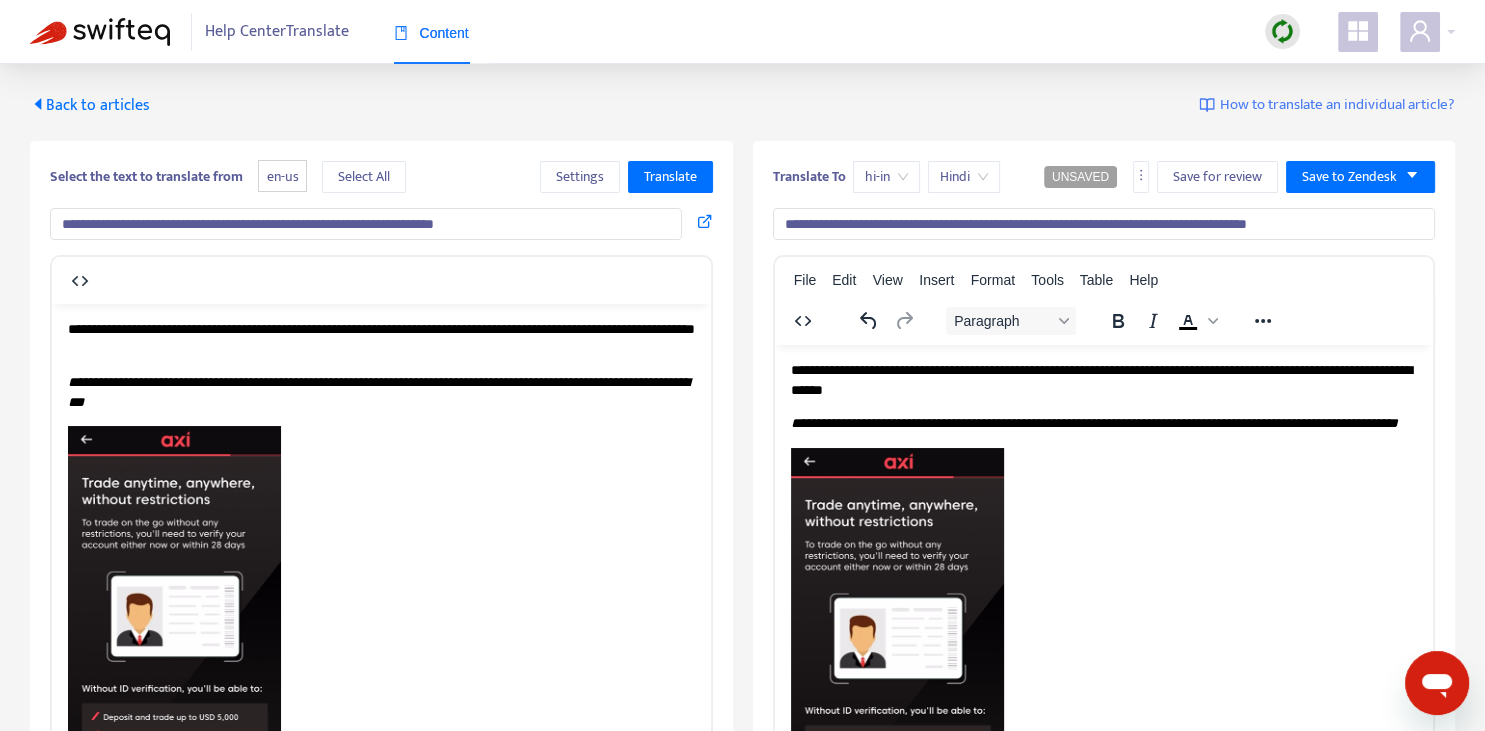 type on "**********" 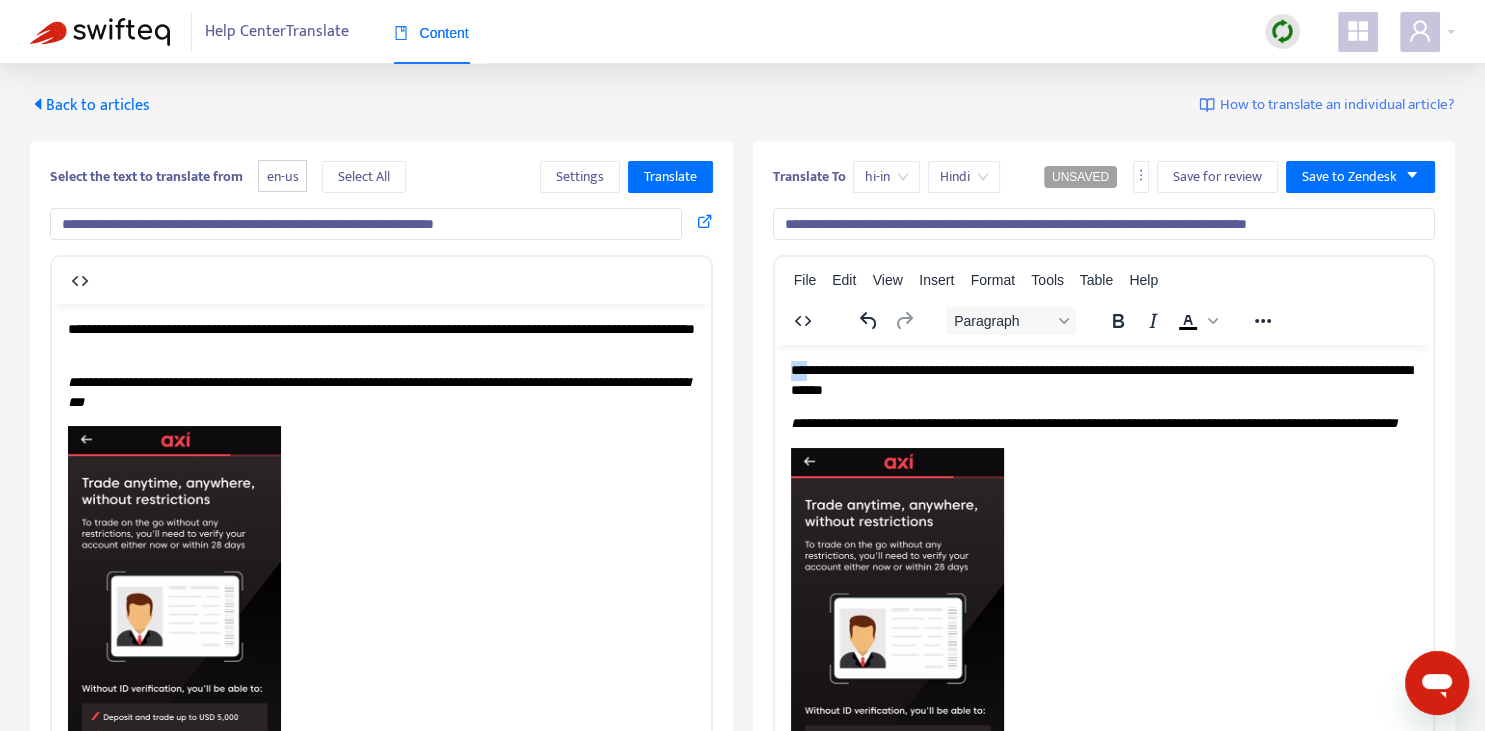 click on "**********" at bounding box center [1103, 379] 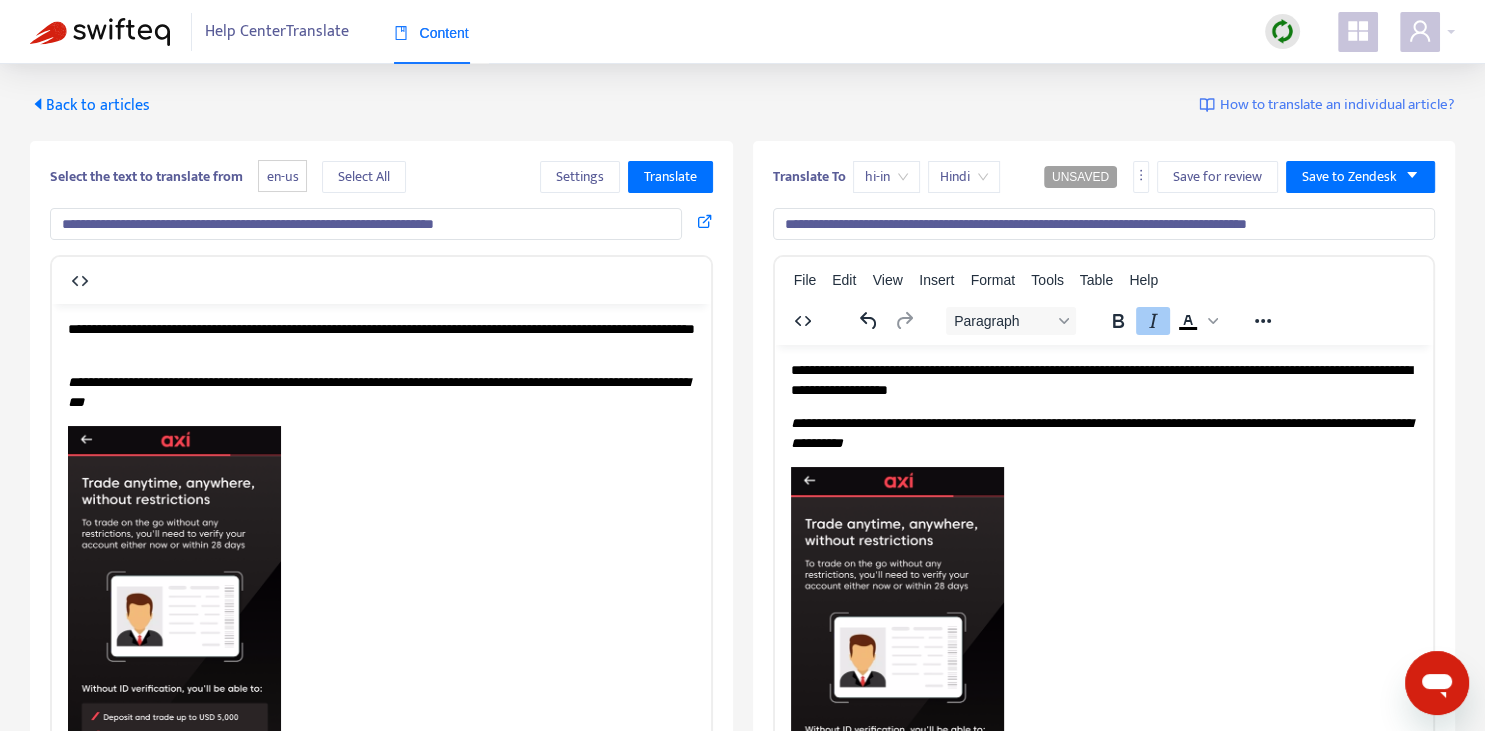 click on "**********" at bounding box center (1100, 432) 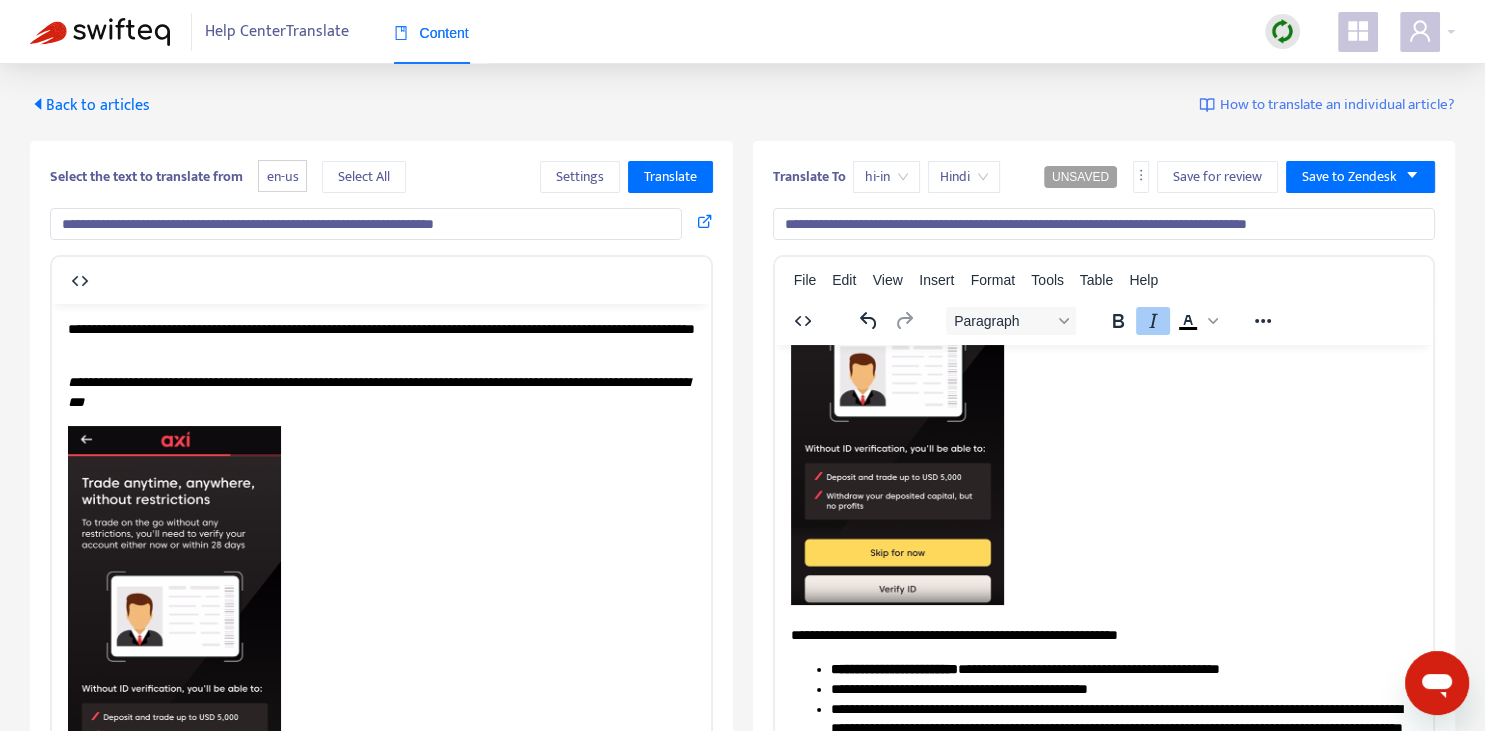 scroll, scrollTop: 422, scrollLeft: 0, axis: vertical 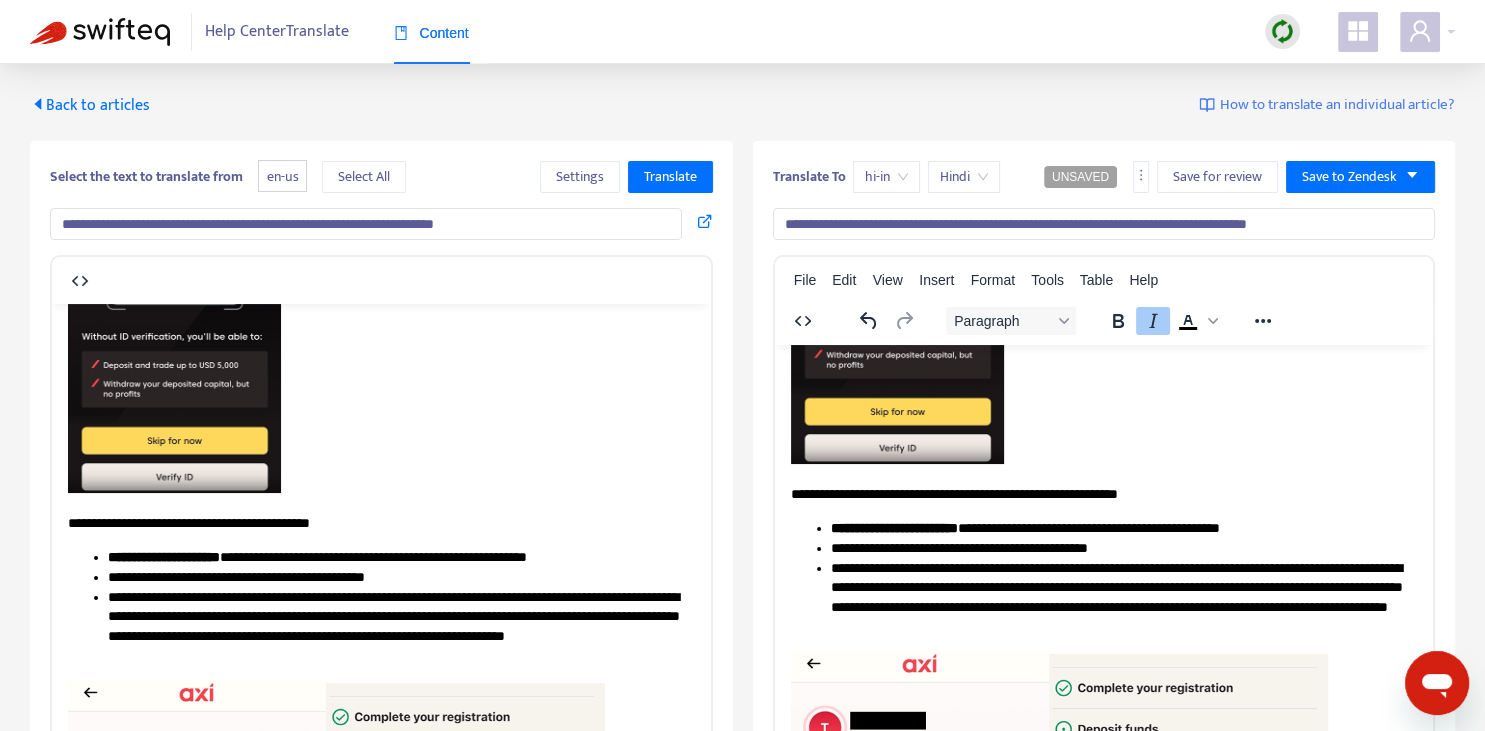 click on "**********" at bounding box center (1103, 494) 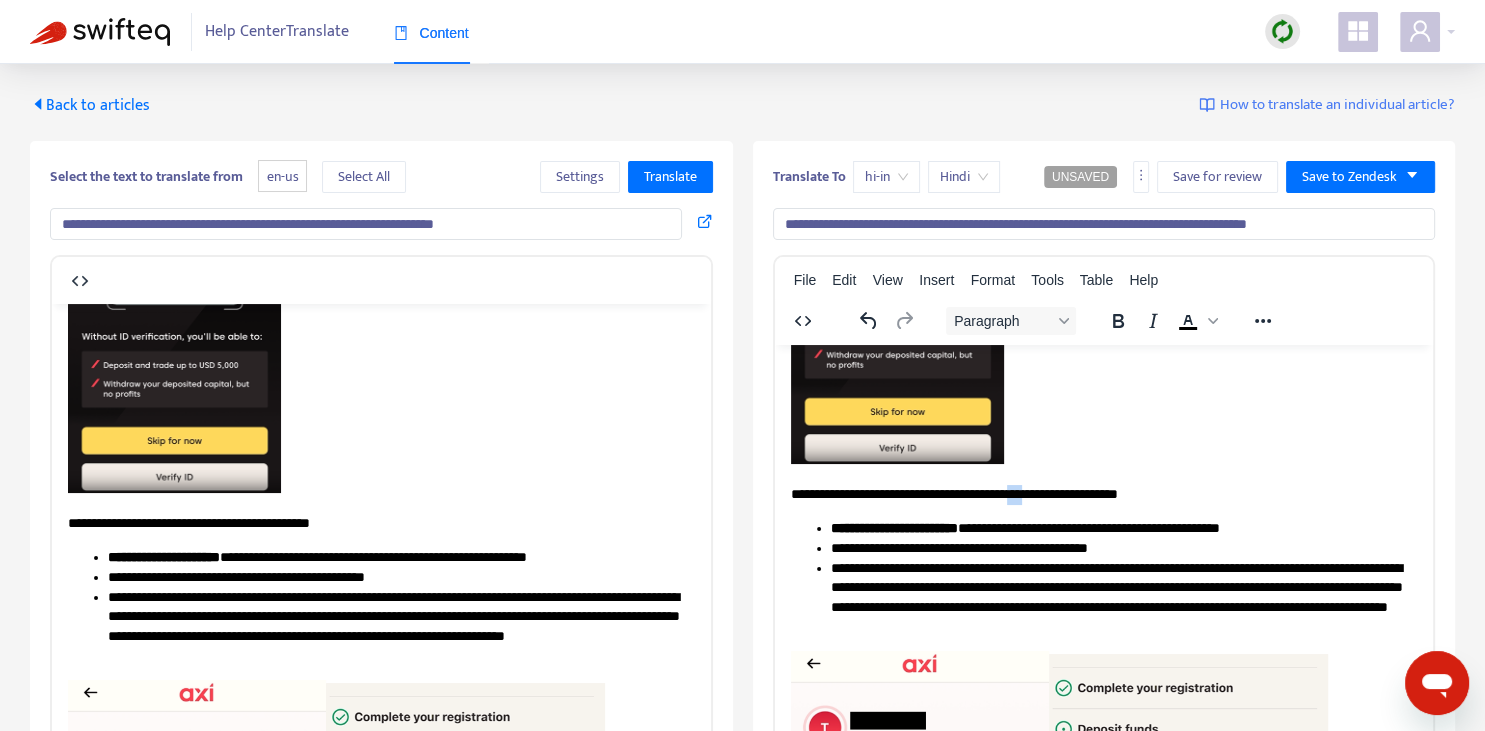 click on "**********" at bounding box center (1103, 494) 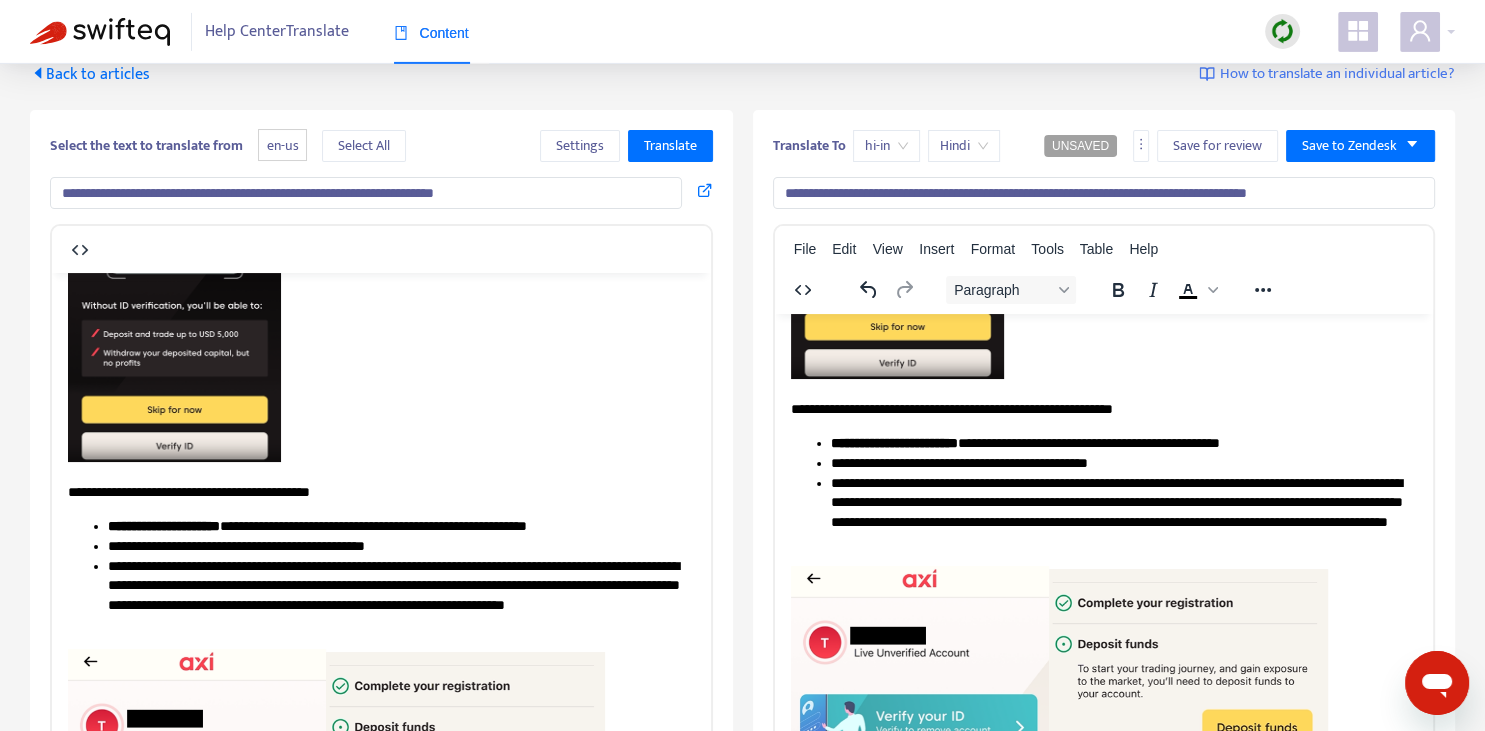 scroll, scrollTop: 474, scrollLeft: 0, axis: vertical 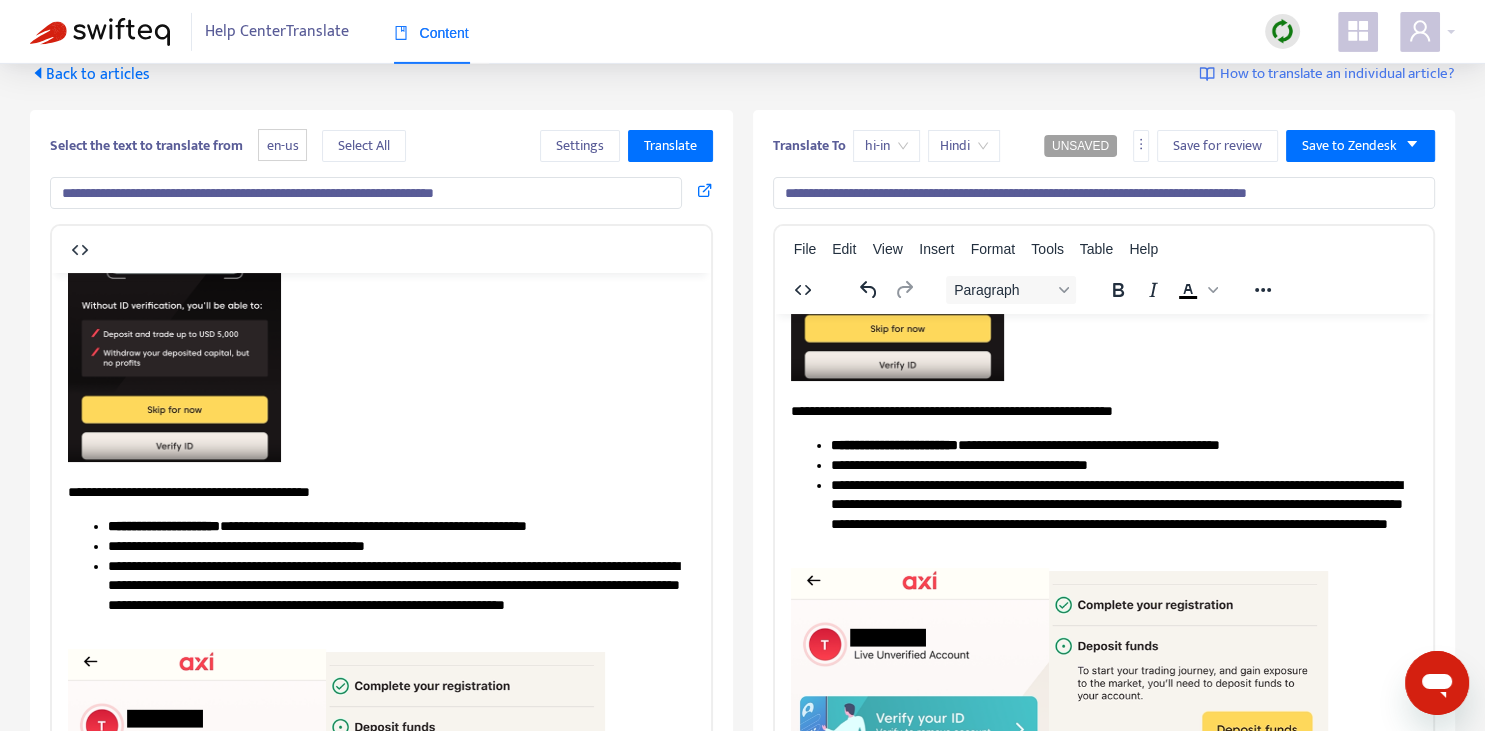 click on "**********" at bounding box center (1103, 411) 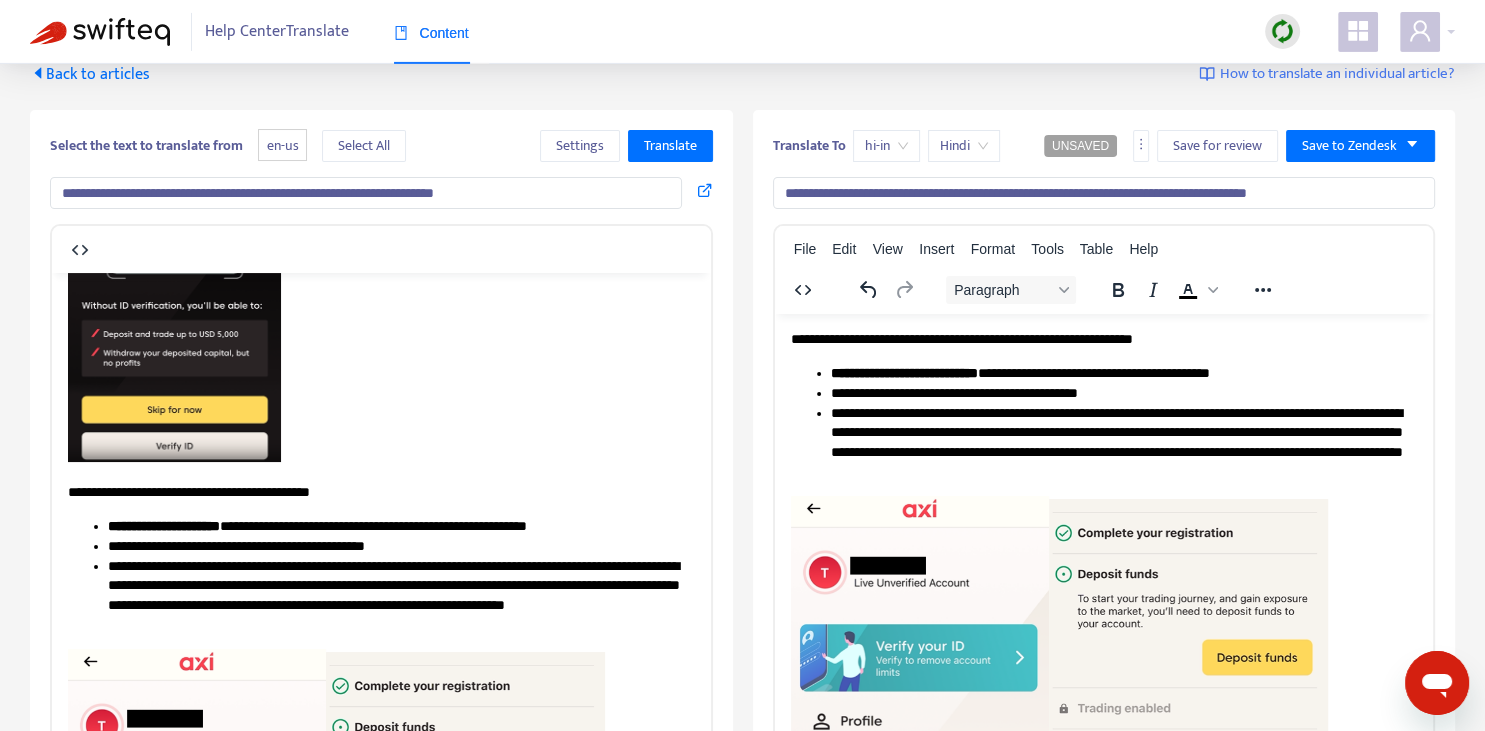 scroll, scrollTop: 544, scrollLeft: 0, axis: vertical 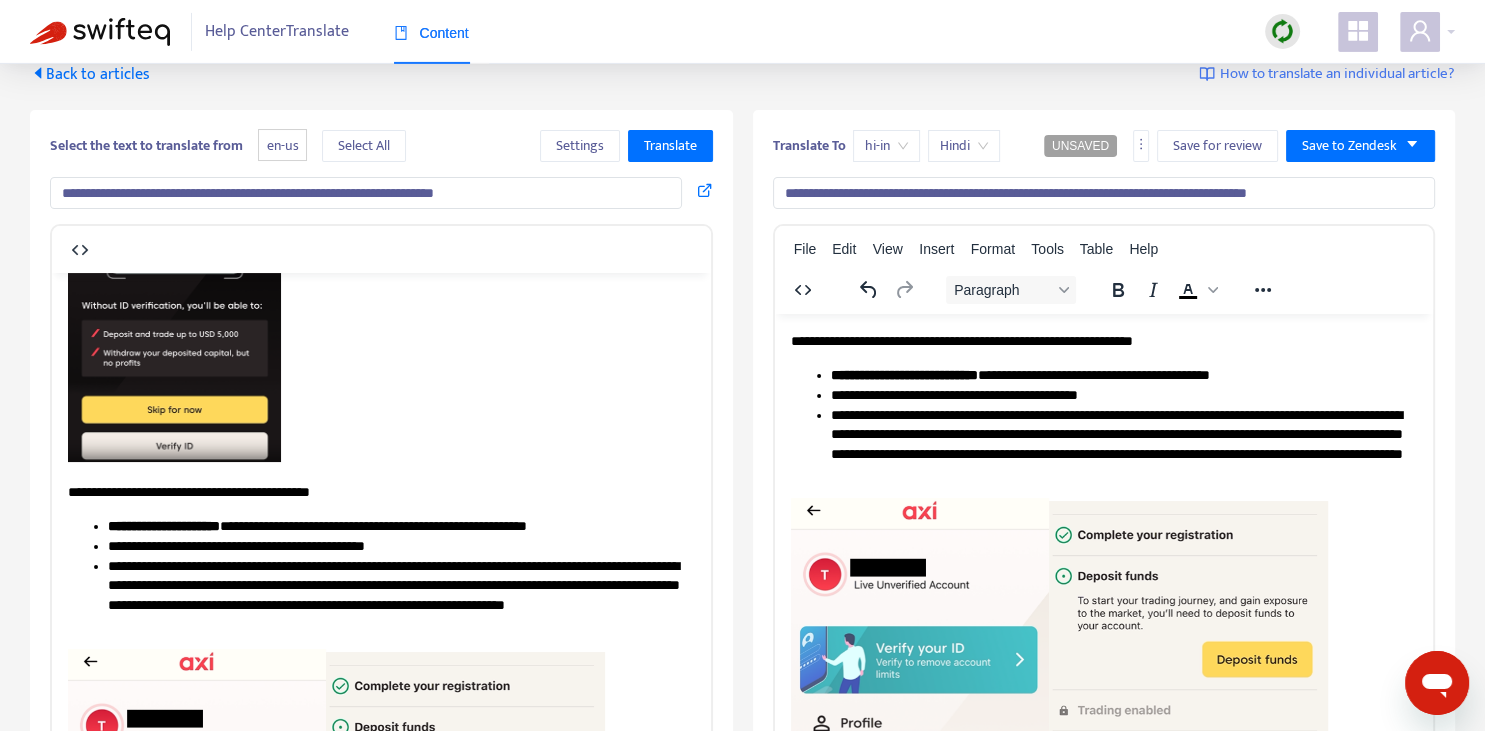 click on "**********" at bounding box center [1123, 444] 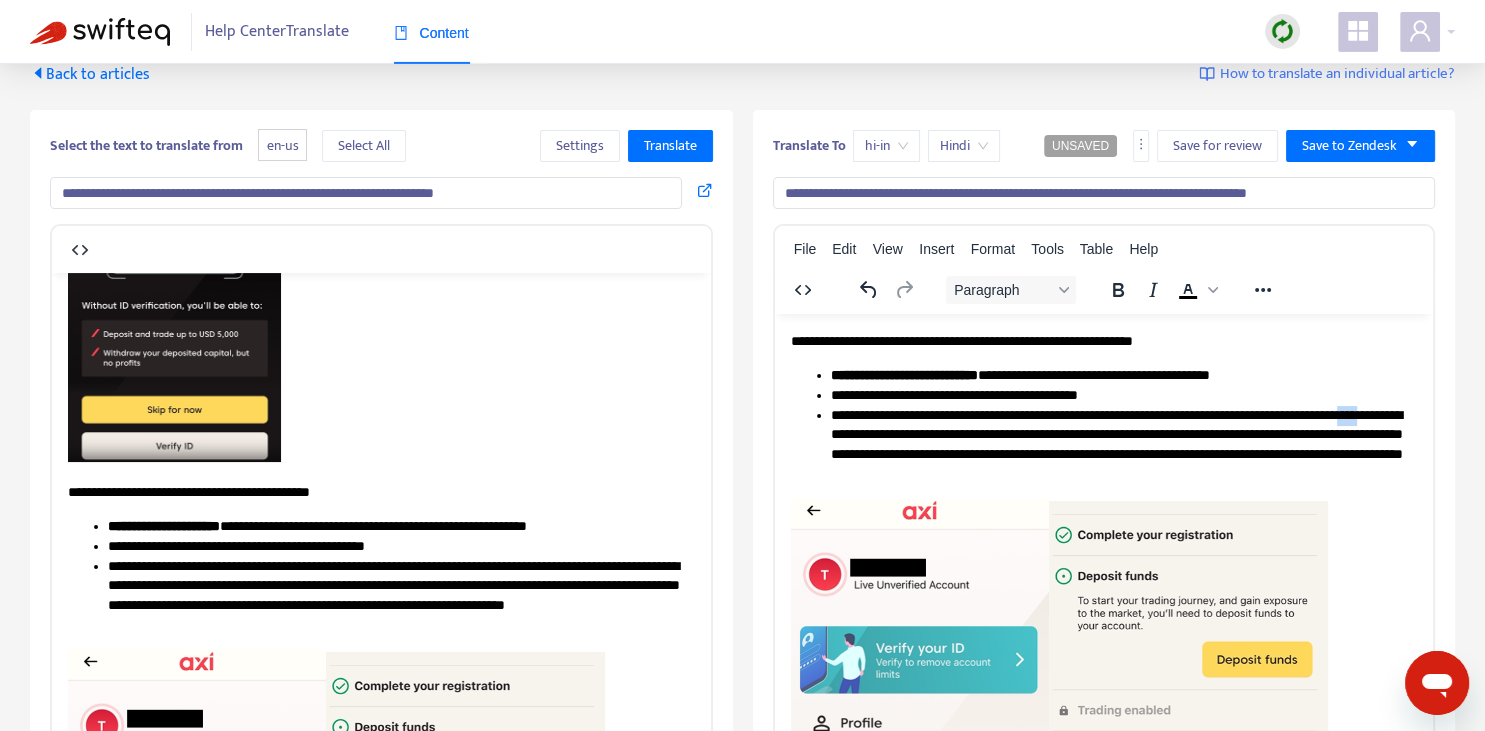click on "**********" at bounding box center [1123, 444] 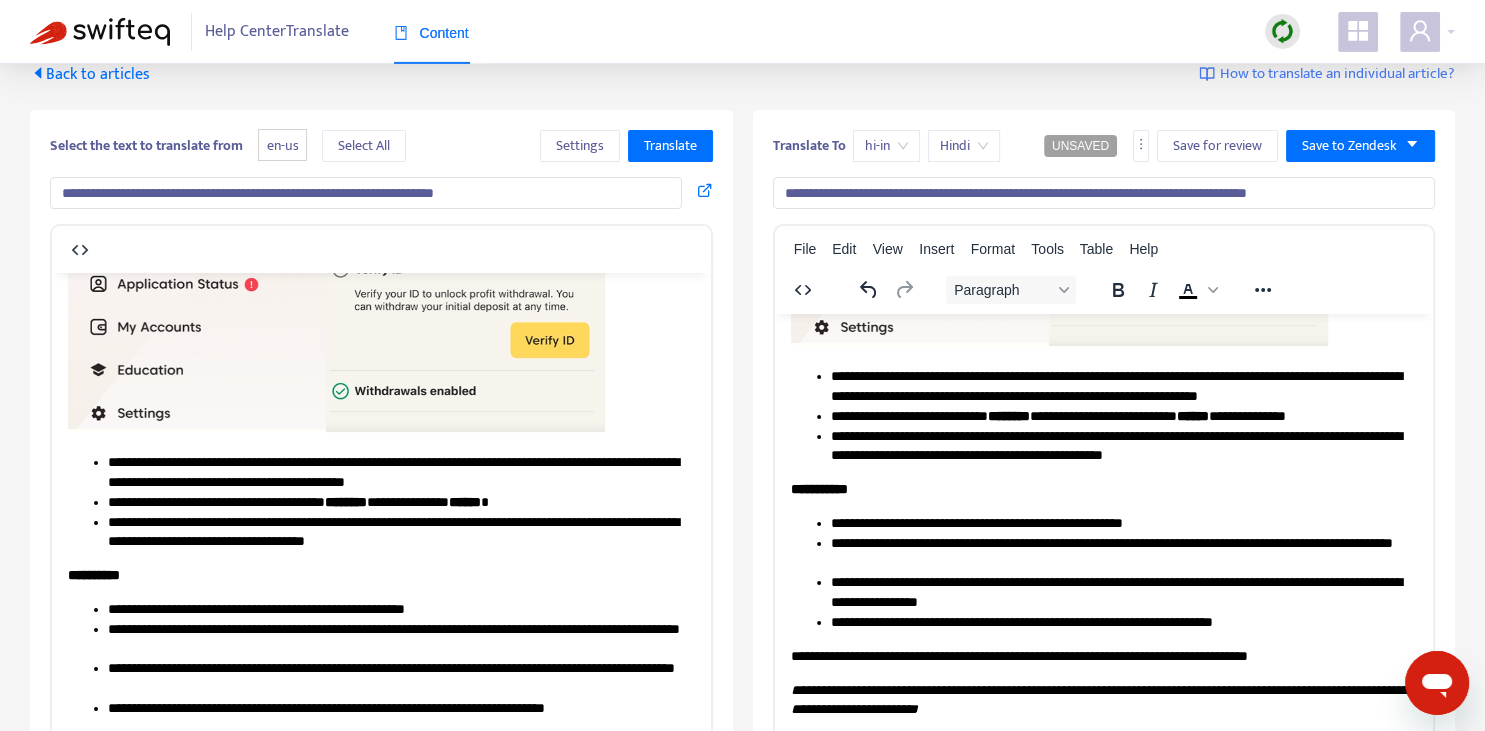 scroll, scrollTop: 1090, scrollLeft: 0, axis: vertical 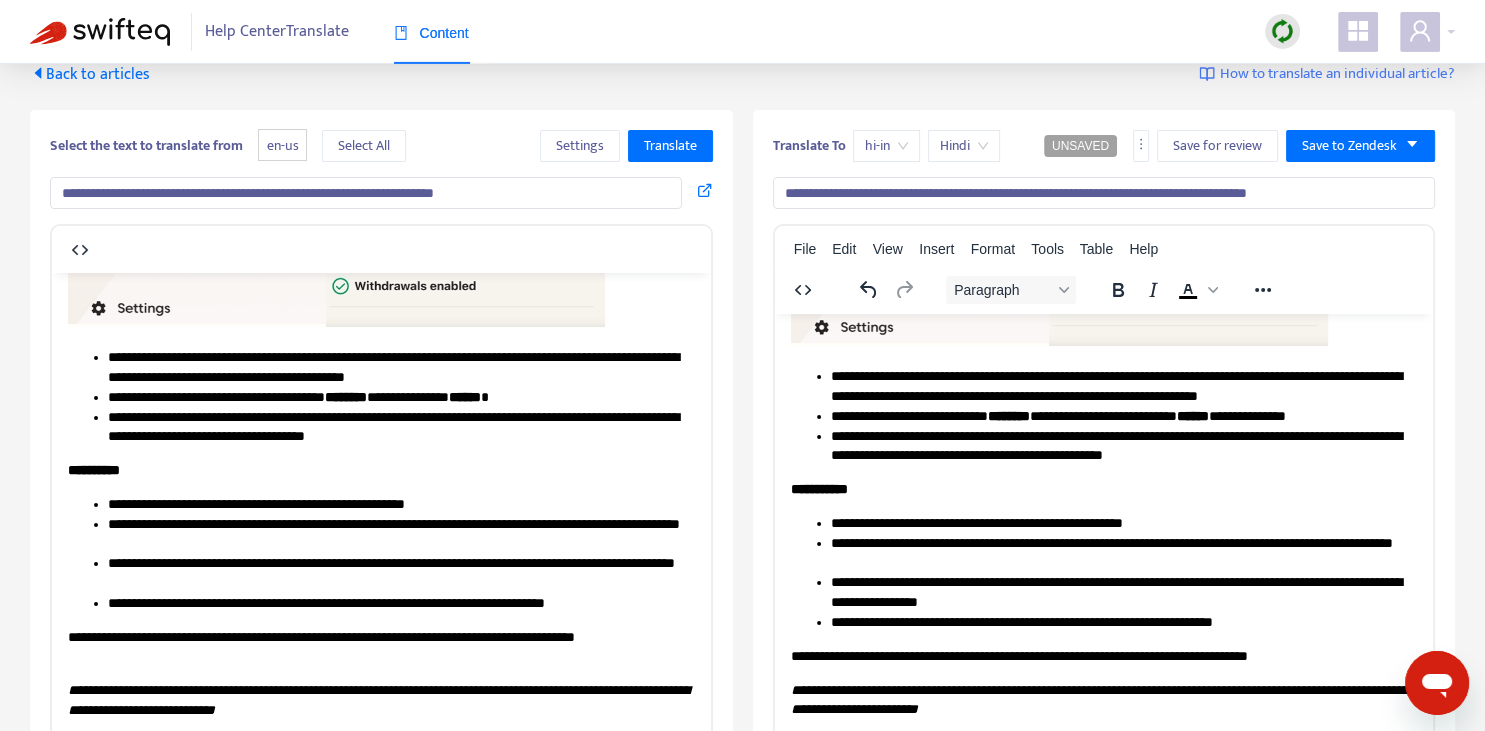 click on "**********" at bounding box center [1103, 101] 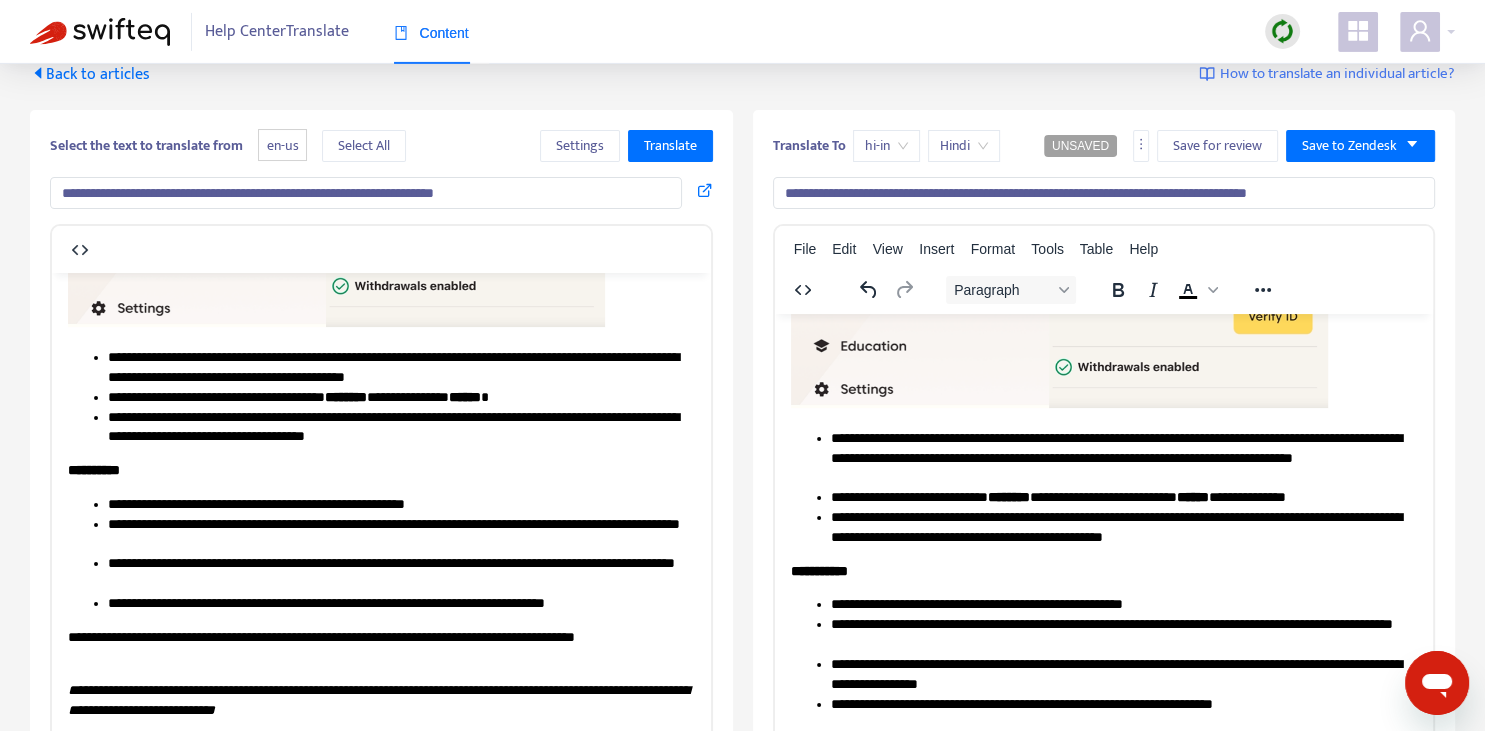 scroll, scrollTop: 971, scrollLeft: 0, axis: vertical 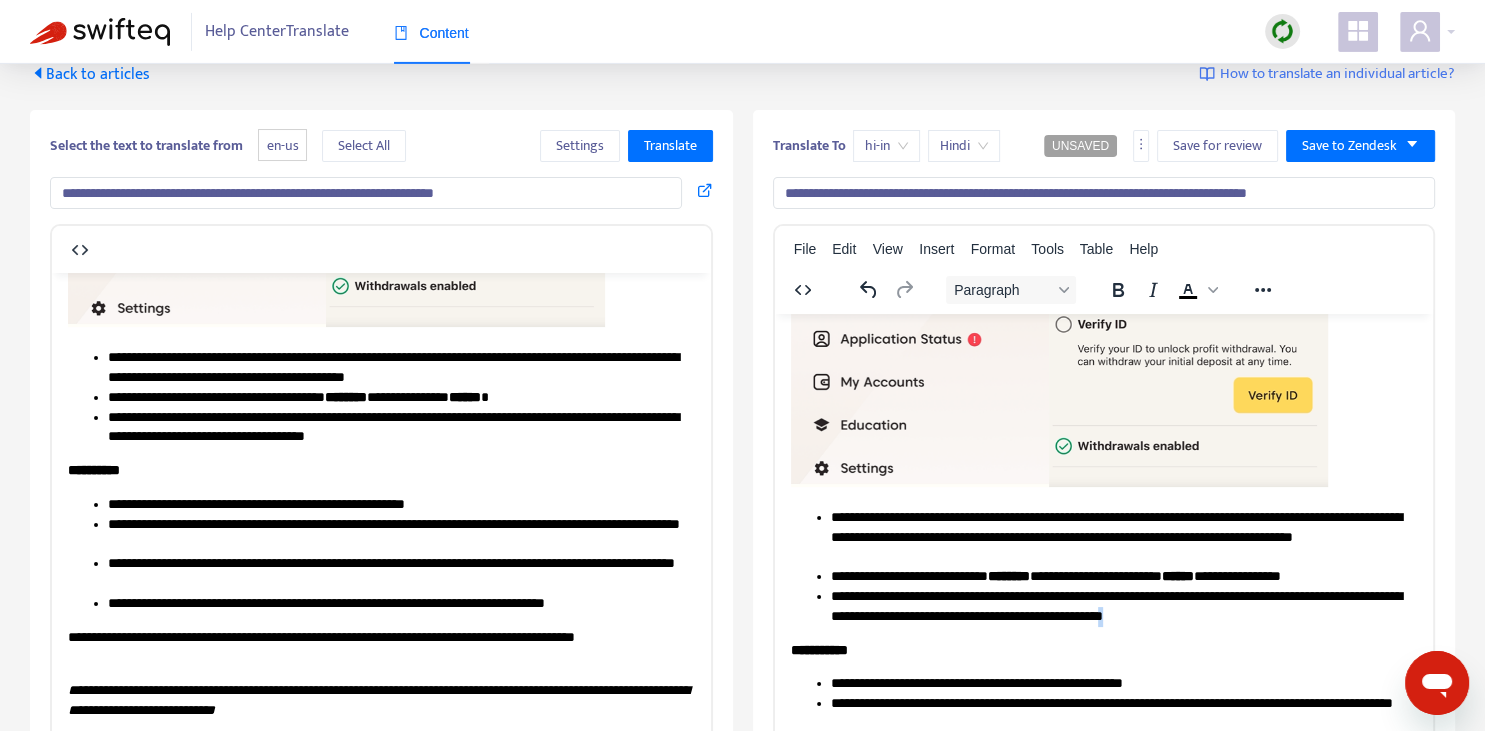 copy on "*" 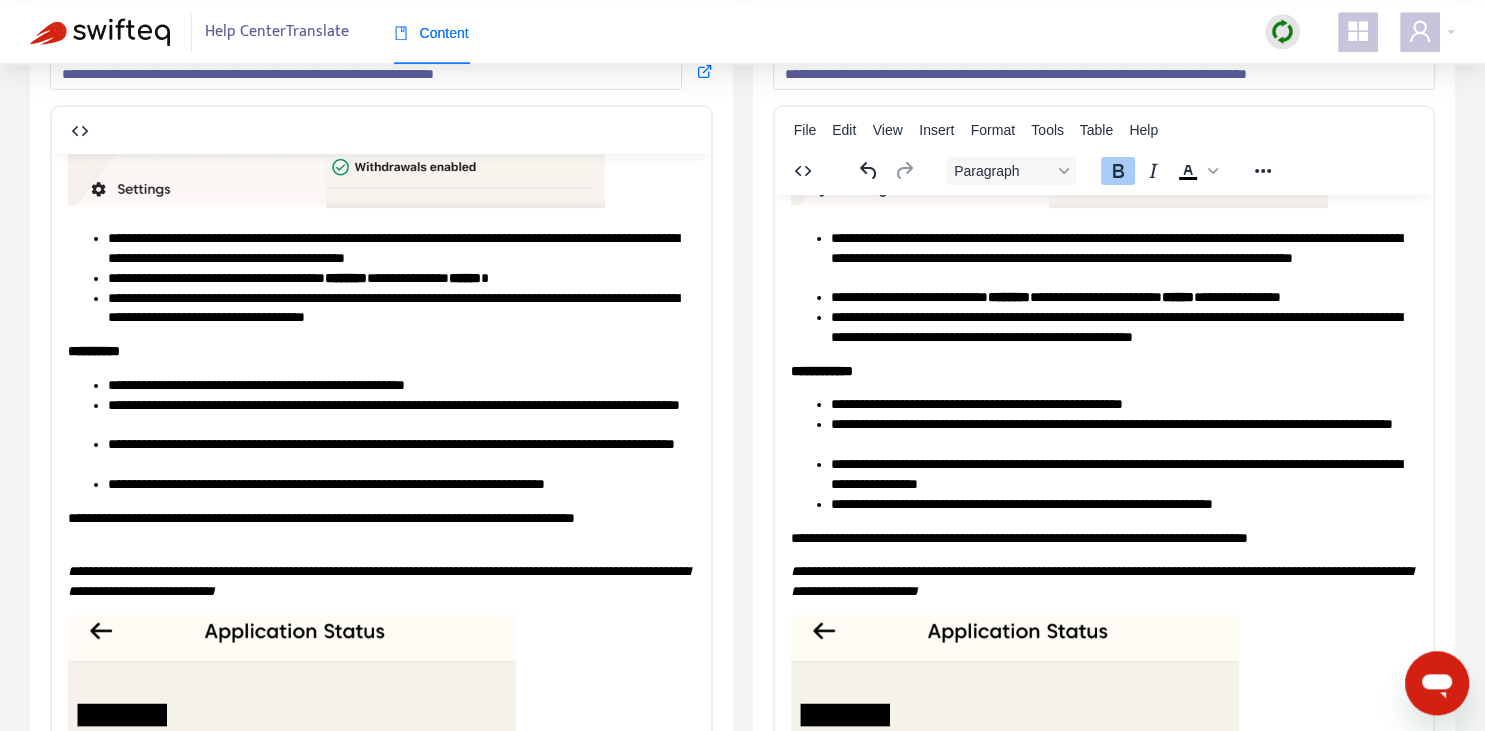 scroll, scrollTop: 242, scrollLeft: 0, axis: vertical 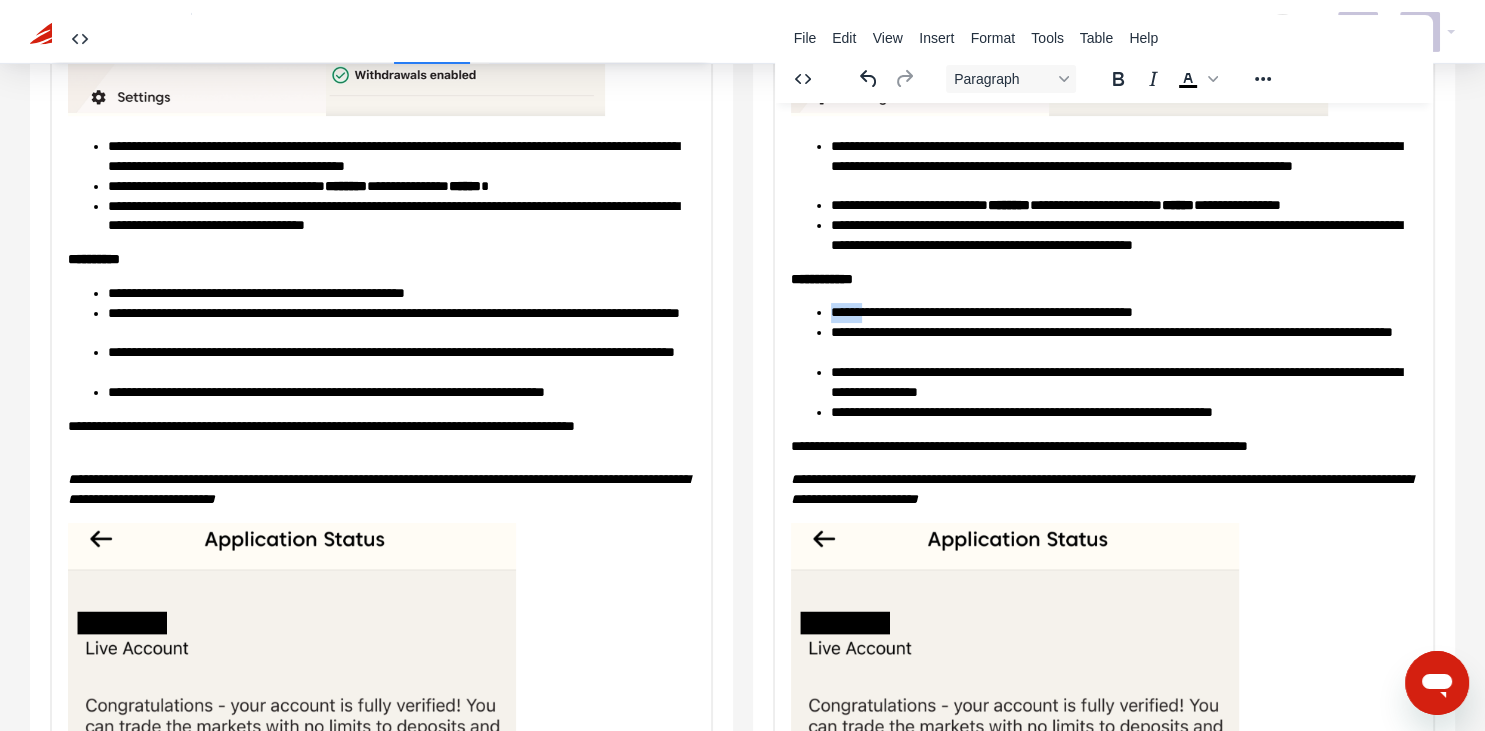 copy on "******" 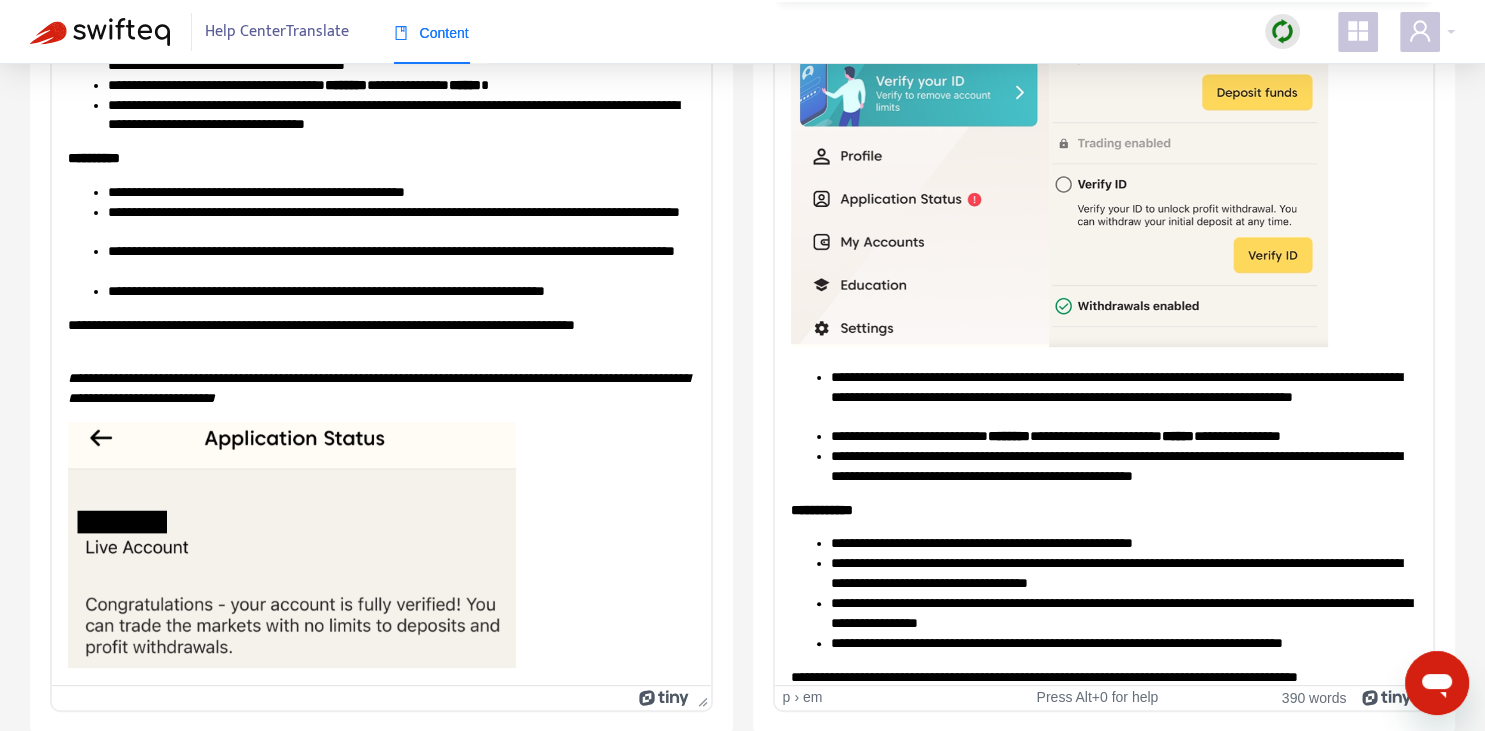 scroll, scrollTop: 517, scrollLeft: 0, axis: vertical 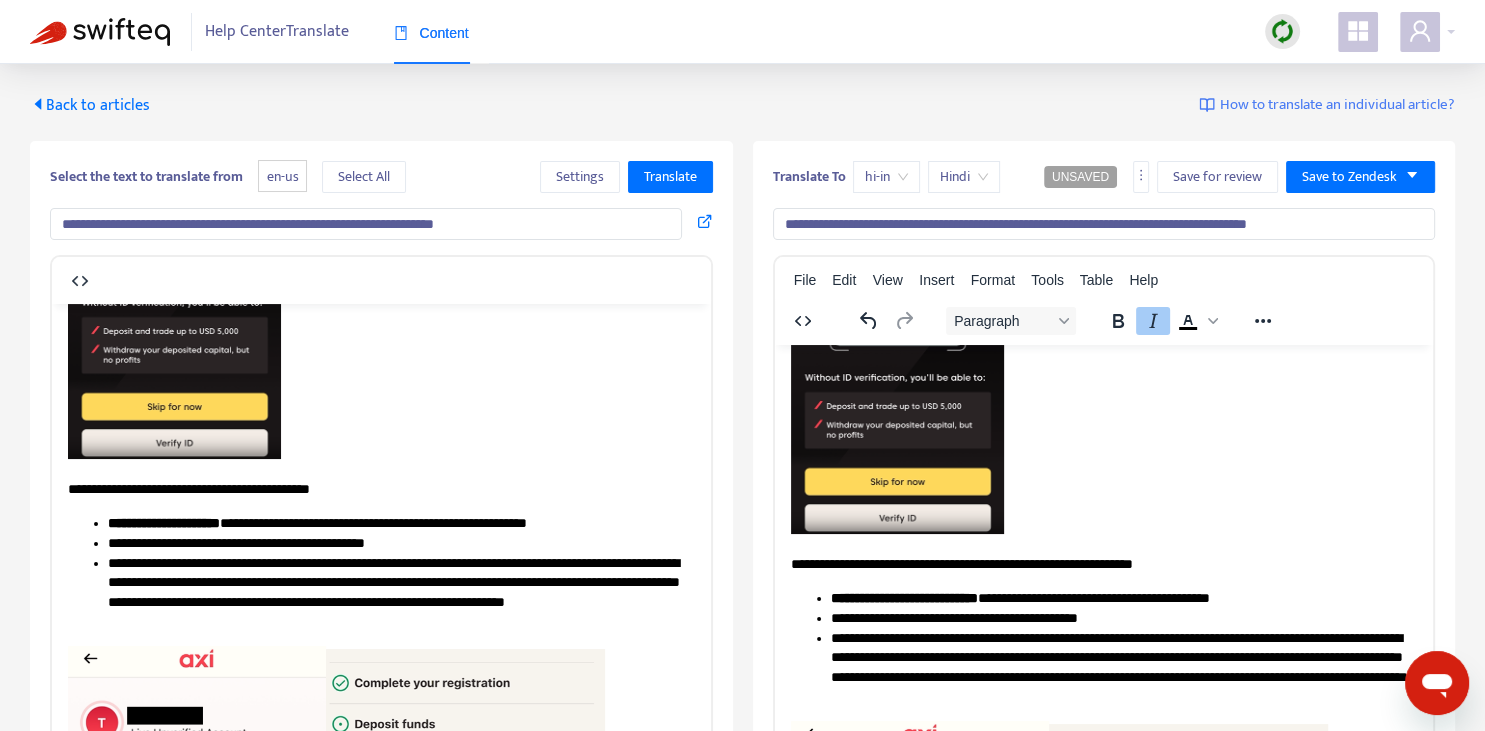 click on "**********" at bounding box center [1123, 598] 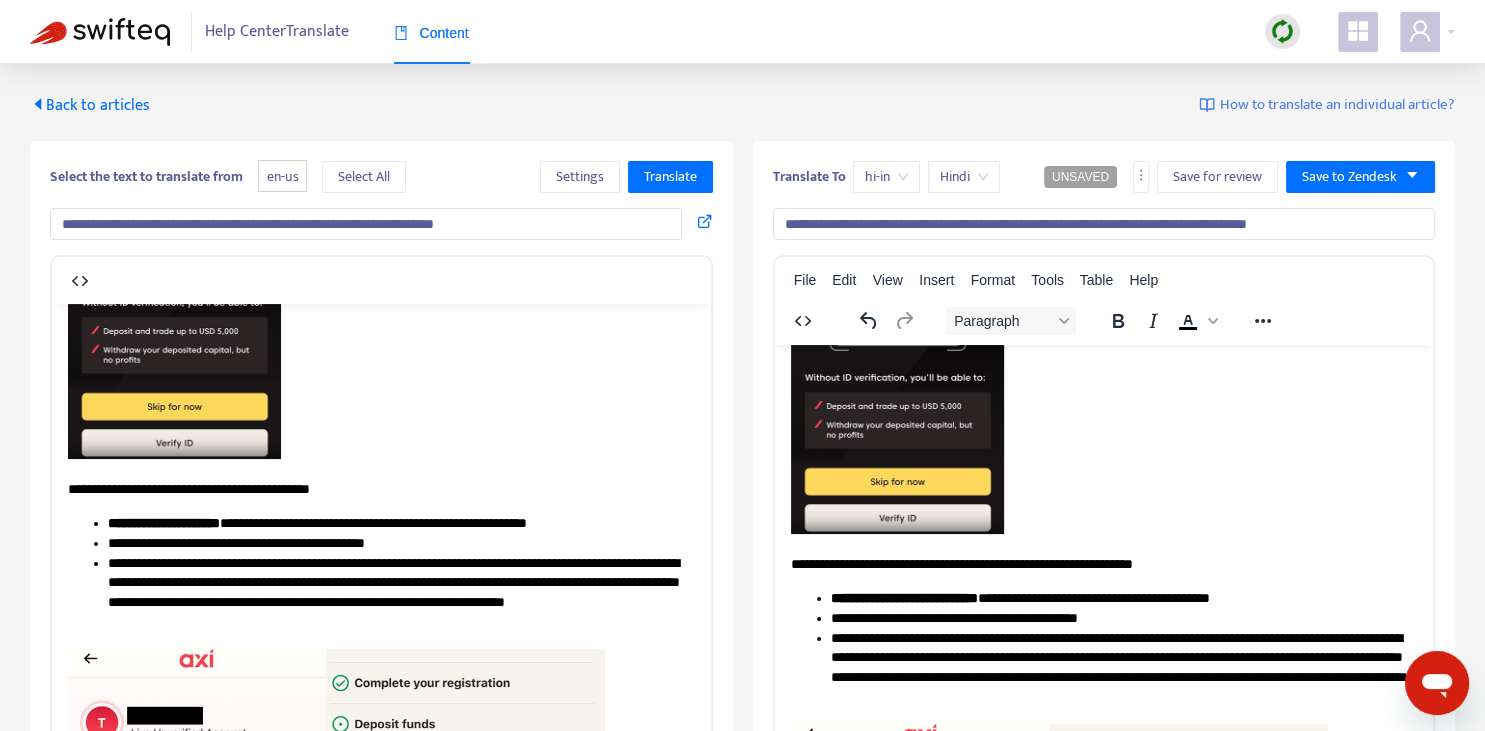 click on "**********" at bounding box center (1123, 598) 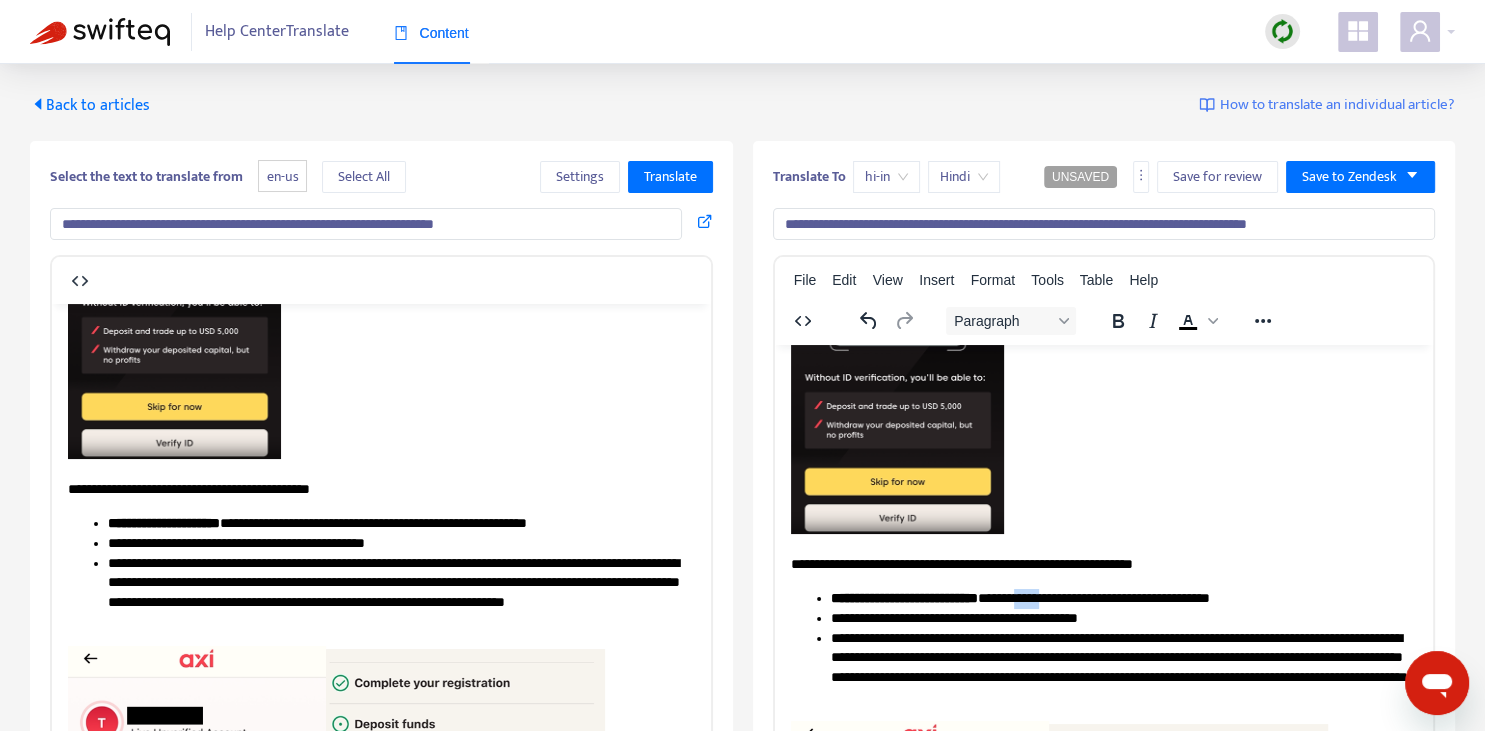 click on "**********" at bounding box center [1123, 598] 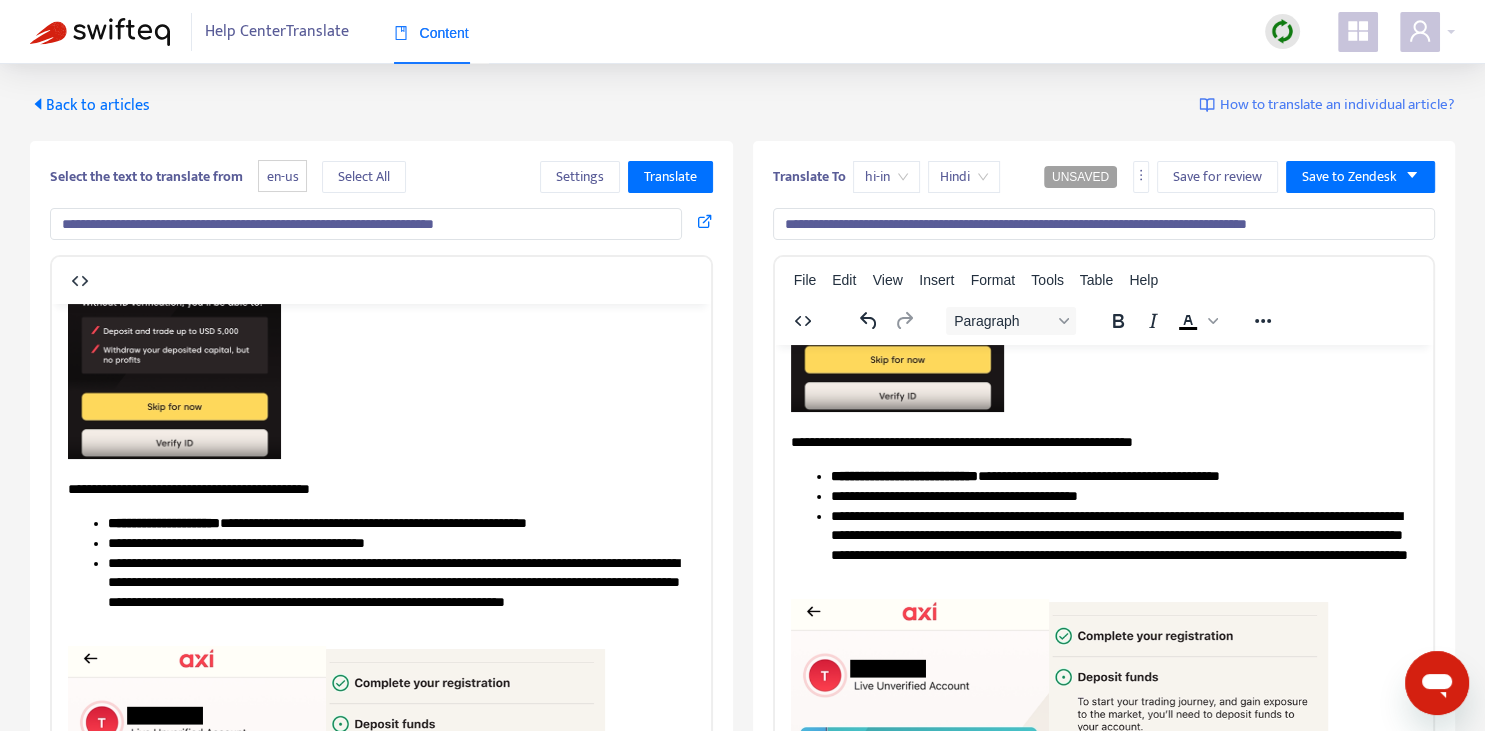 scroll, scrollTop: 492, scrollLeft: 0, axis: vertical 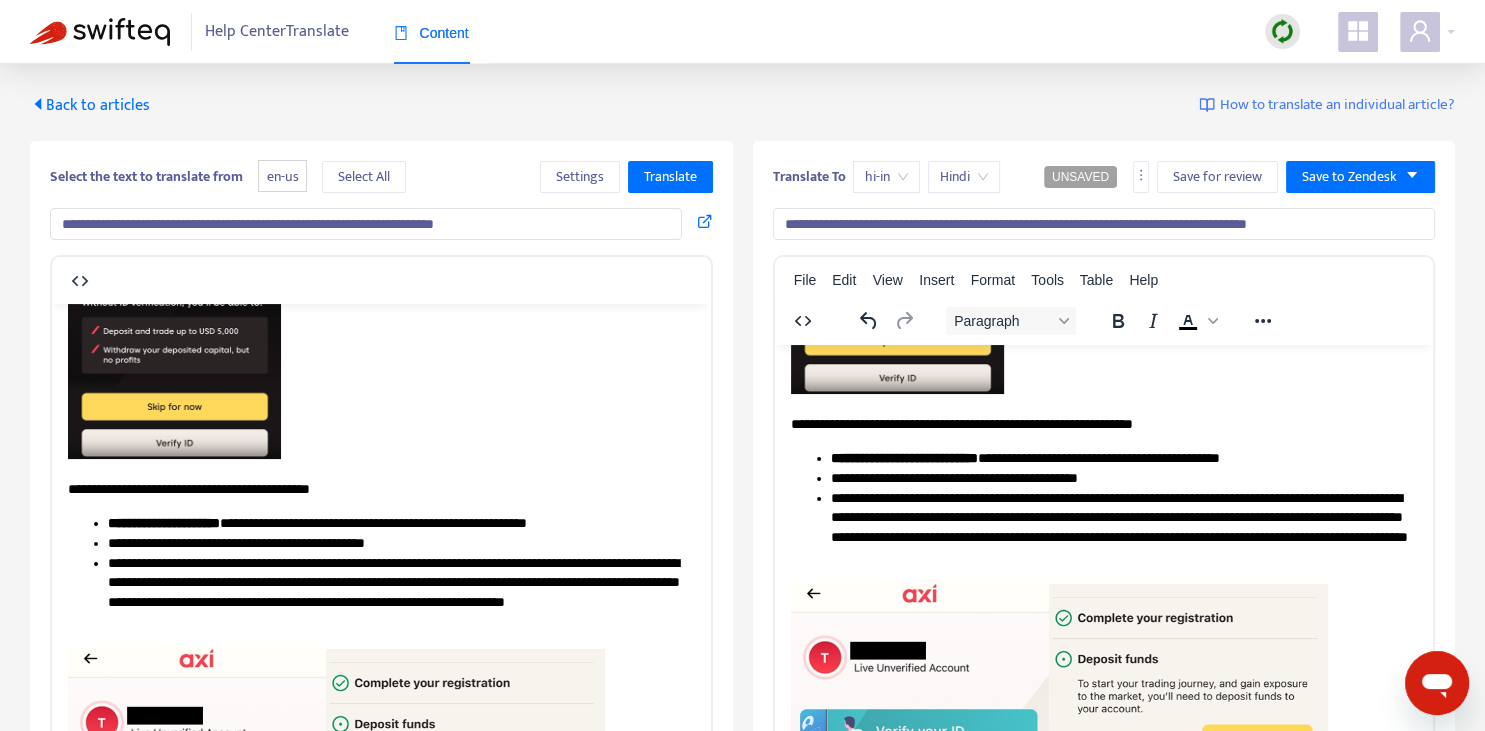 click on "**********" at bounding box center (1123, 527) 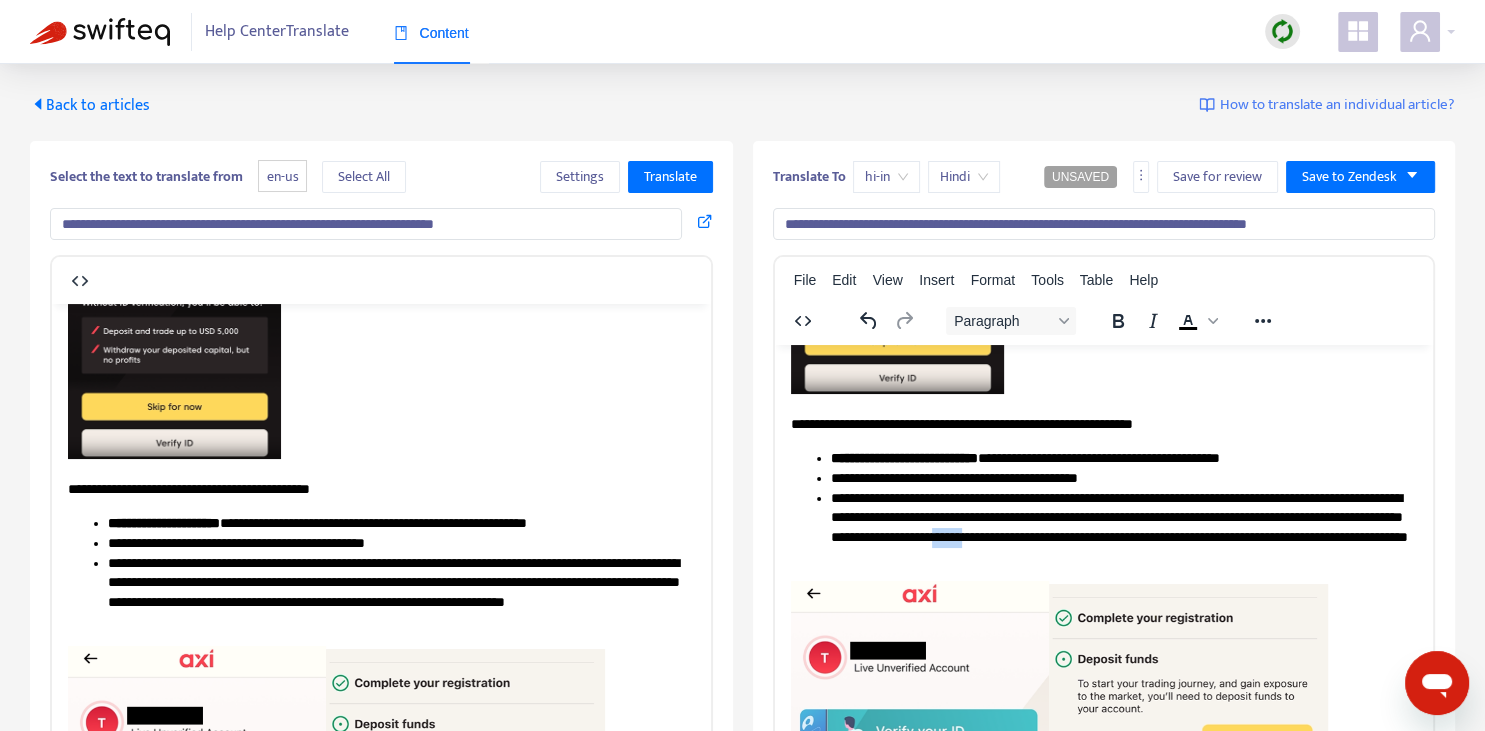 click on "**********" at bounding box center (1123, 527) 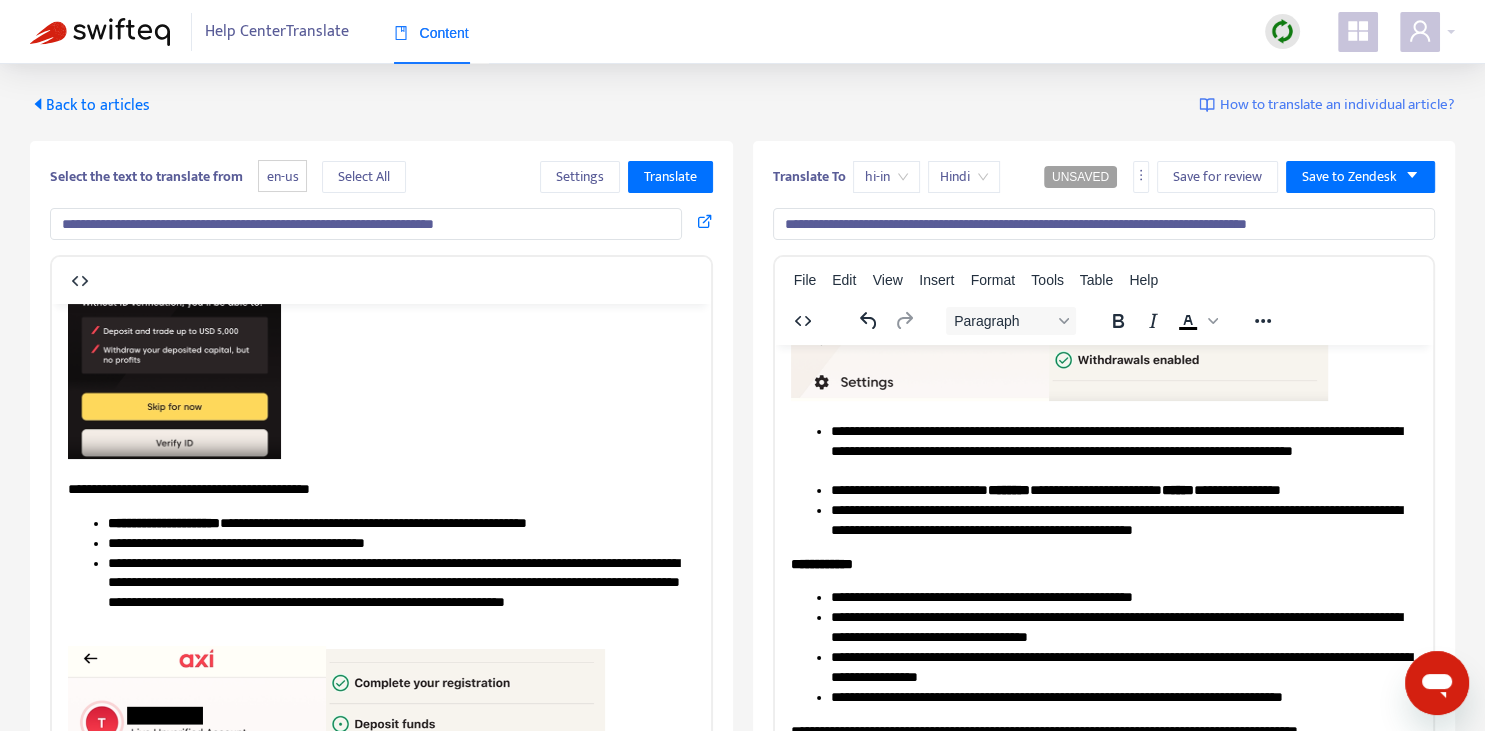 scroll, scrollTop: 1126, scrollLeft: 0, axis: vertical 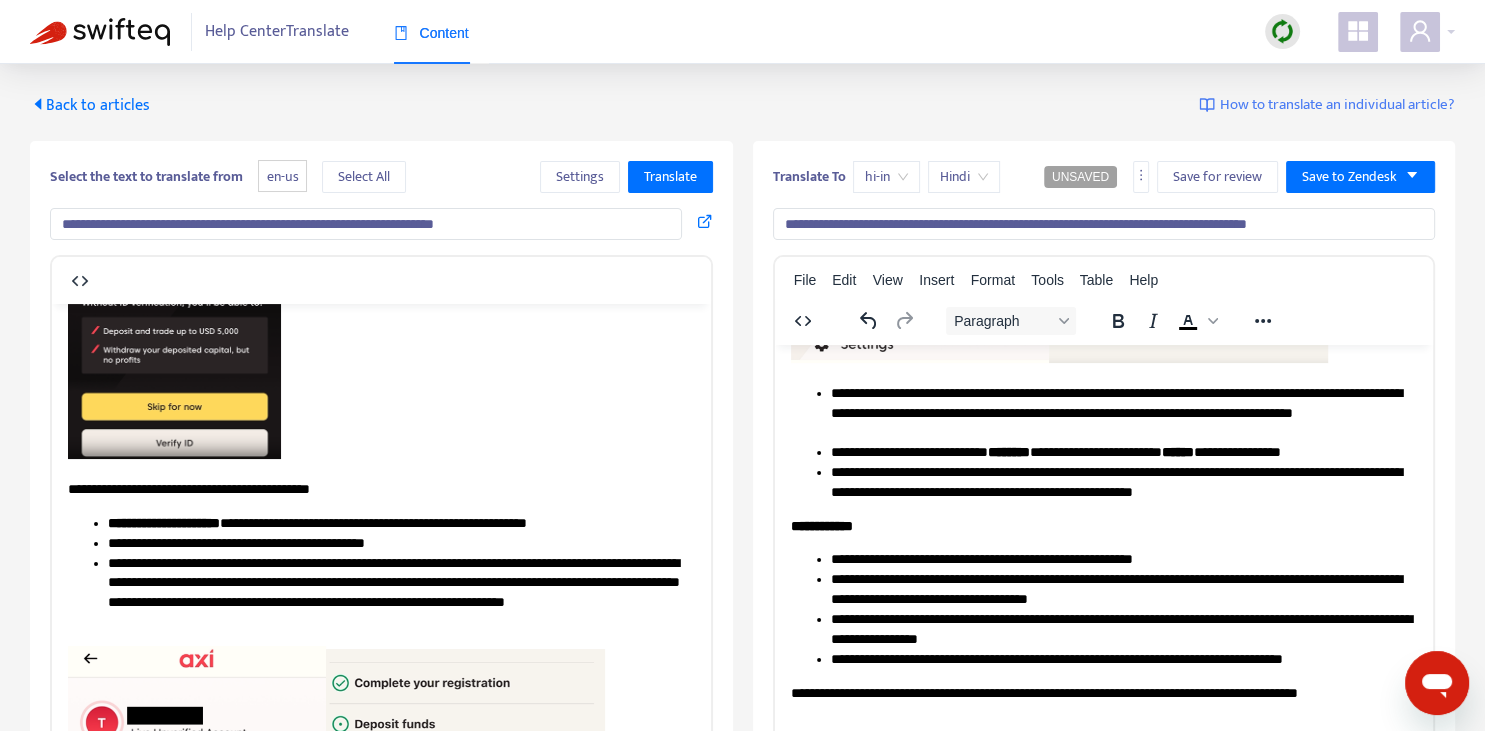 click on "**********" at bounding box center [1123, 412] 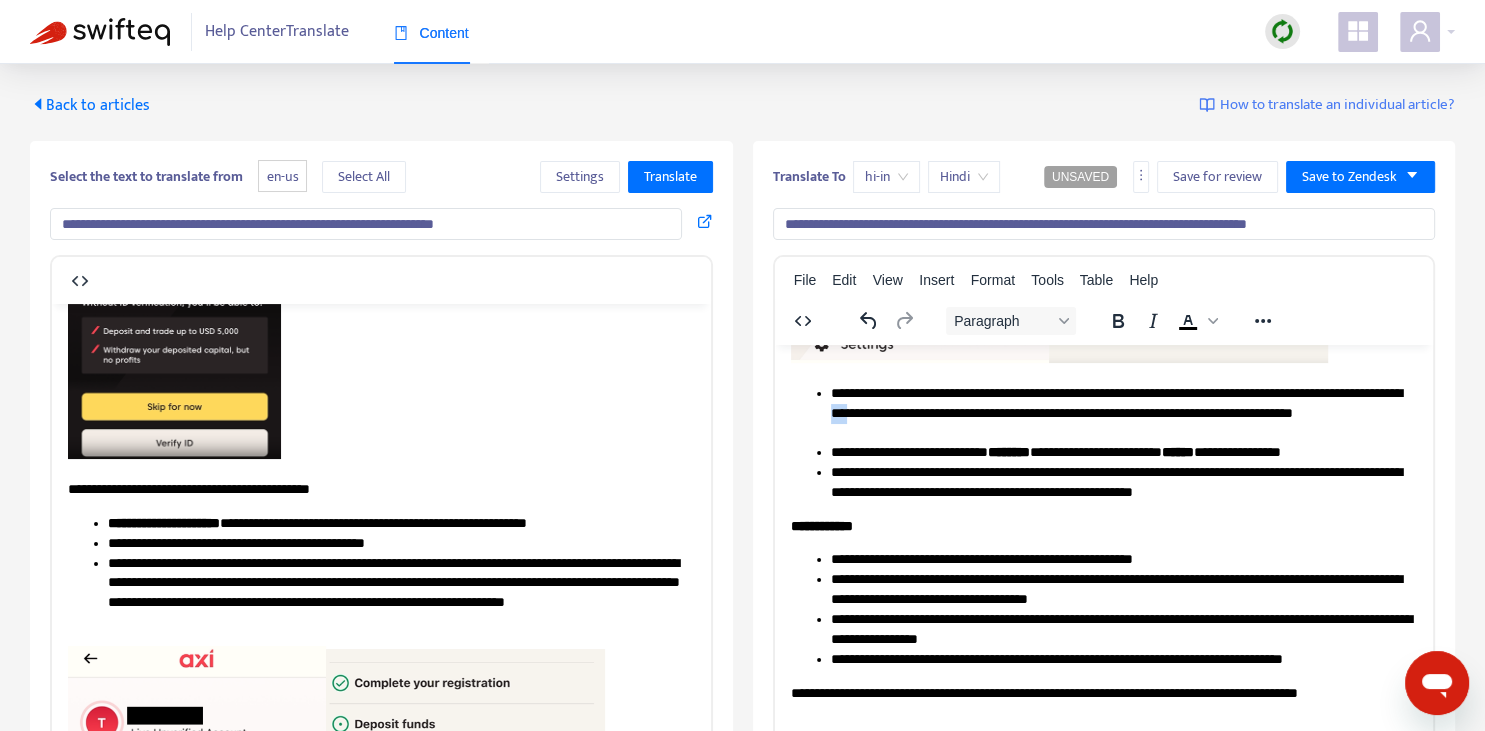 click on "**********" at bounding box center [1123, 412] 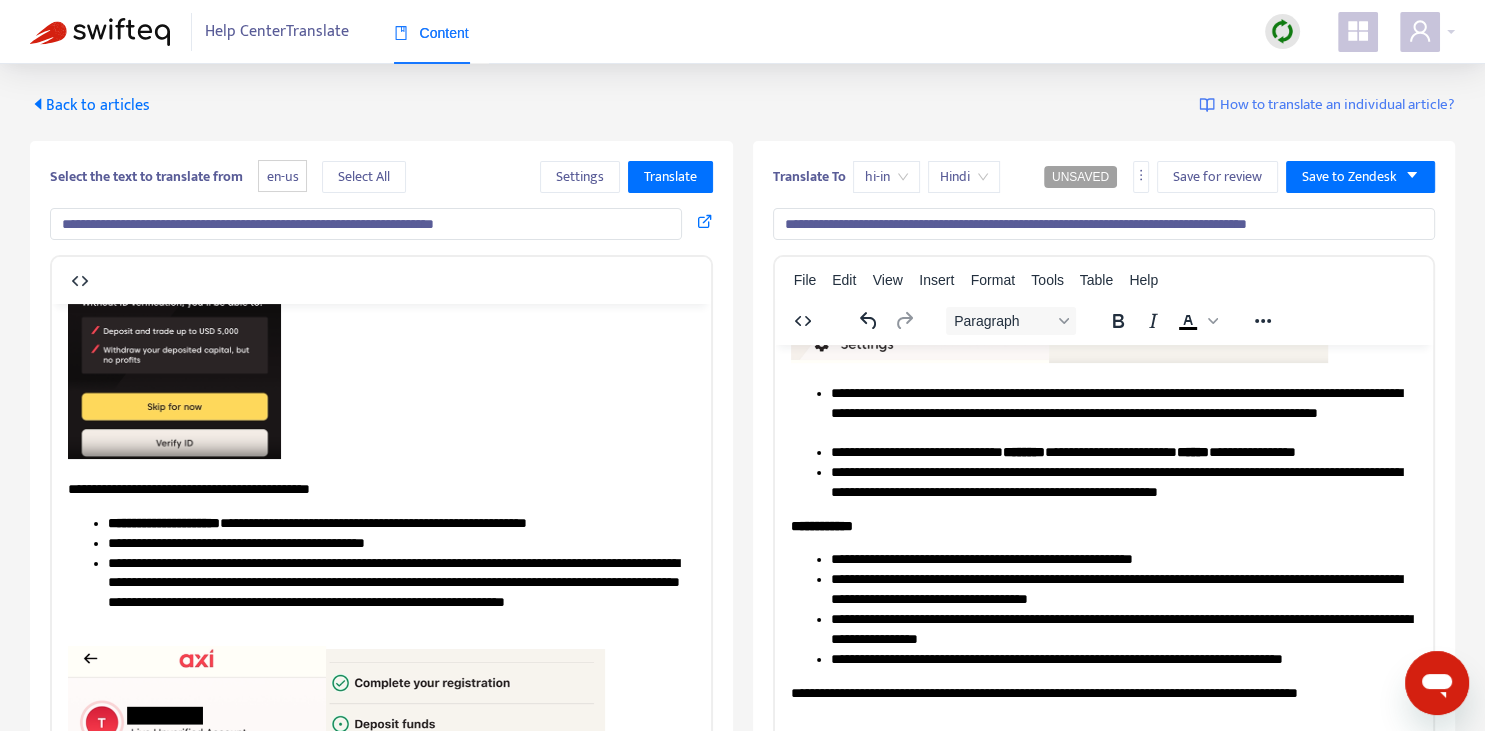 click on "**********" at bounding box center [1123, 482] 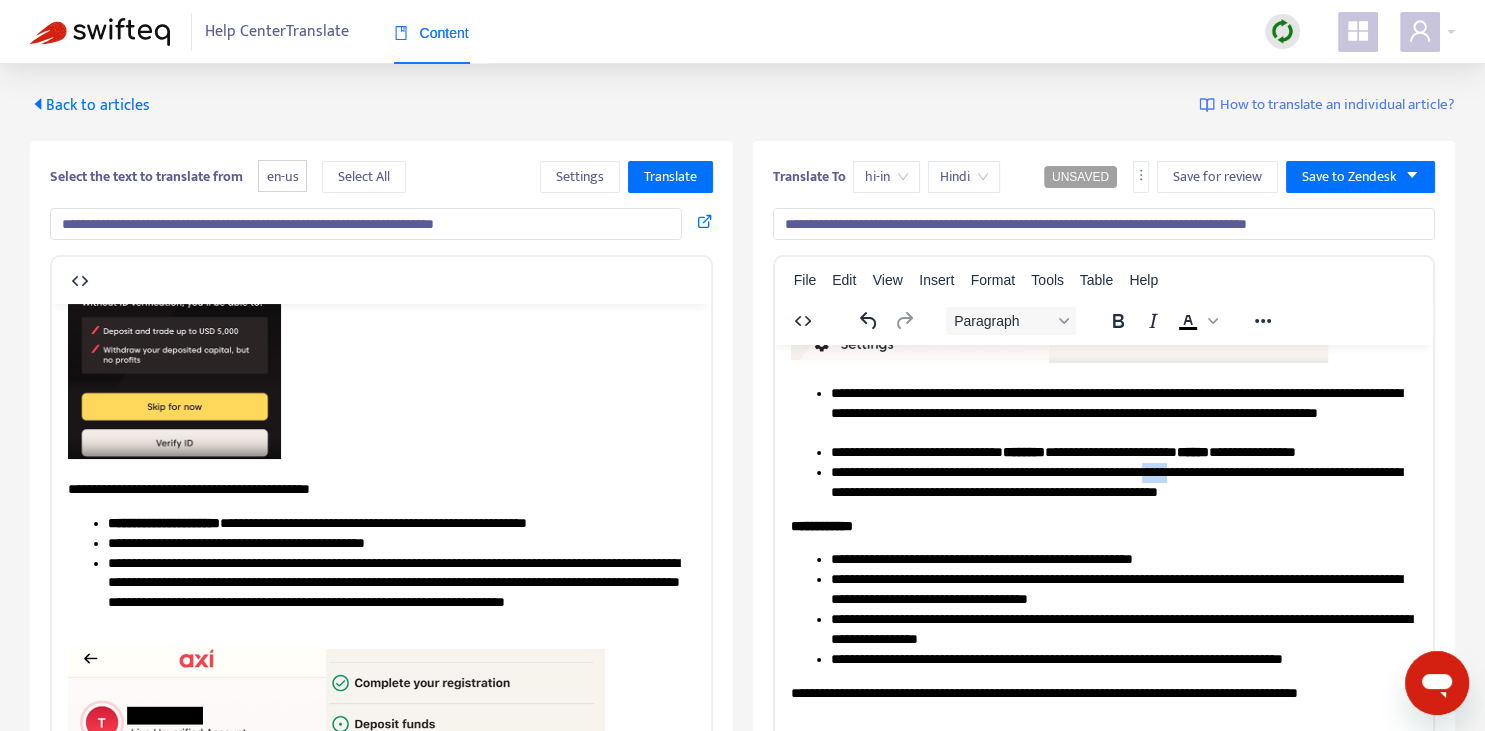 click on "**********" at bounding box center (1123, 482) 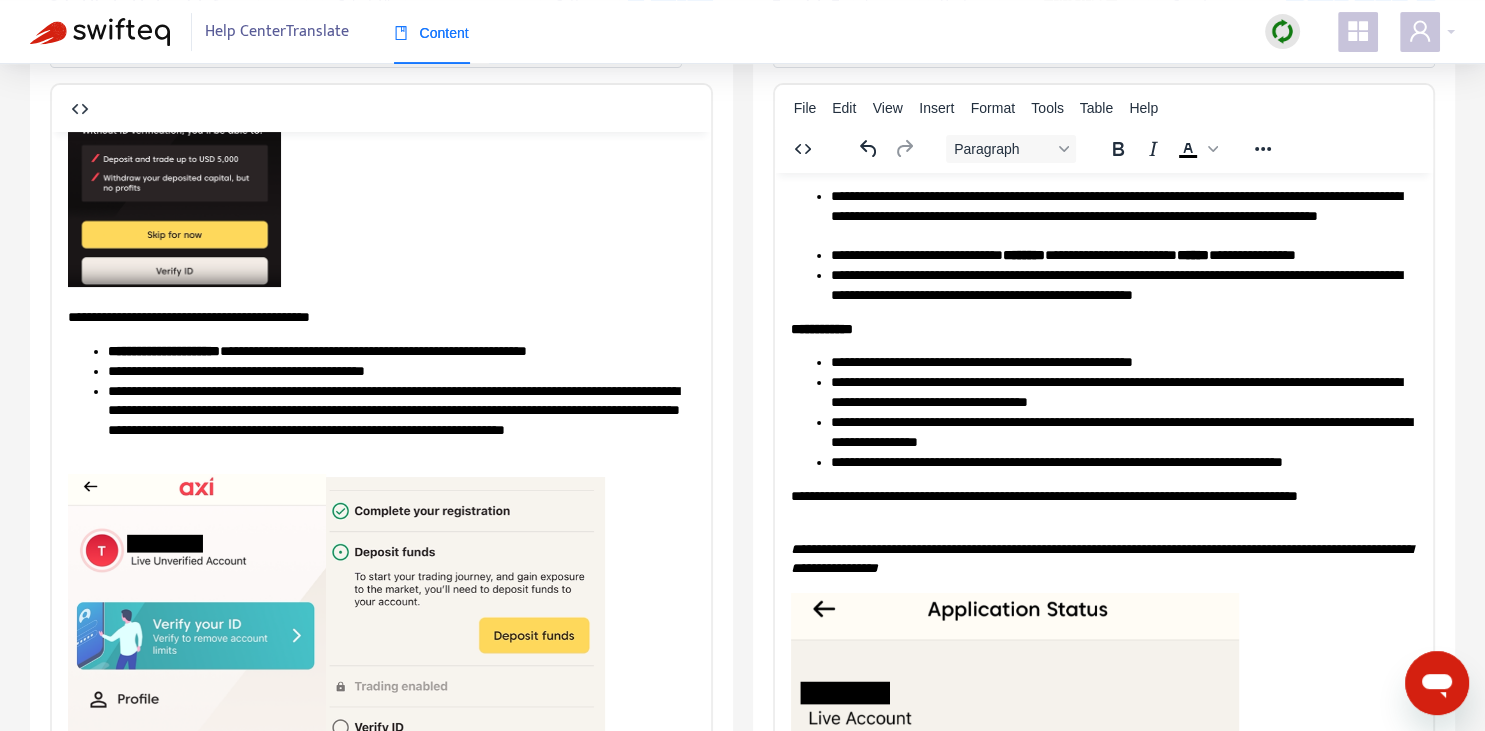 scroll, scrollTop: 211, scrollLeft: 0, axis: vertical 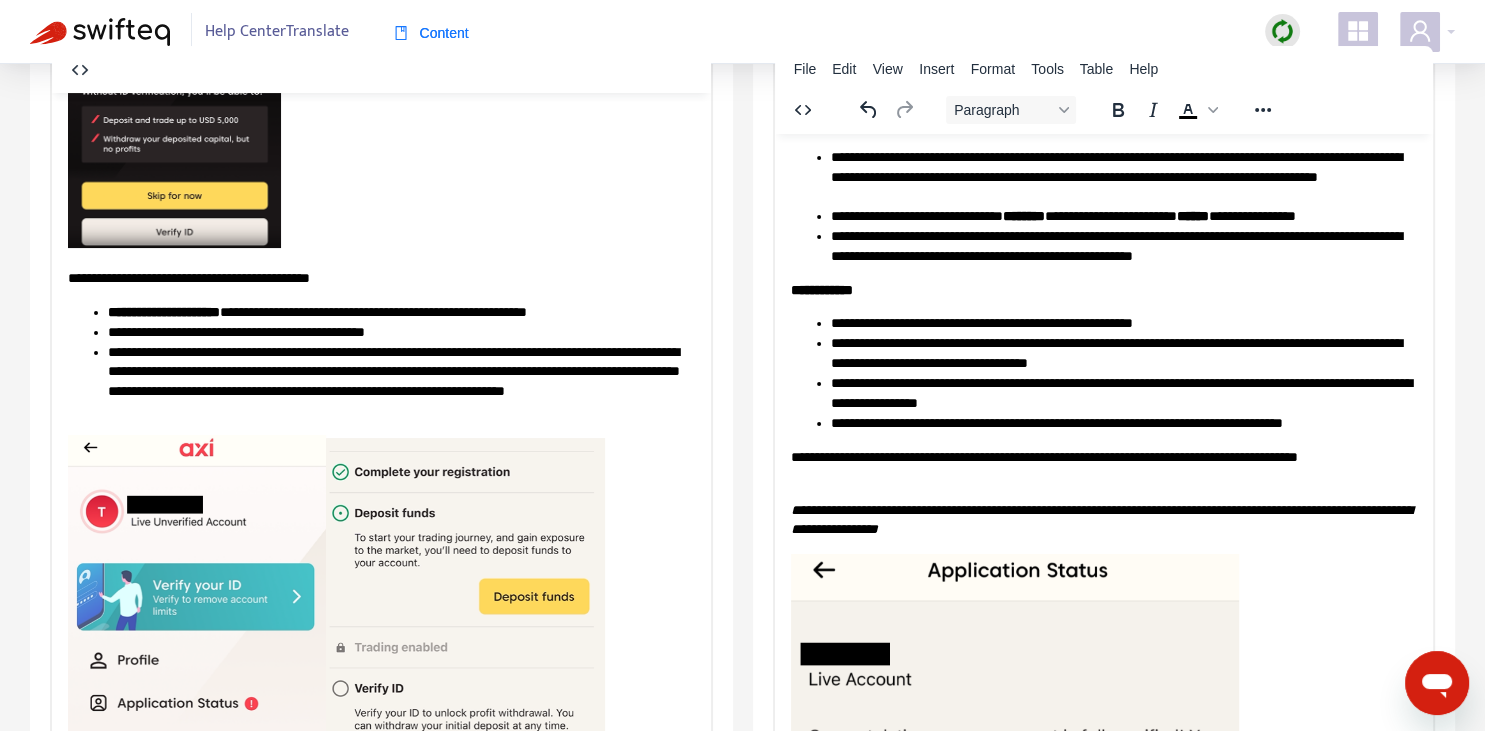 click on "**********" at bounding box center [1123, 353] 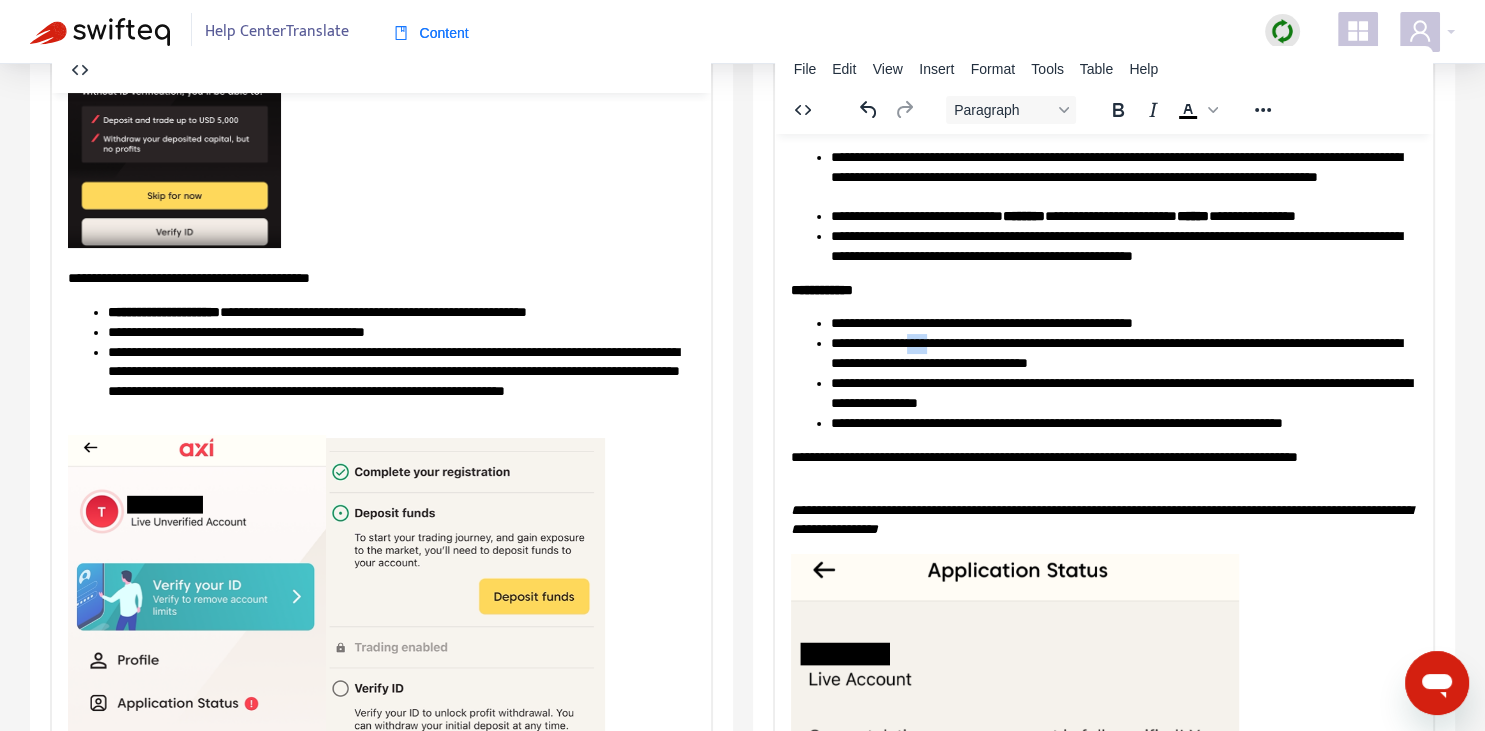 click on "**********" at bounding box center (1123, 353) 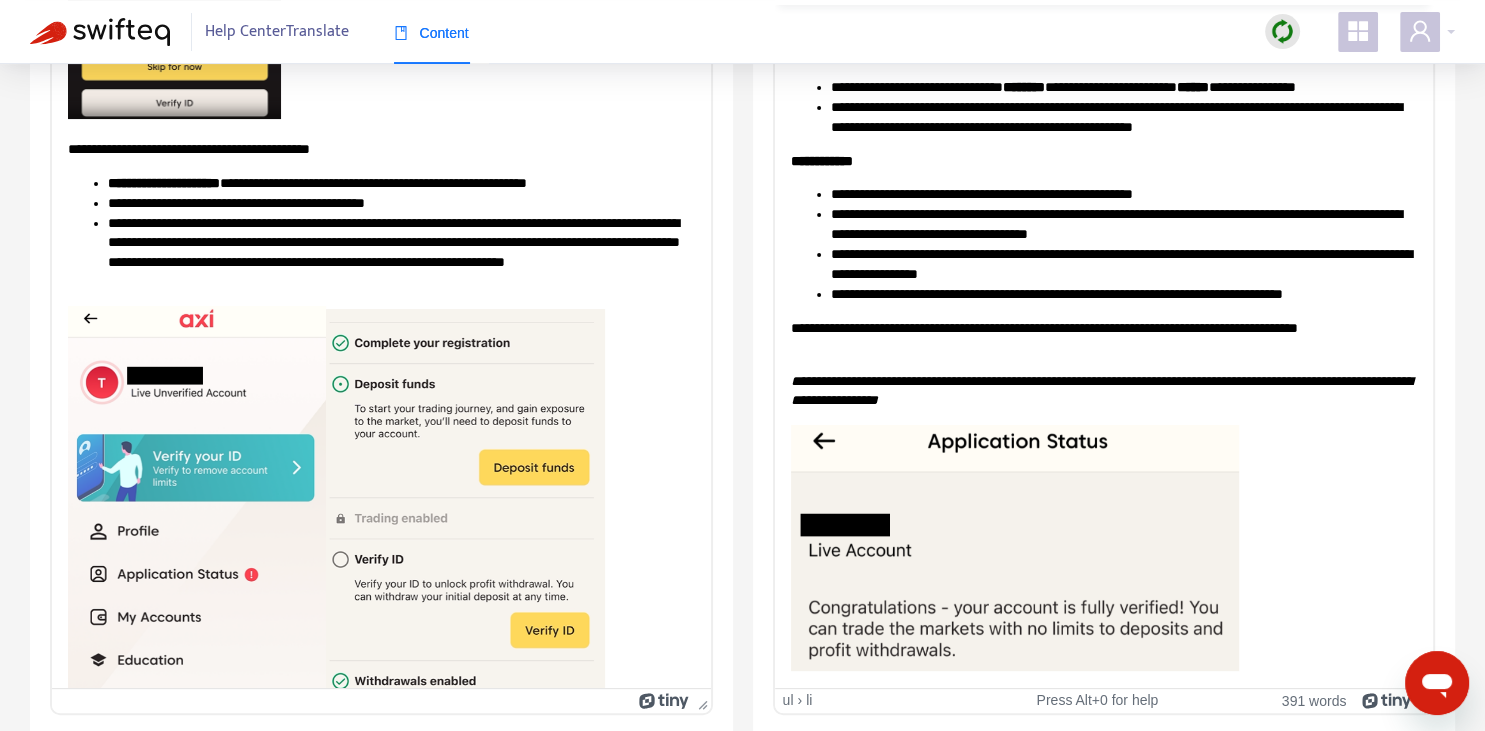 scroll, scrollTop: 343, scrollLeft: 0, axis: vertical 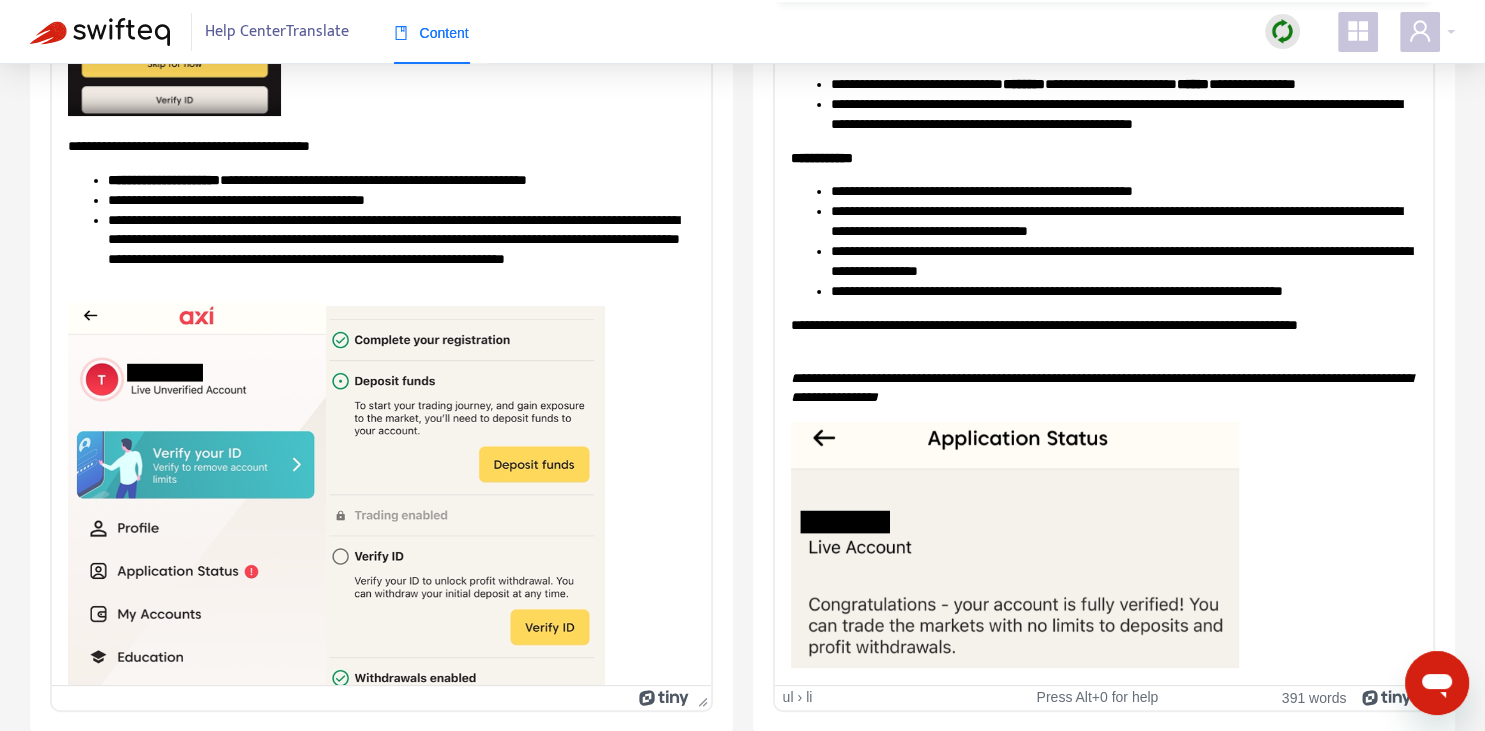 click on "**********" at bounding box center (1123, 221) 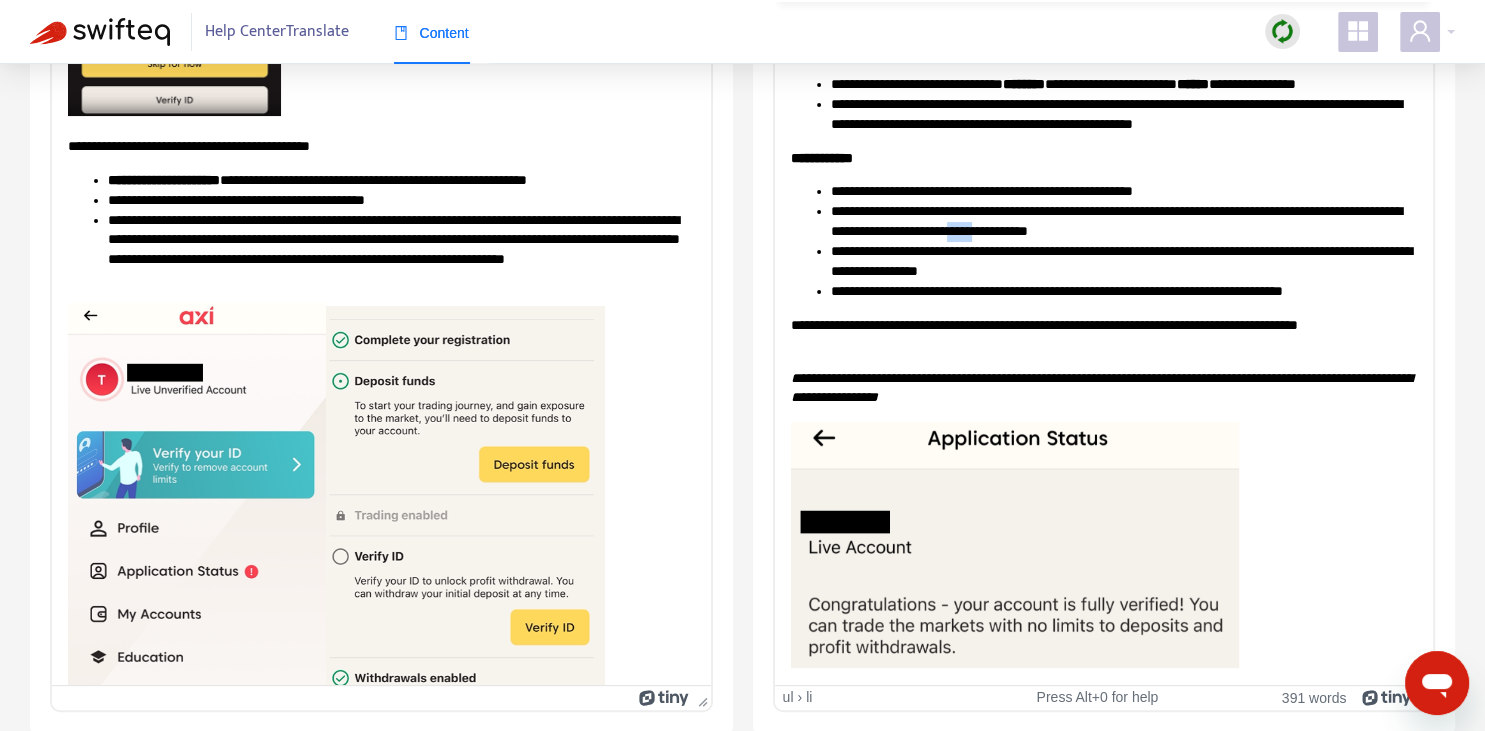 click on "**********" at bounding box center [1123, 221] 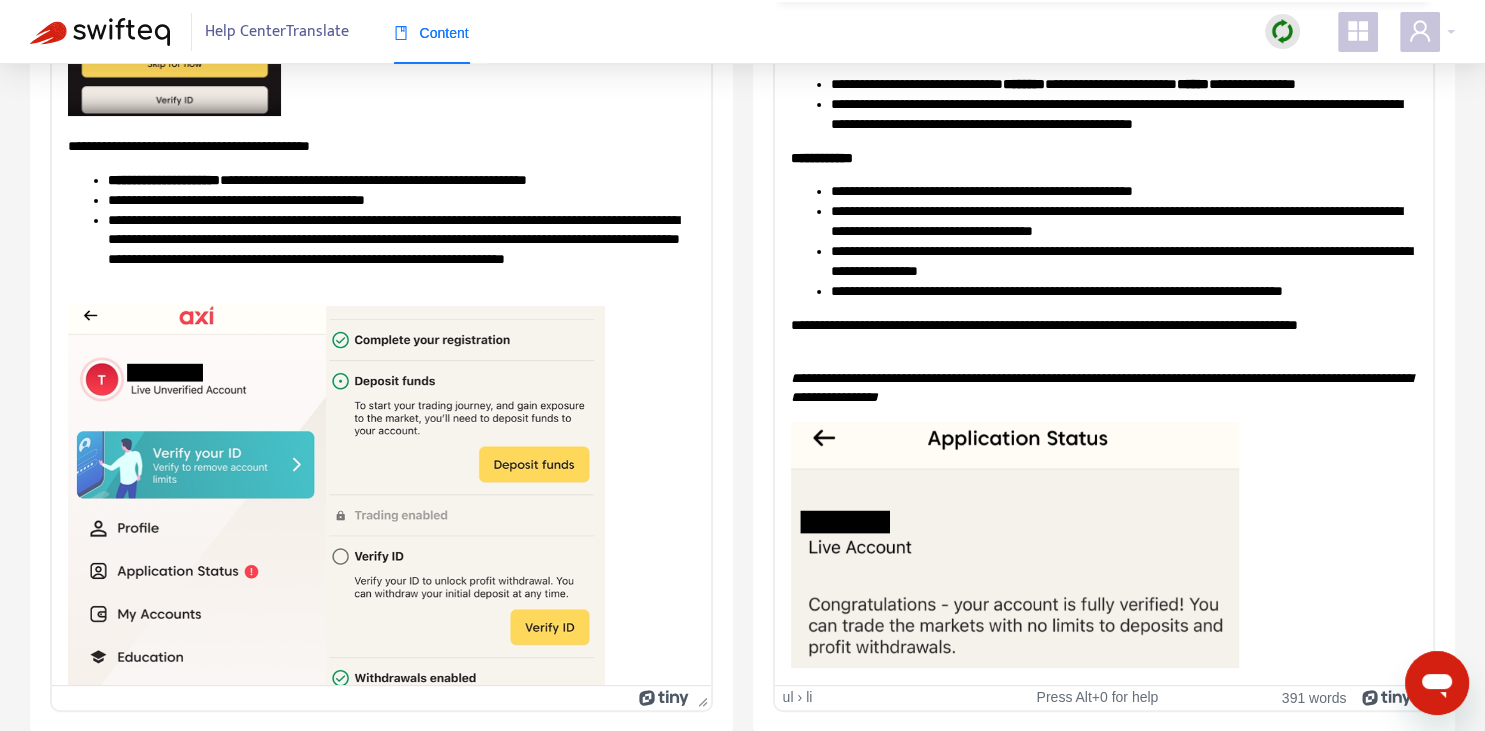 click on "**********" at bounding box center (1100, 387) 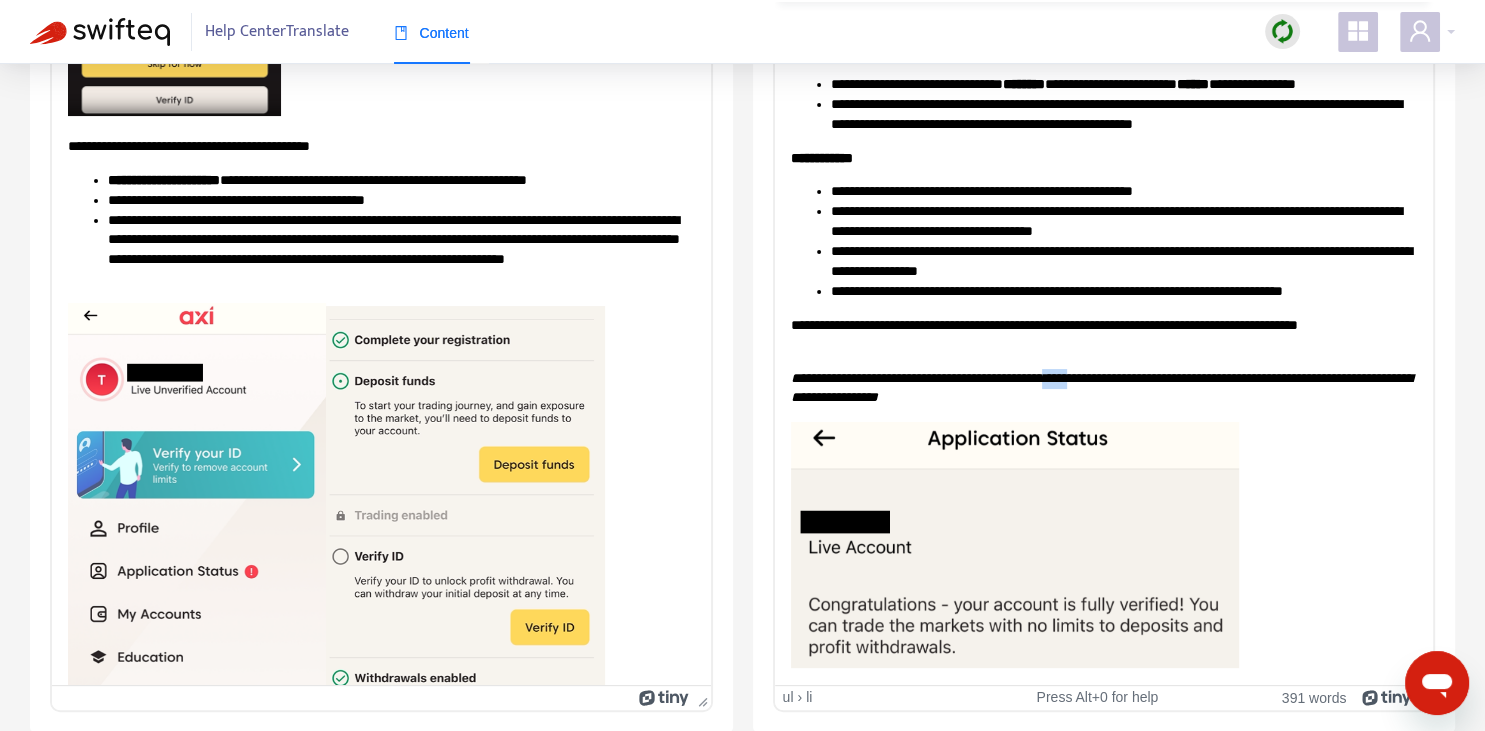 click on "**********" at bounding box center [1100, 387] 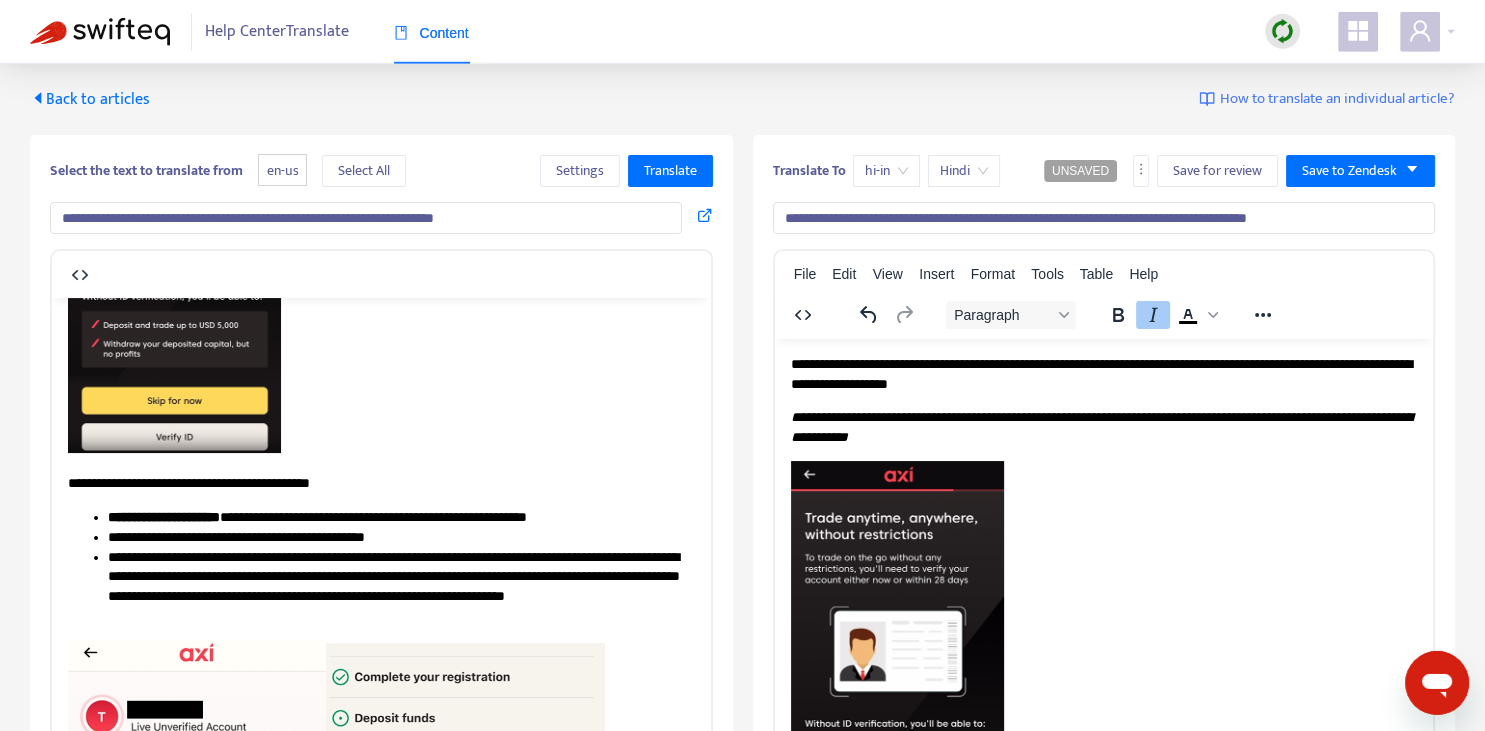 scroll, scrollTop: 0, scrollLeft: 0, axis: both 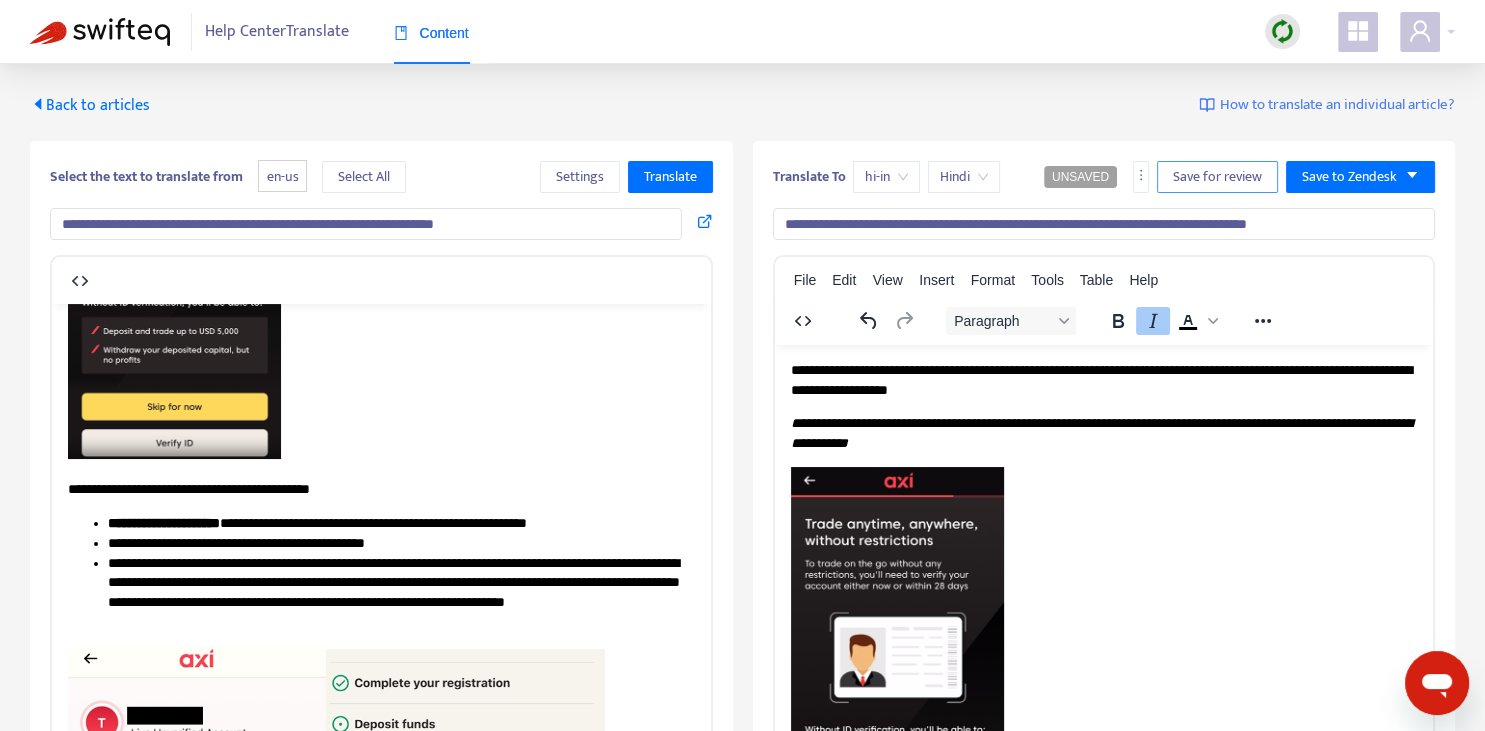 click on "Save for review" at bounding box center [1217, 177] 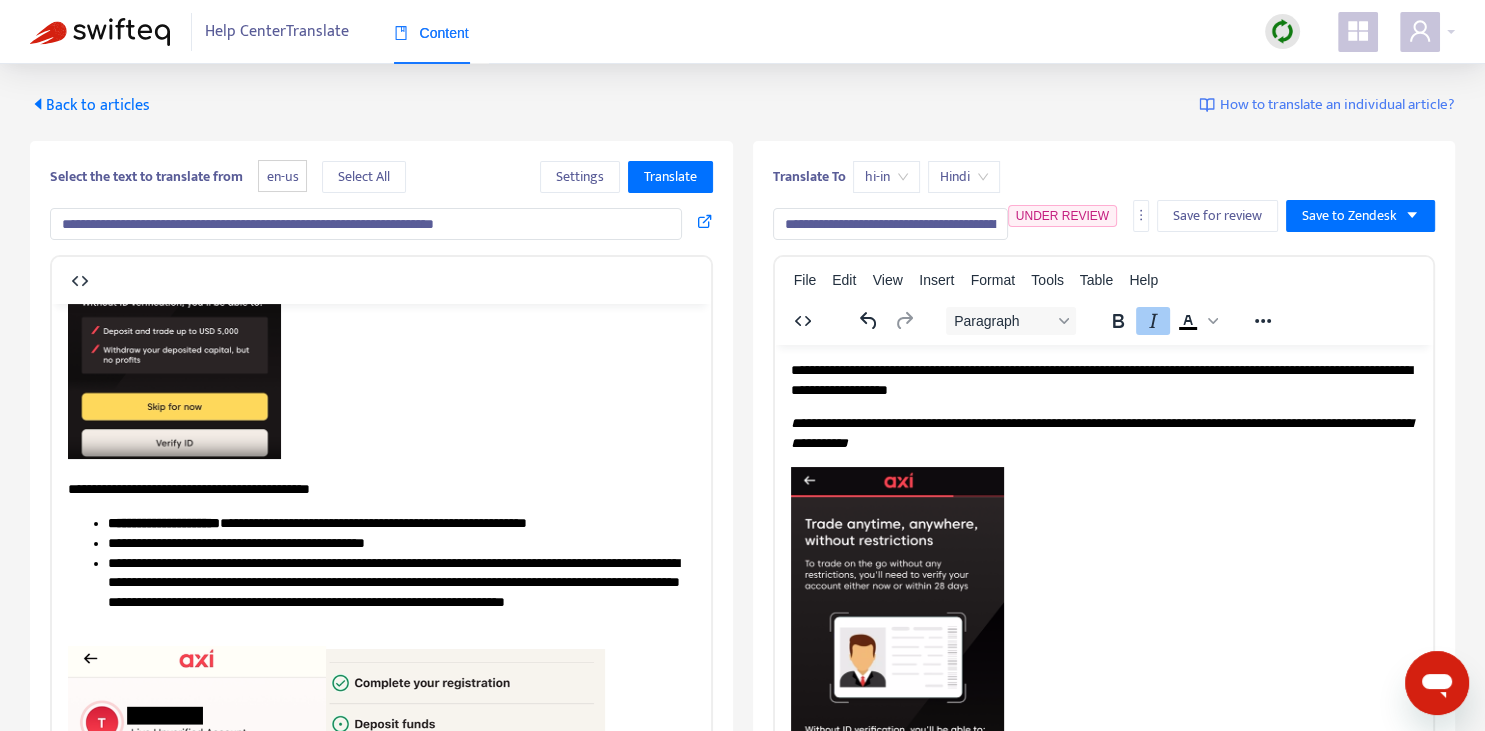 click on "Back to articles" at bounding box center (90, 105) 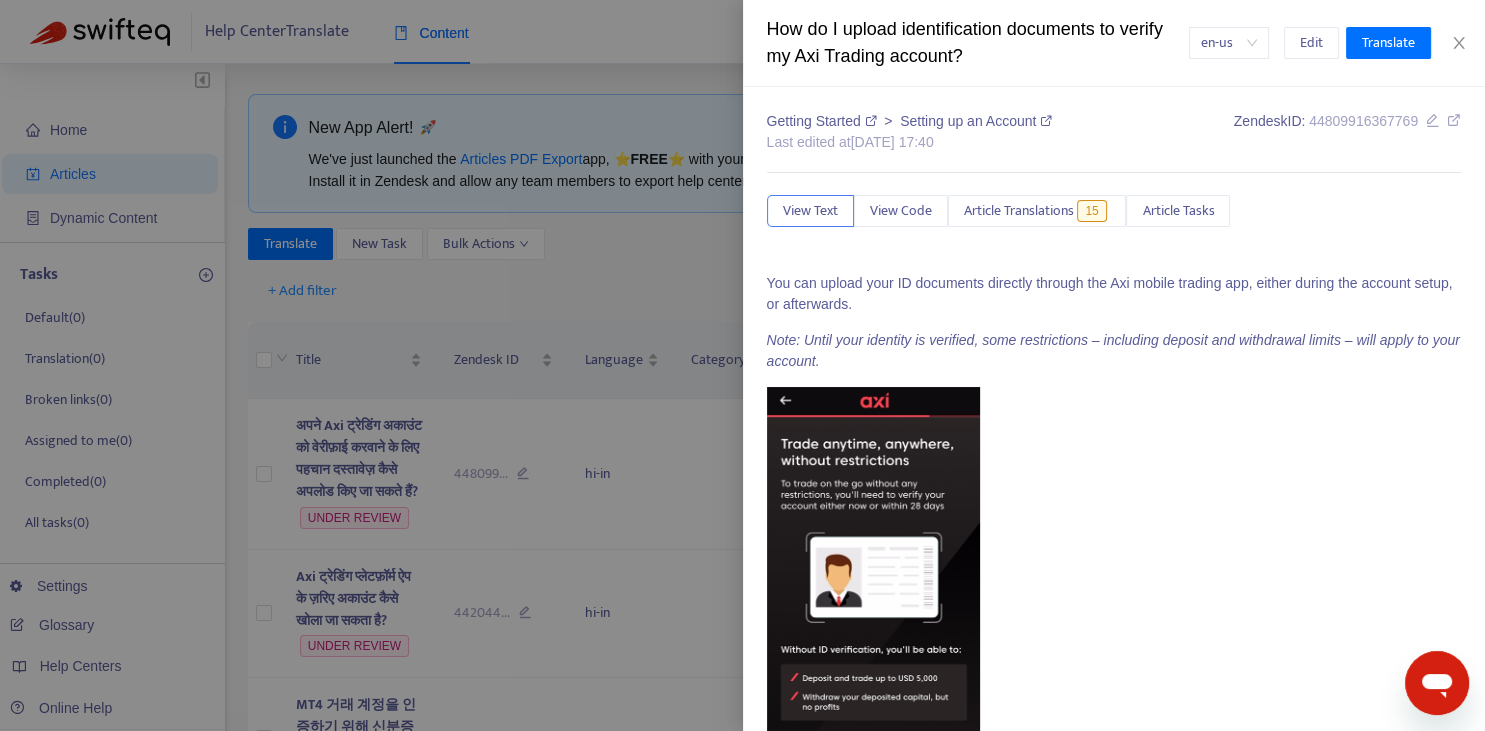 click at bounding box center [742, 365] 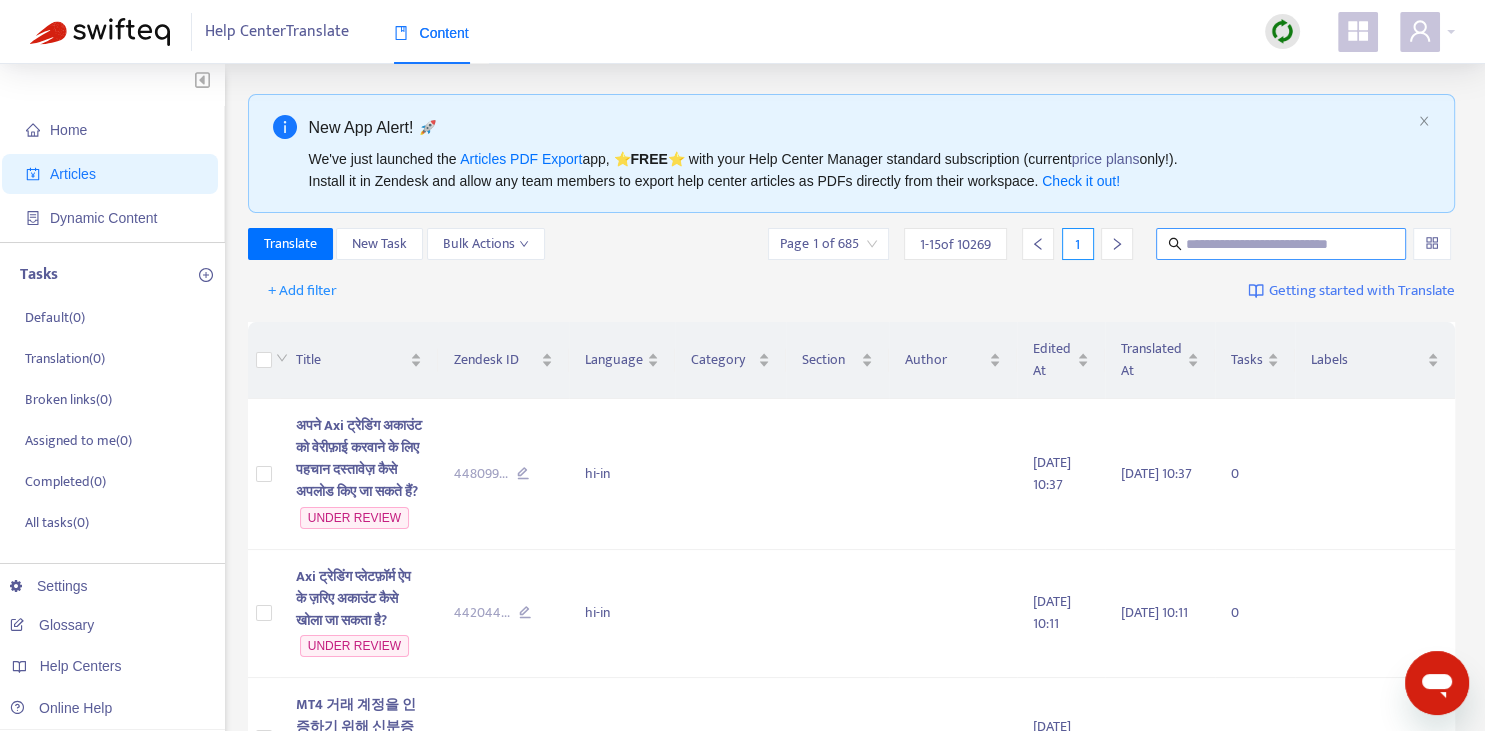click at bounding box center [1282, 244] 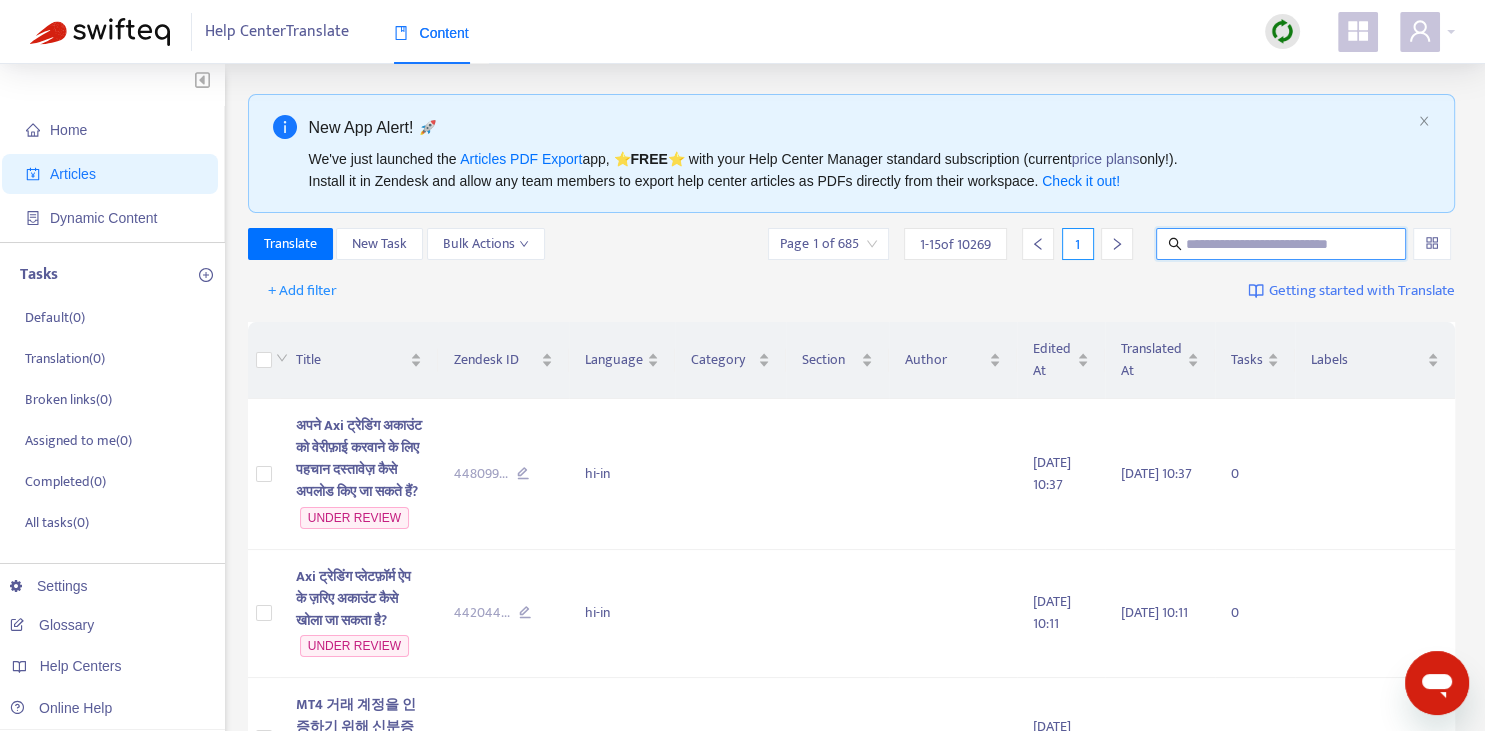 paste on "**********" 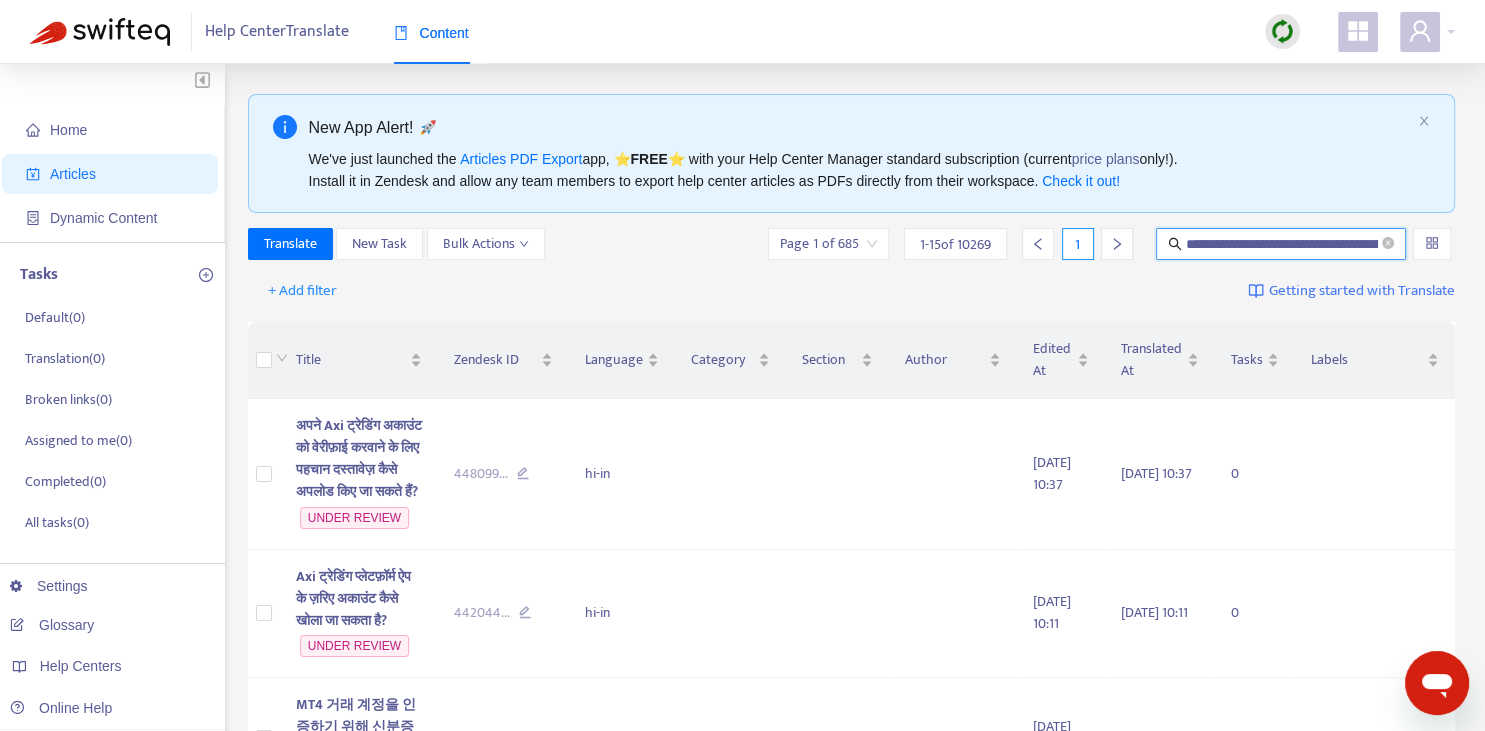 scroll, scrollTop: 0, scrollLeft: 169, axis: horizontal 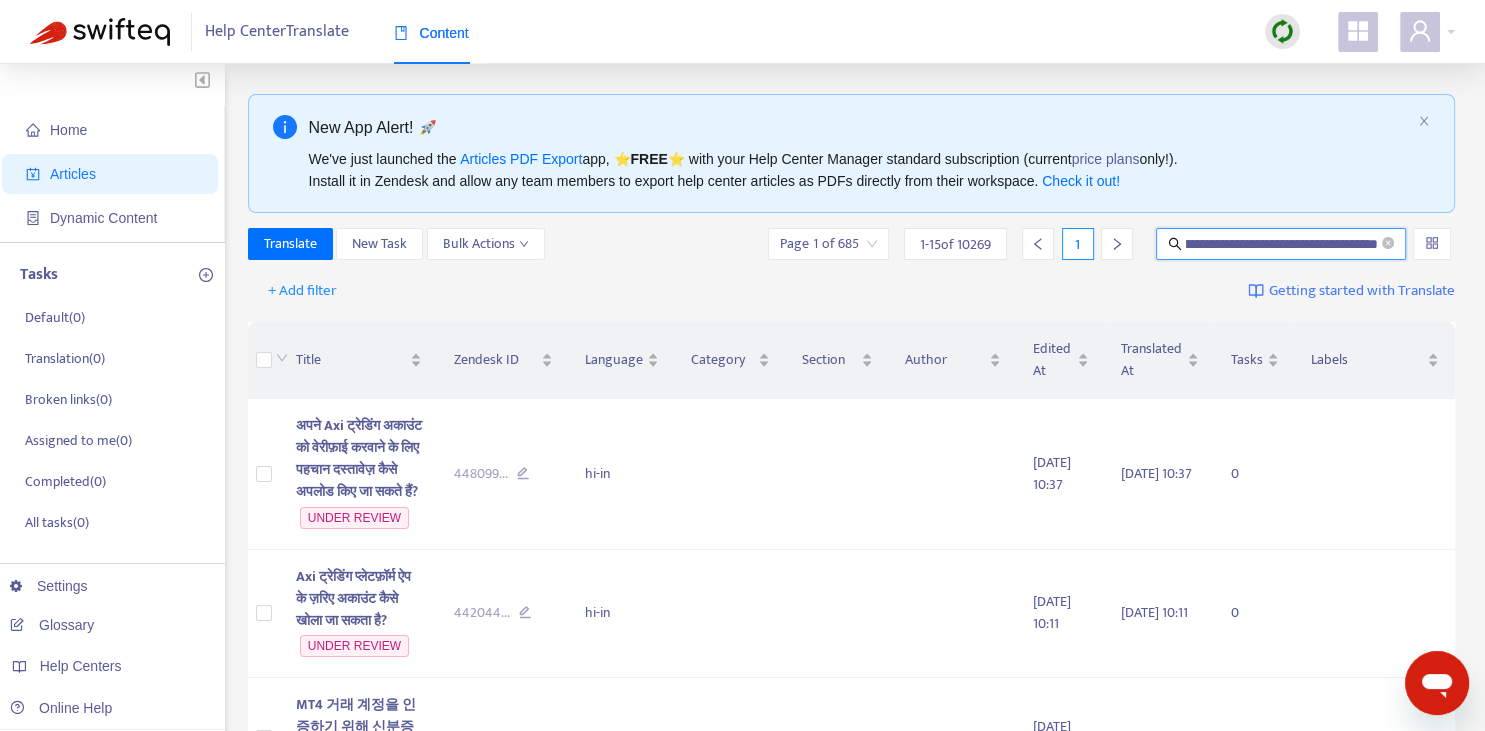 type on "**********" 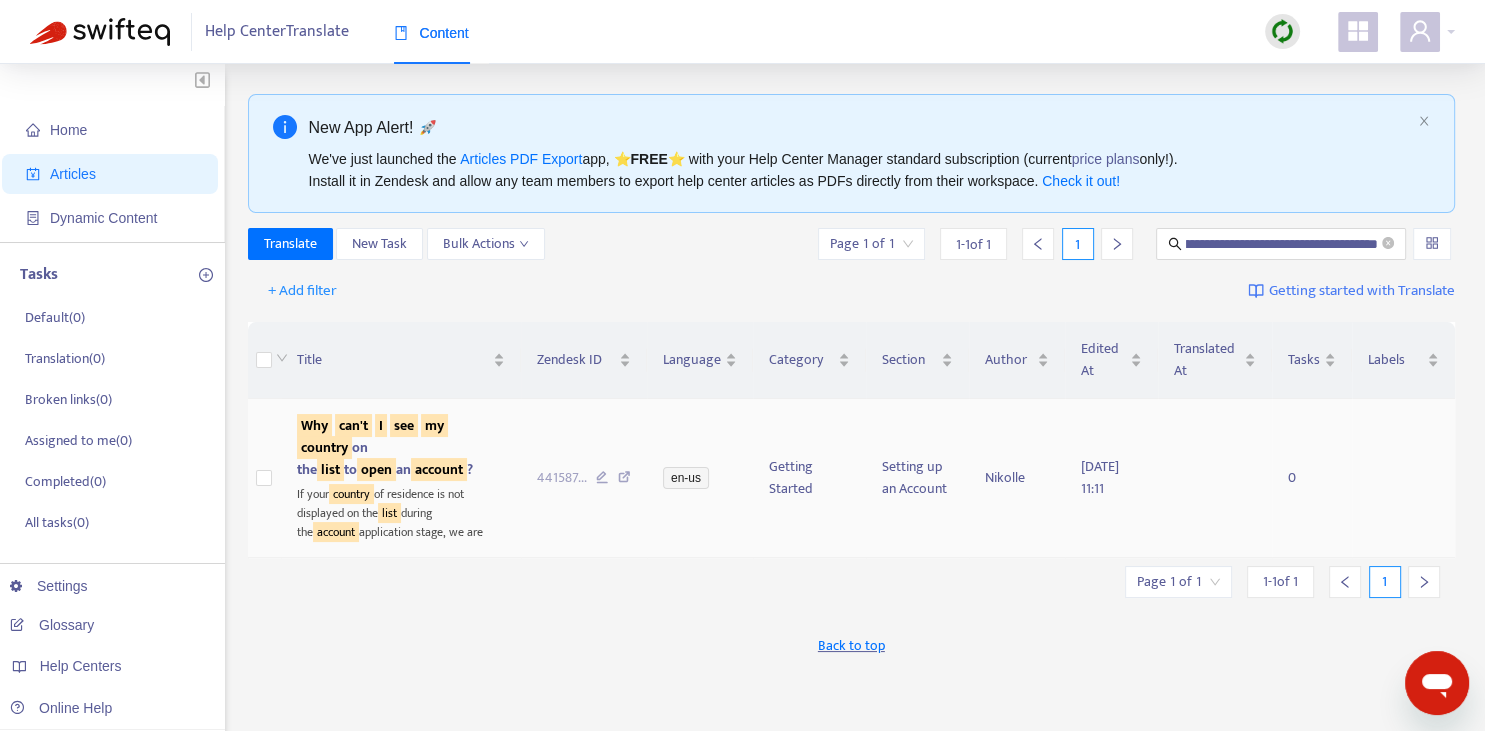 click on "country" at bounding box center [324, 447] 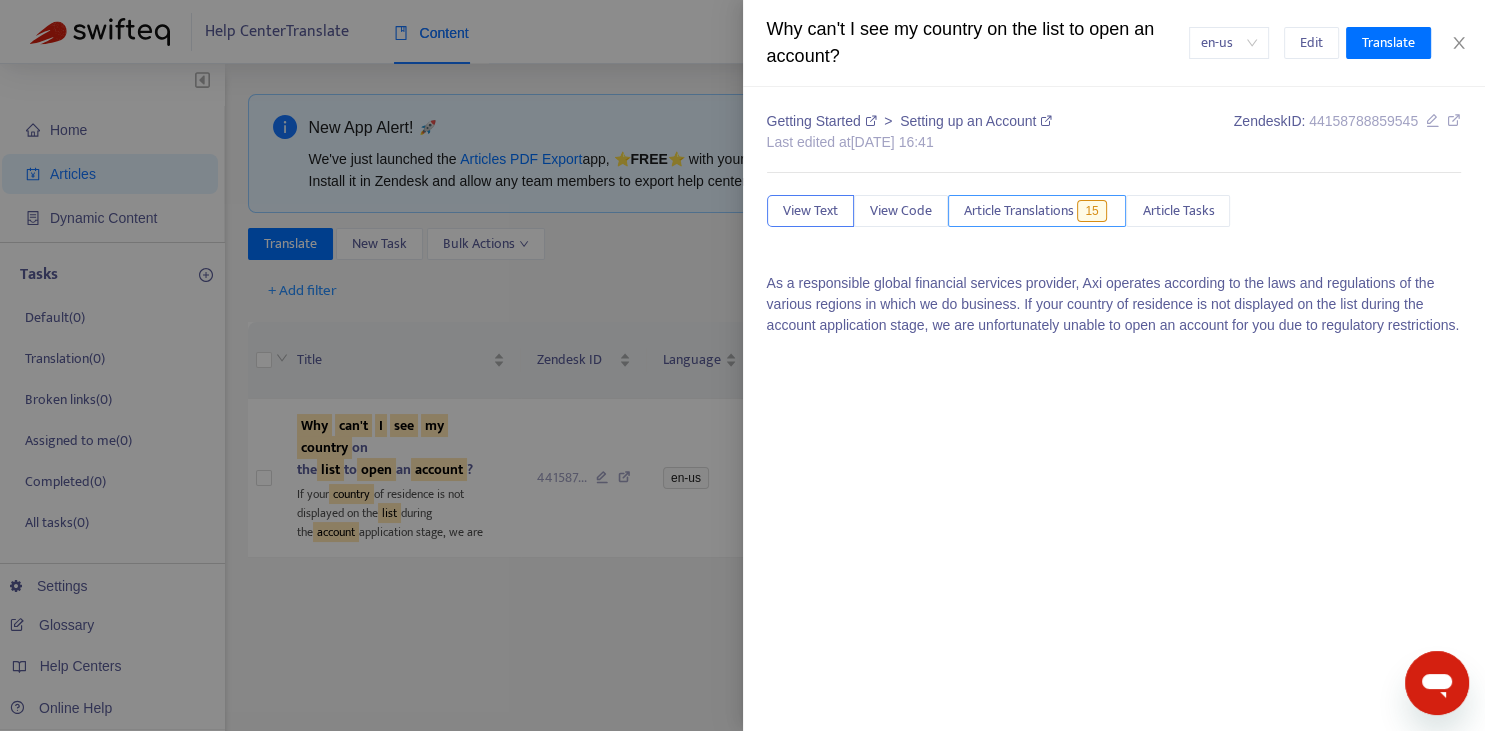 click on "Article Translations" at bounding box center [1019, 211] 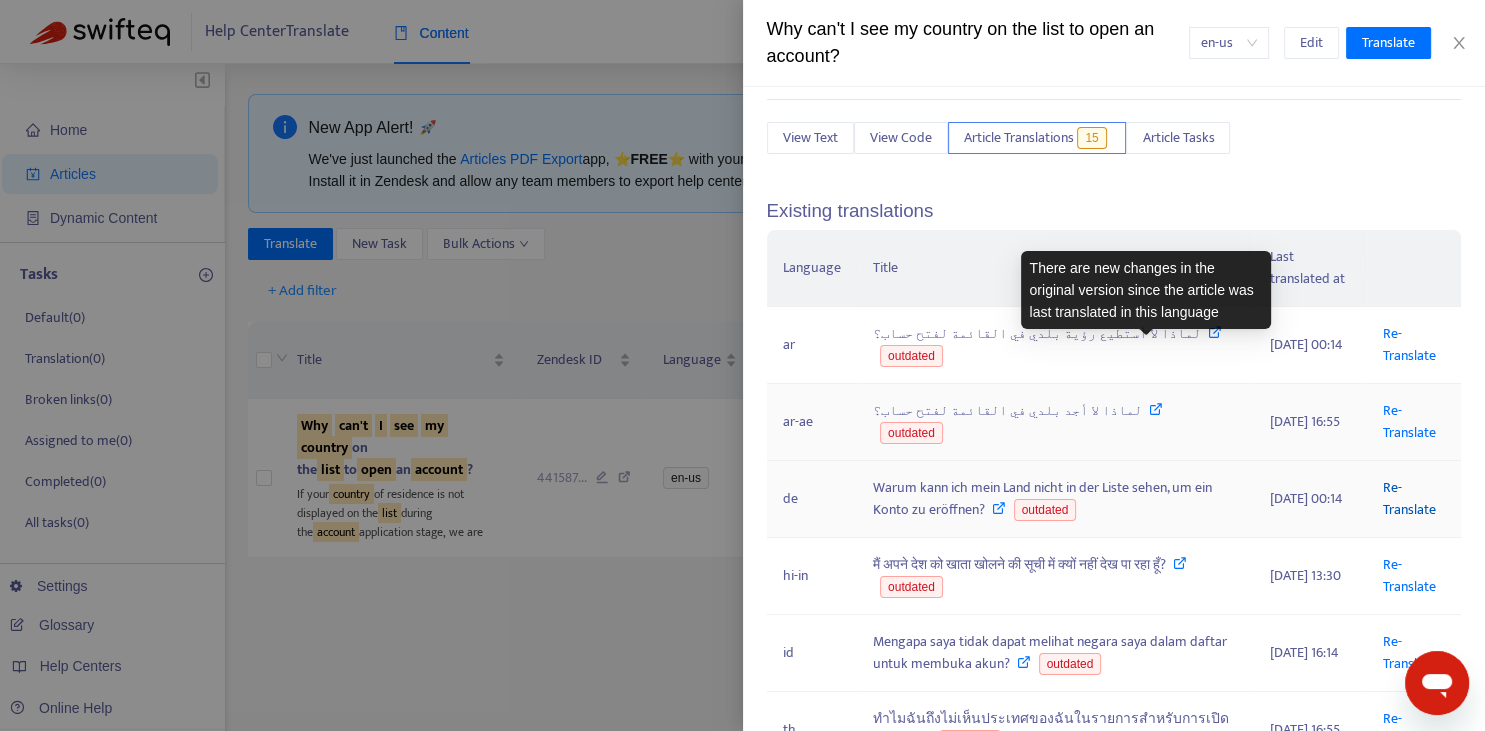 scroll, scrollTop: 74, scrollLeft: 0, axis: vertical 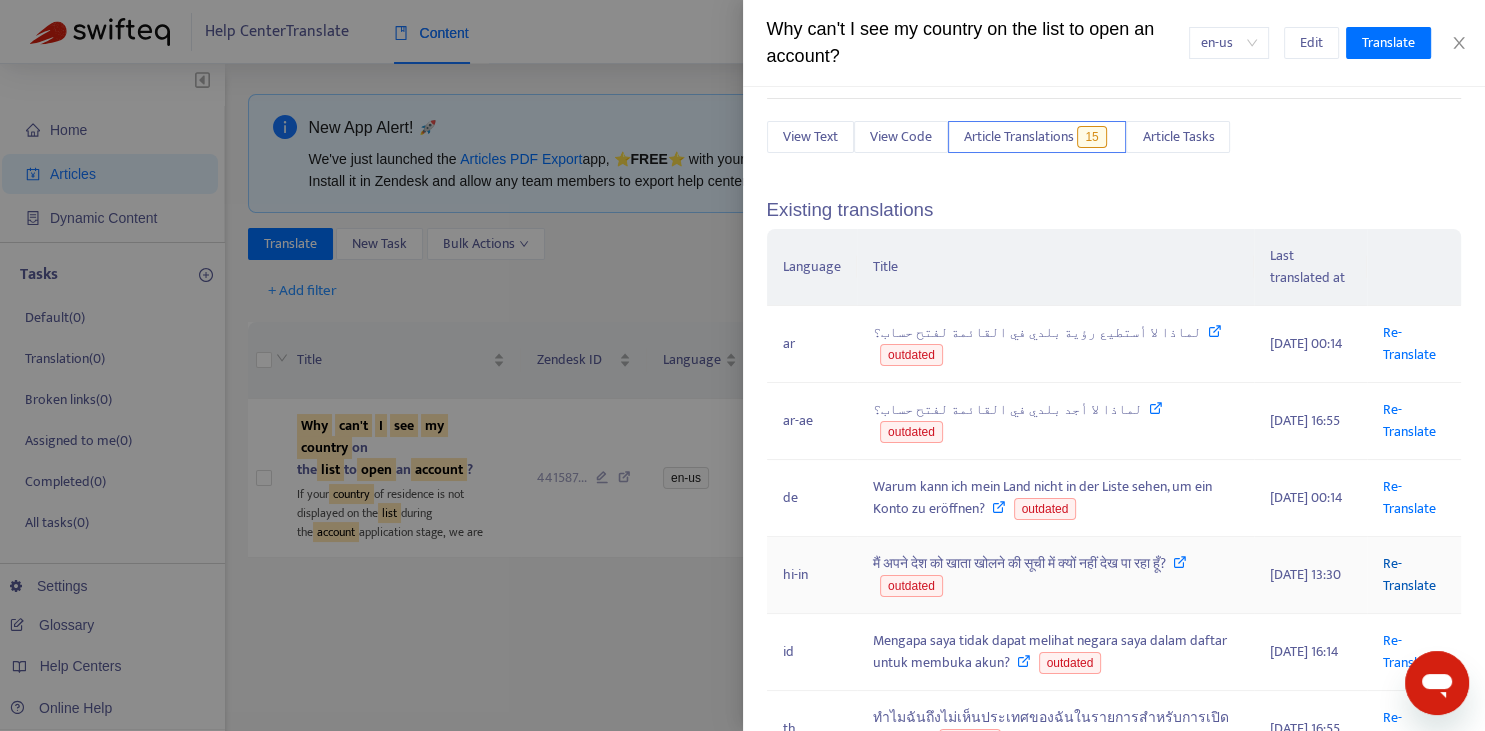 click on "Re-Translate" at bounding box center (1409, 574) 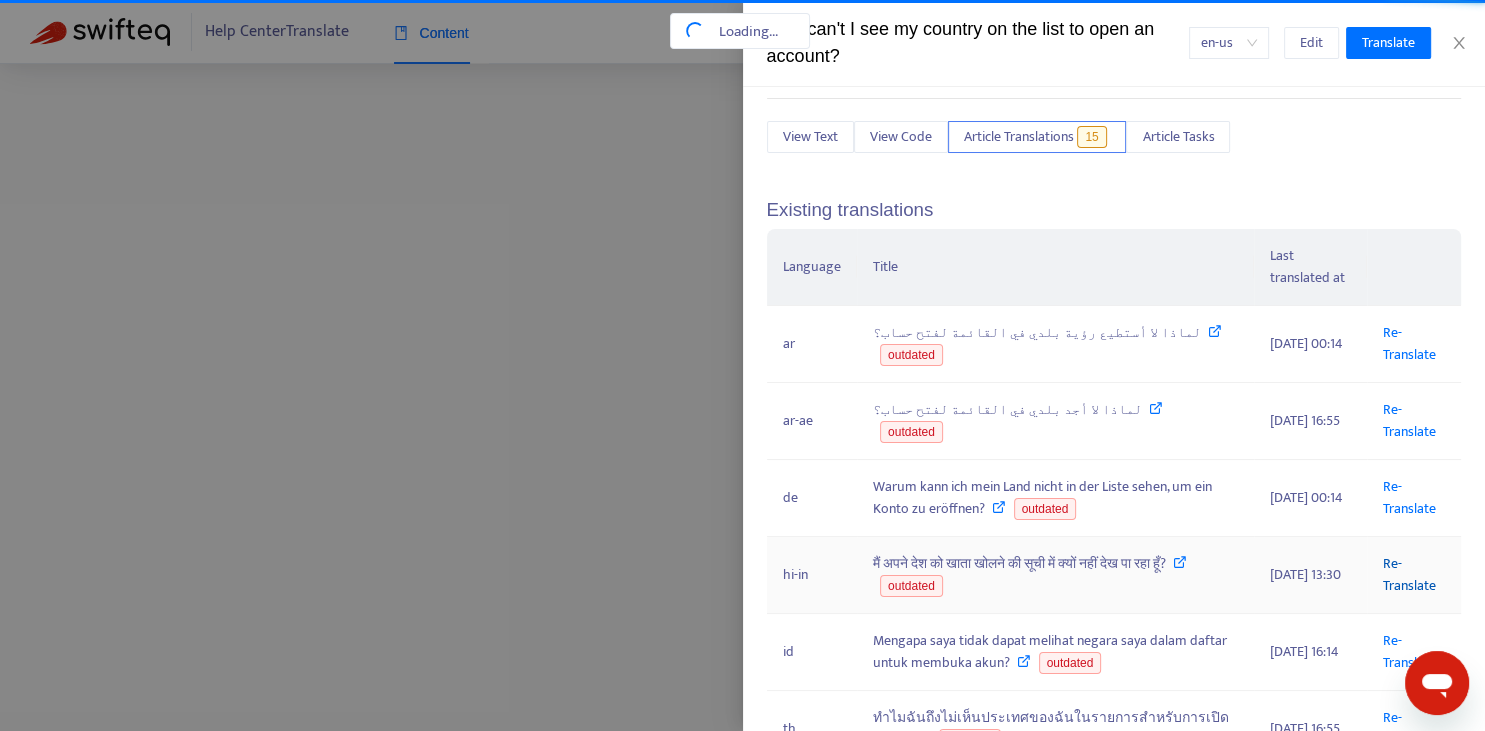 scroll, scrollTop: 0, scrollLeft: 169, axis: horizontal 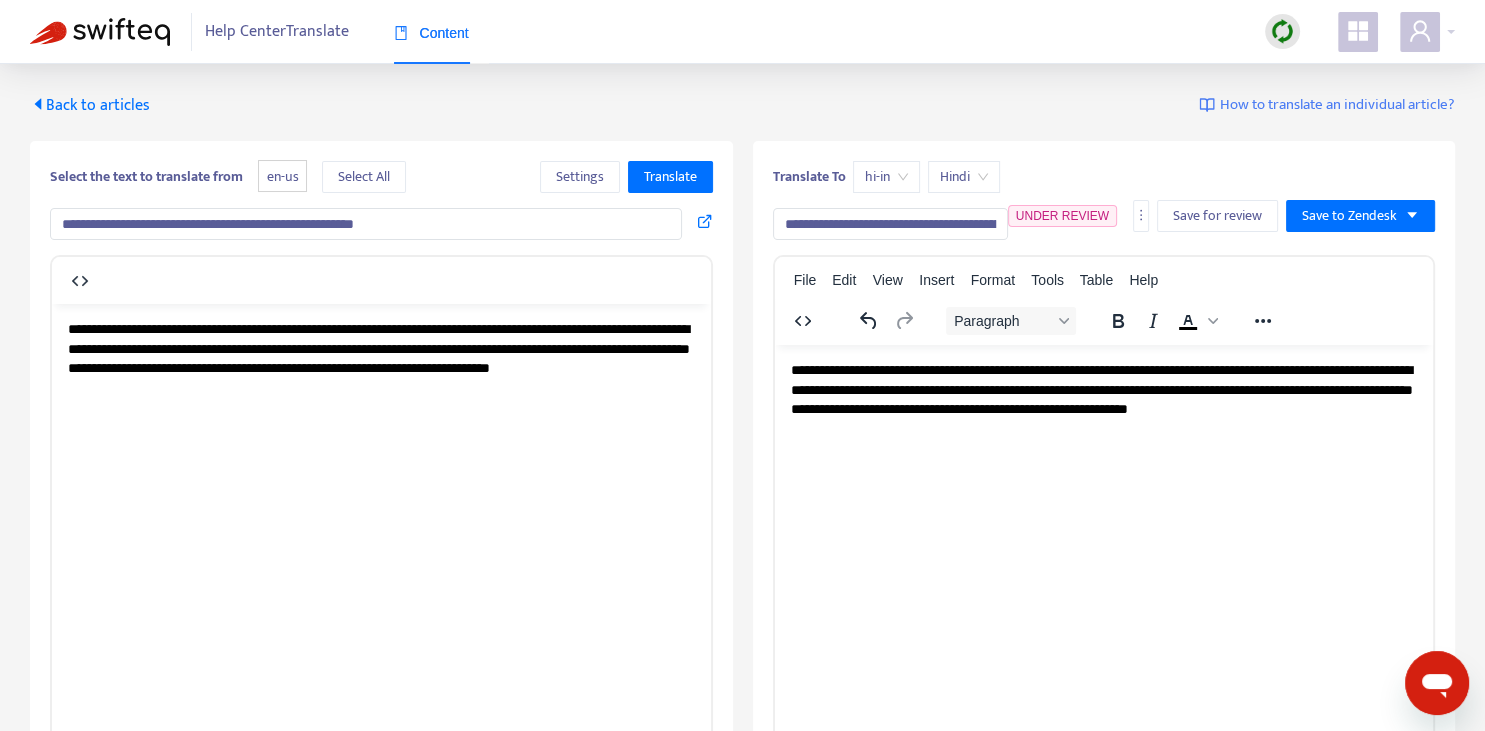 click on "**********" at bounding box center (1103, 389) 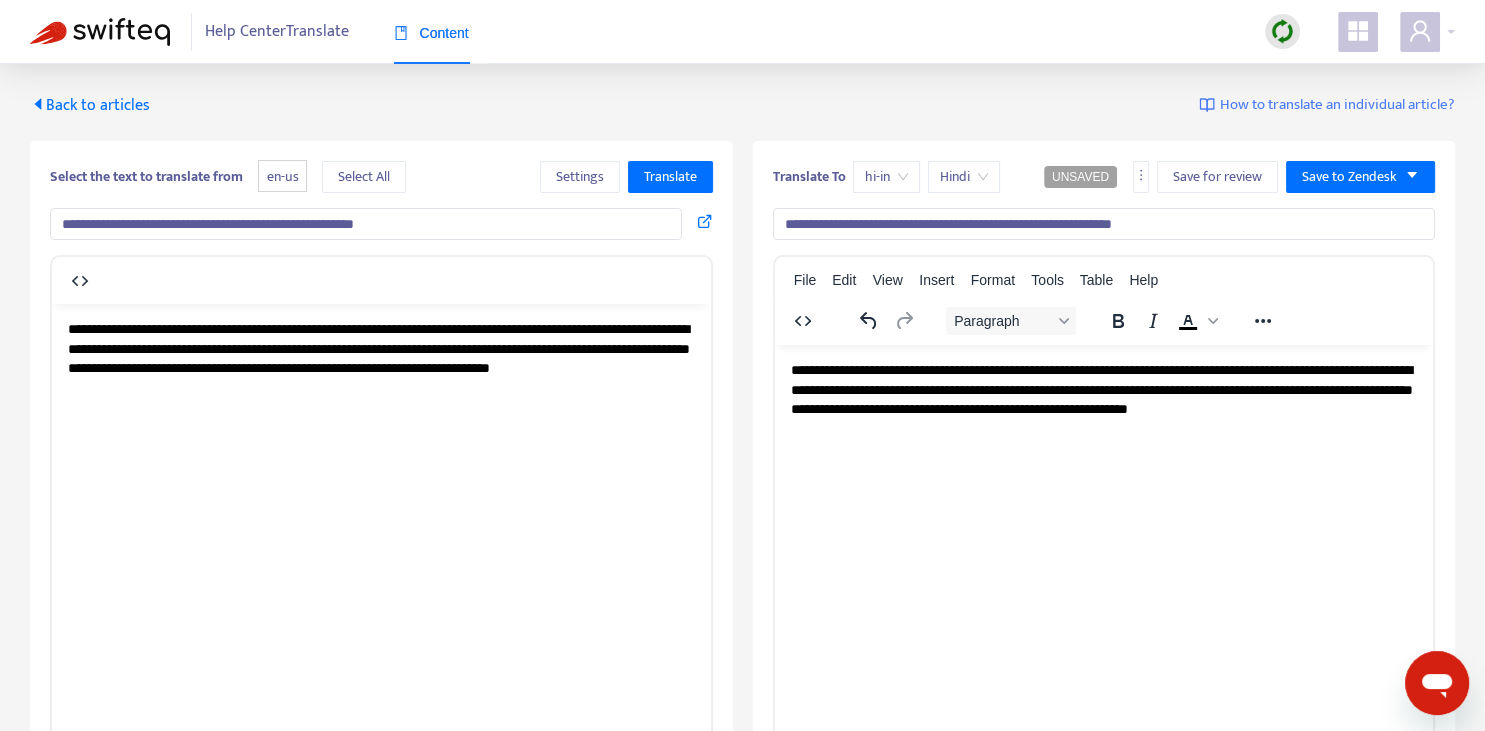 type on "**********" 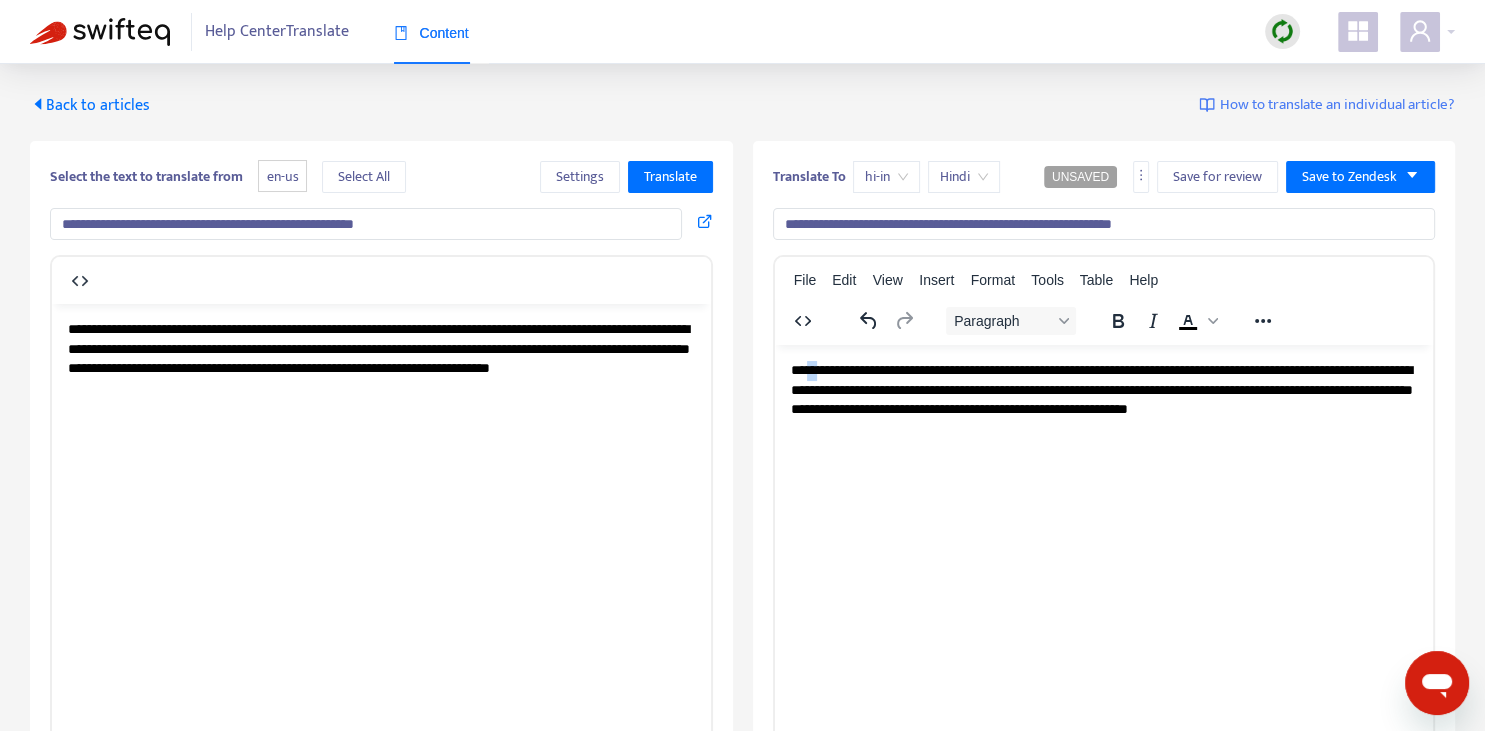 type 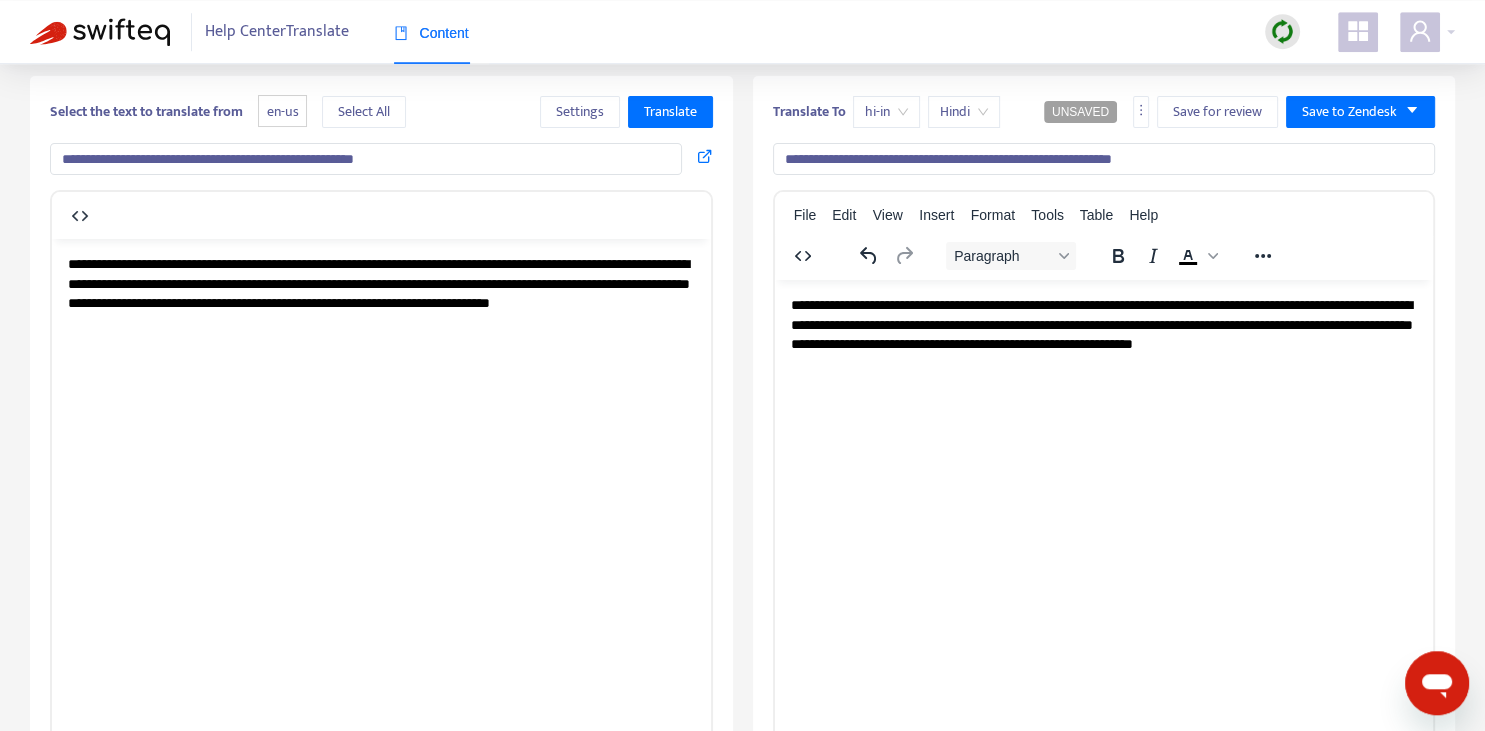 scroll, scrollTop: 70, scrollLeft: 0, axis: vertical 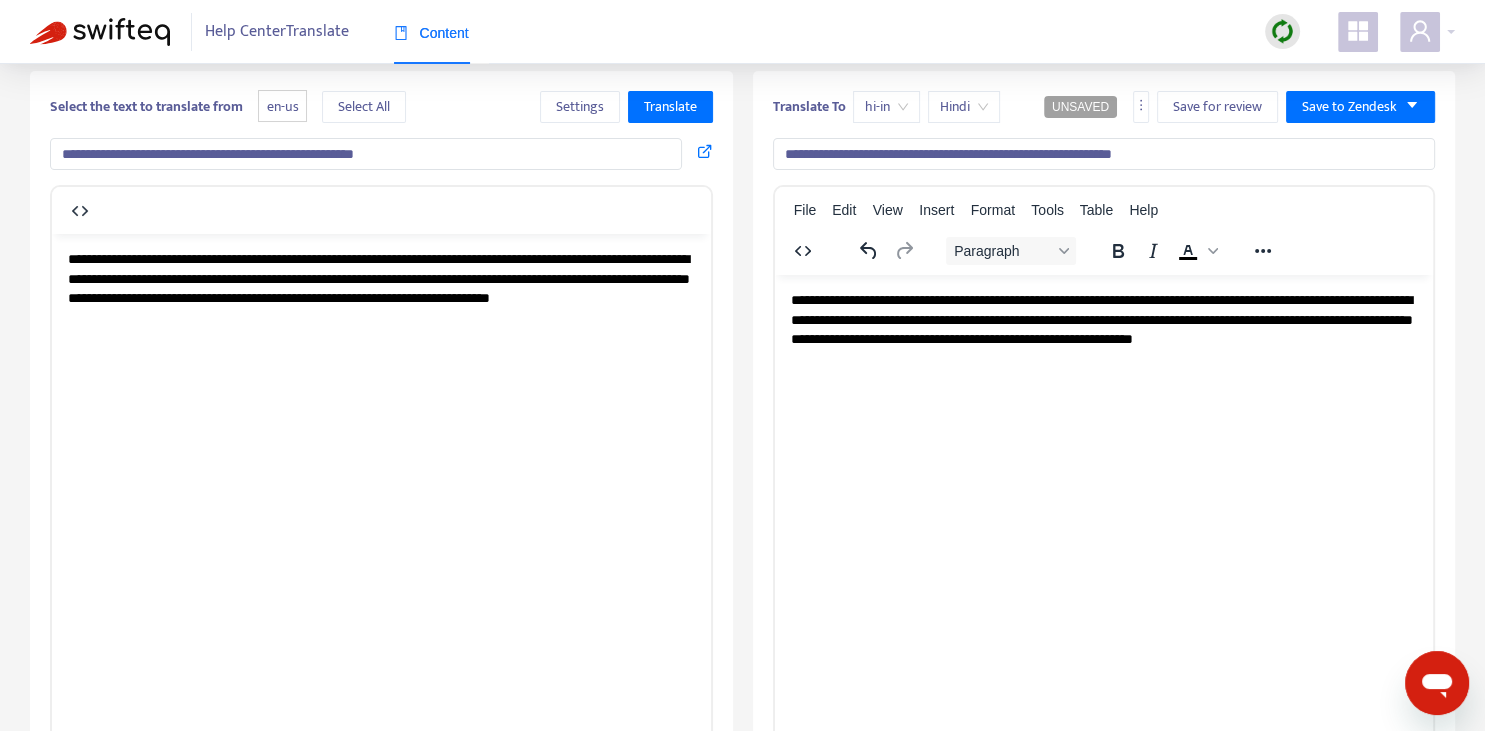 click on "**********" at bounding box center [1103, 319] 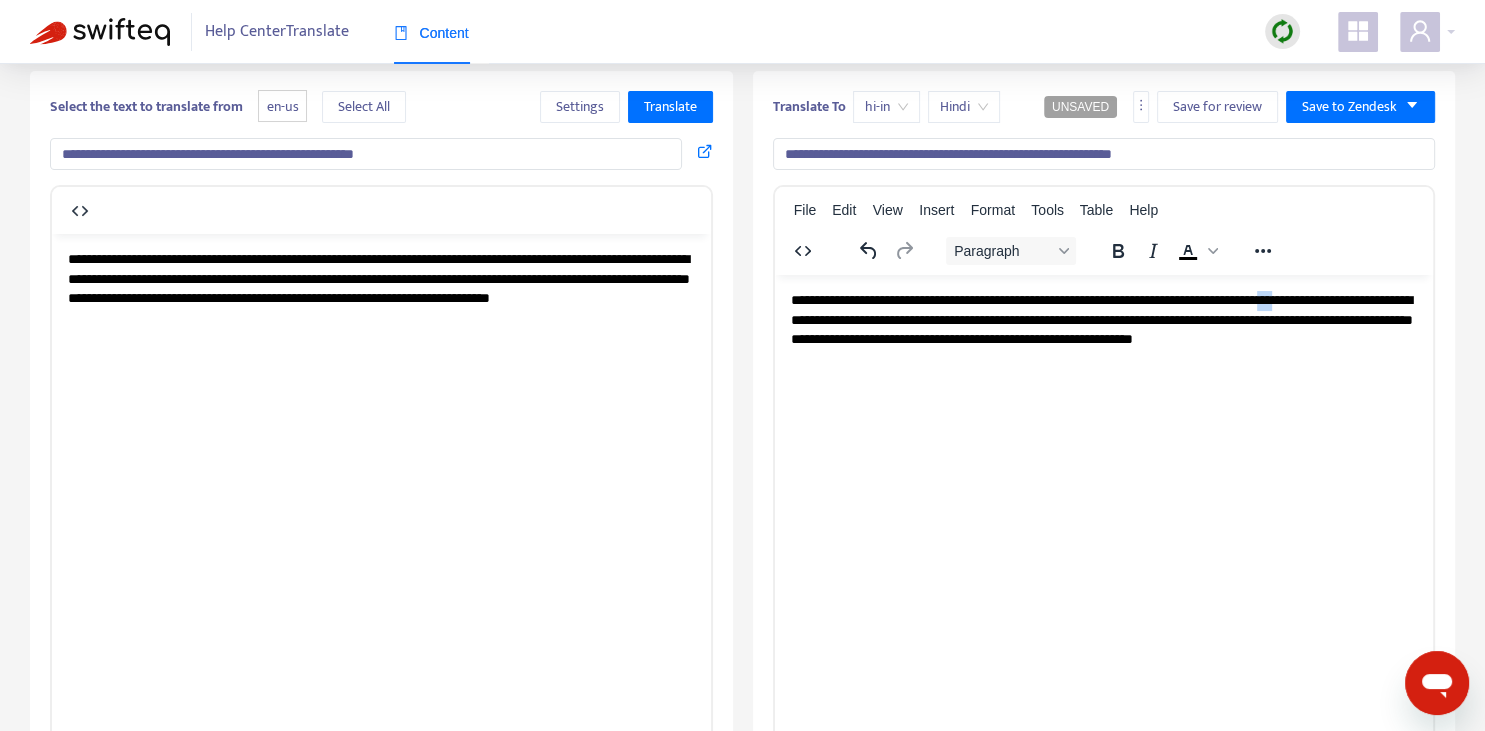click on "**********" at bounding box center [1103, 319] 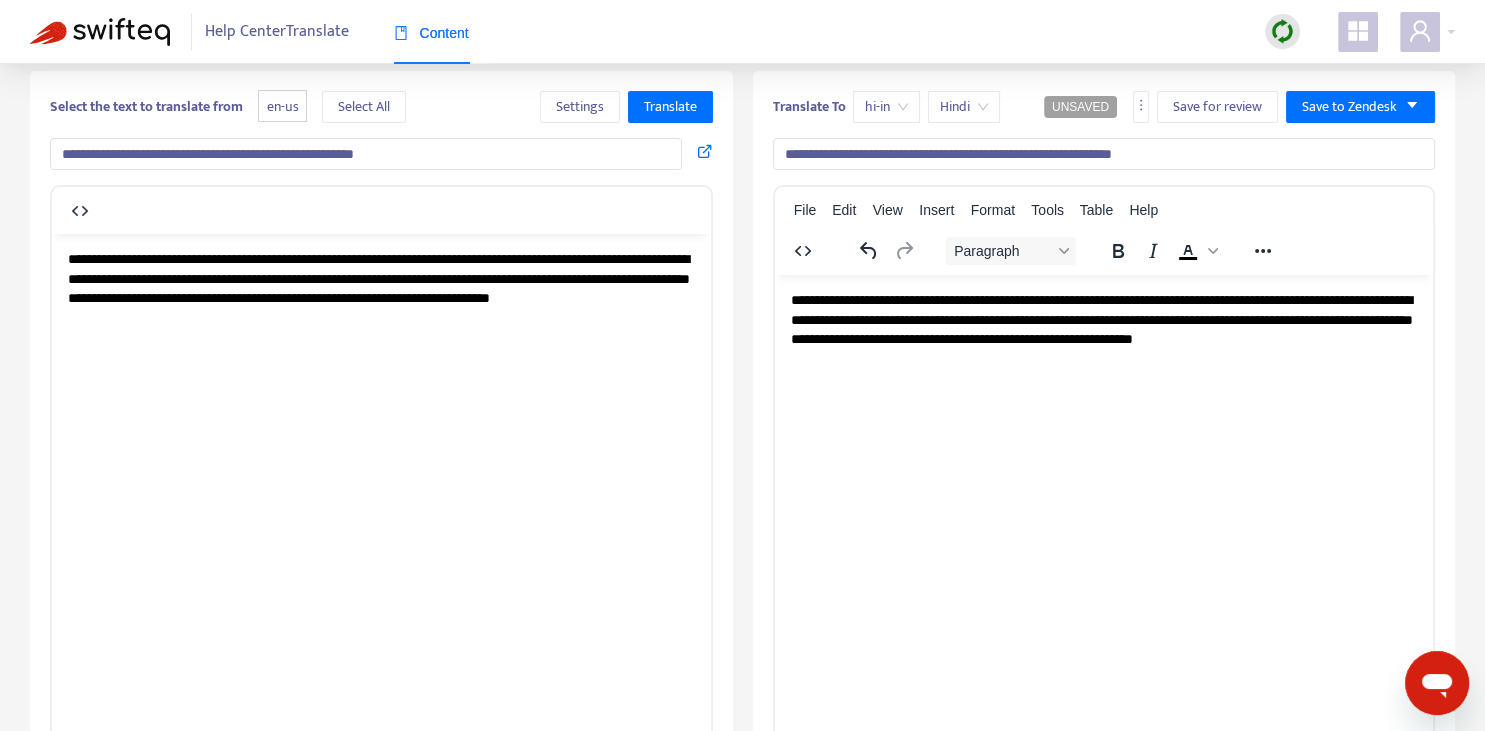 click on "**********" at bounding box center (1103, 319) 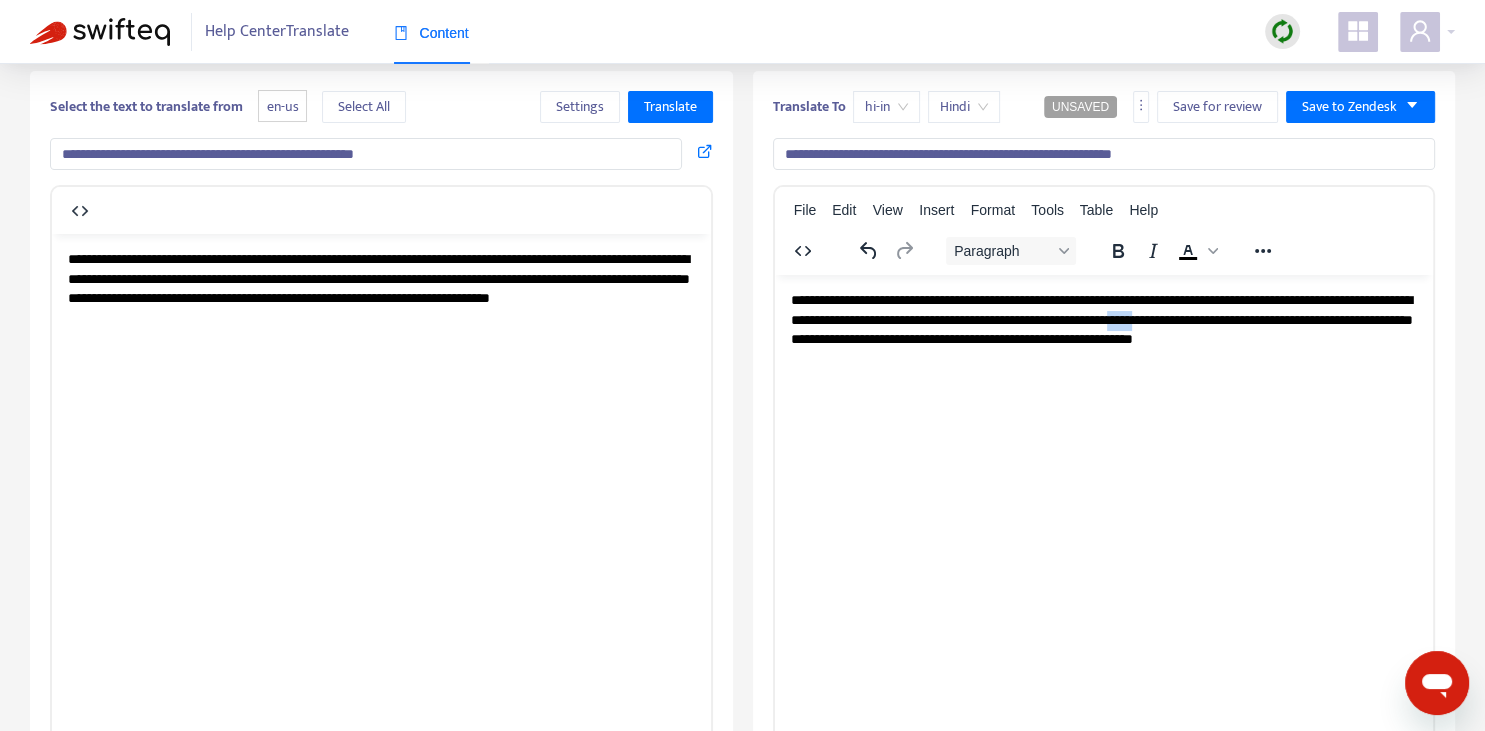 click on "**********" at bounding box center [1103, 319] 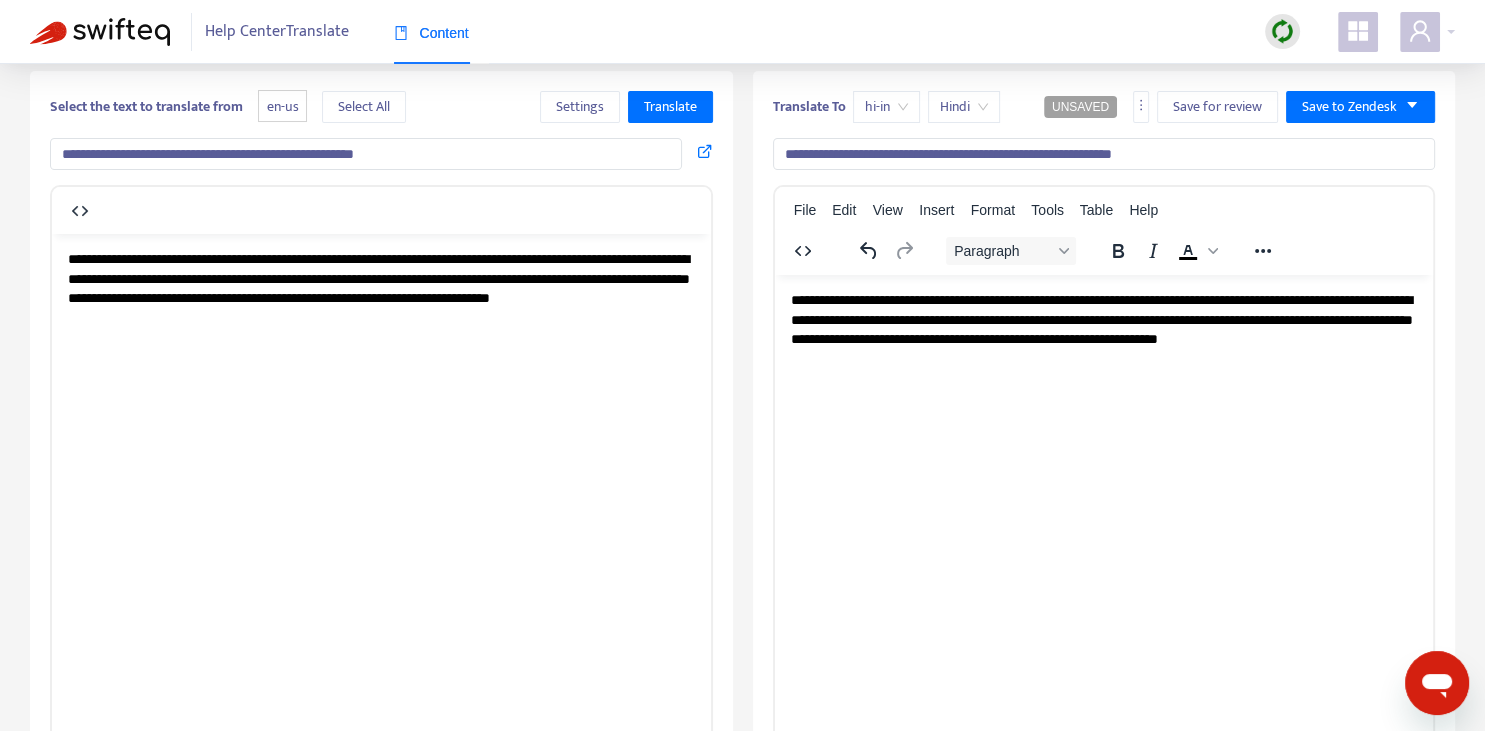 click on "**********" at bounding box center [1103, 329] 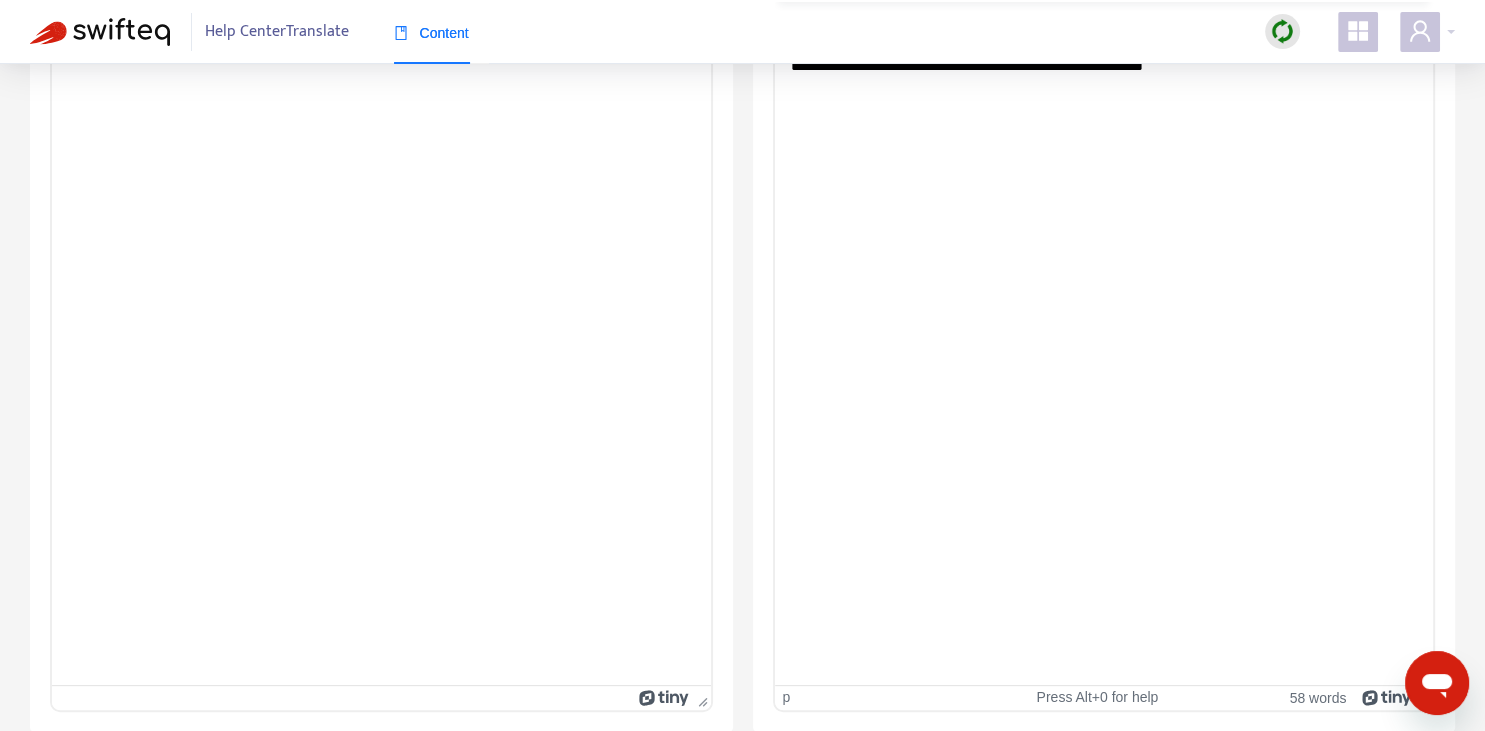 scroll, scrollTop: 0, scrollLeft: 0, axis: both 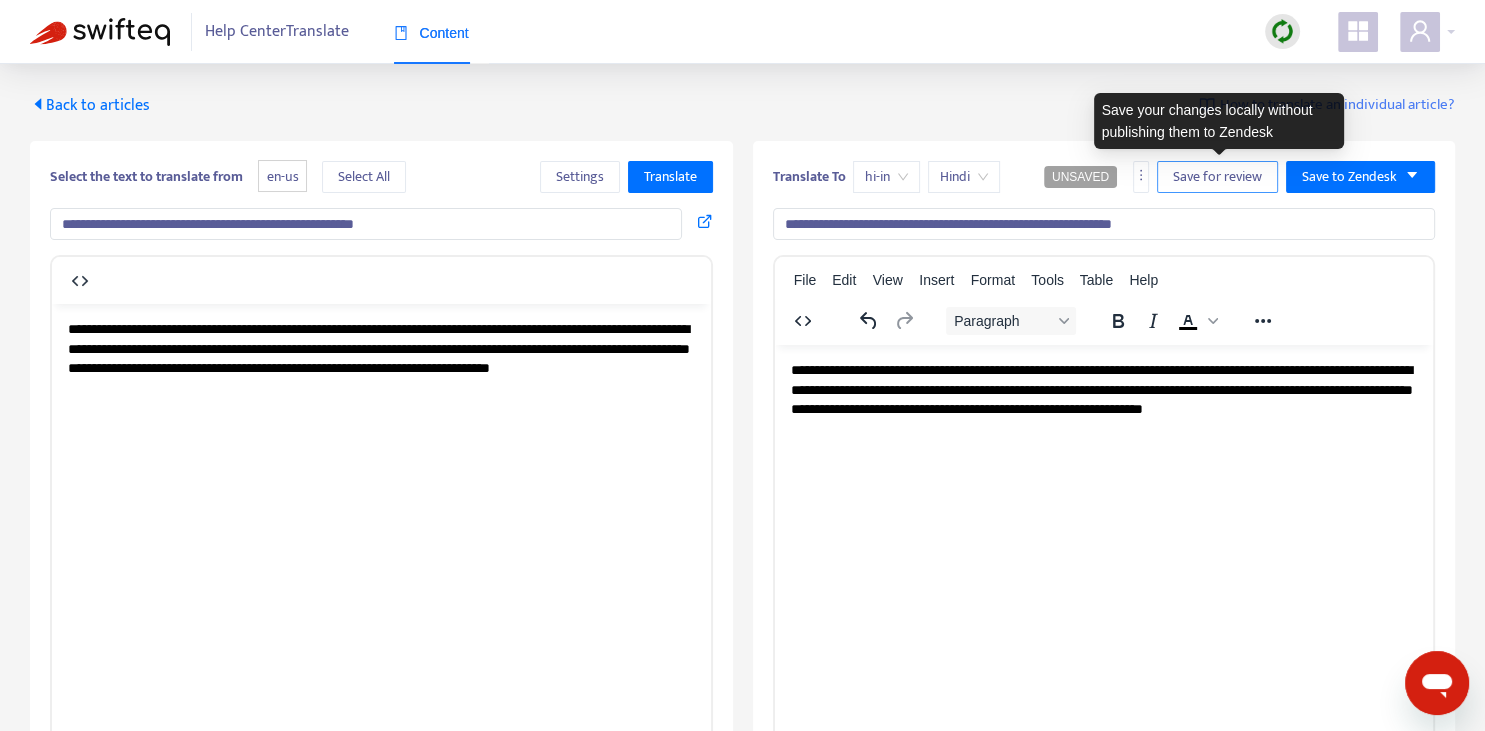 click on "Save for review" at bounding box center (1217, 177) 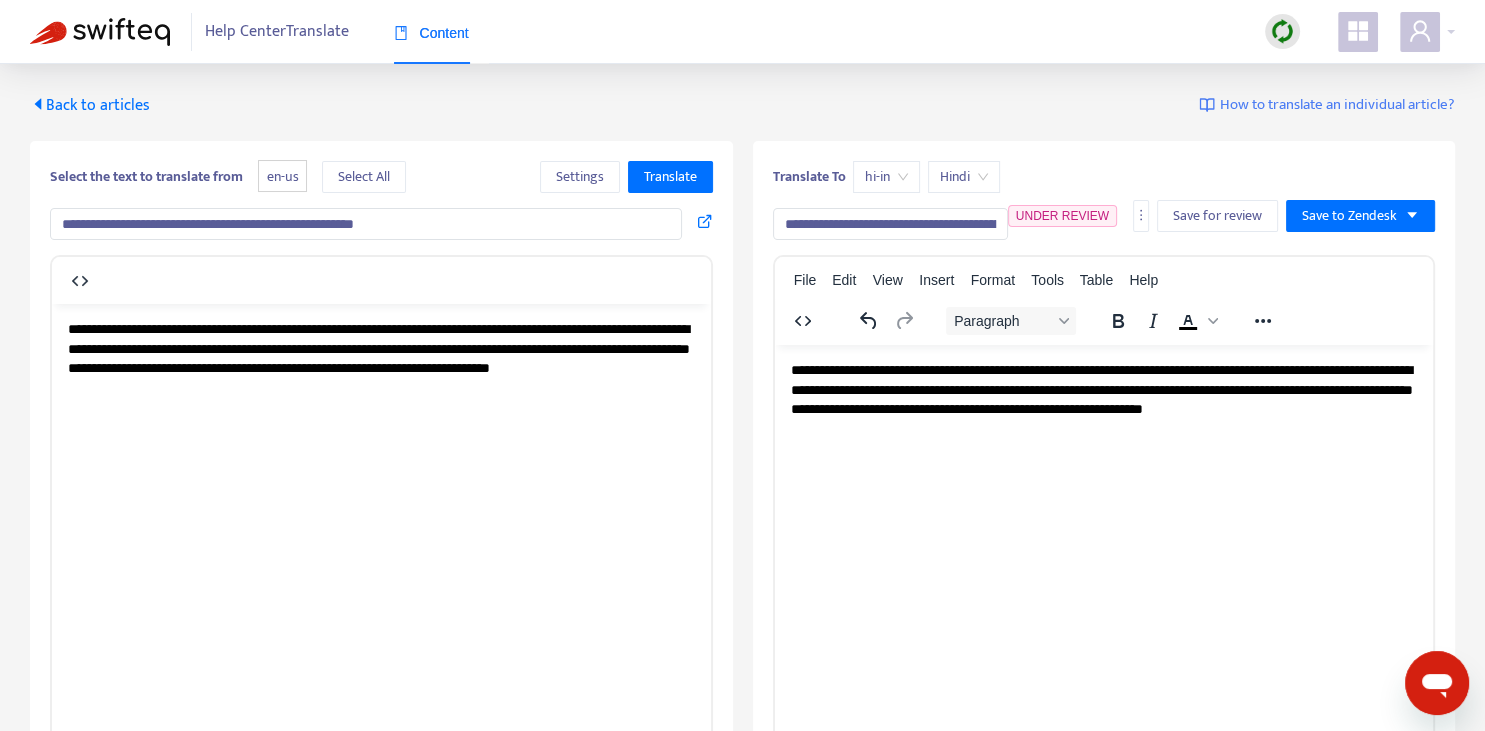 click on "Back to articles" at bounding box center (90, 105) 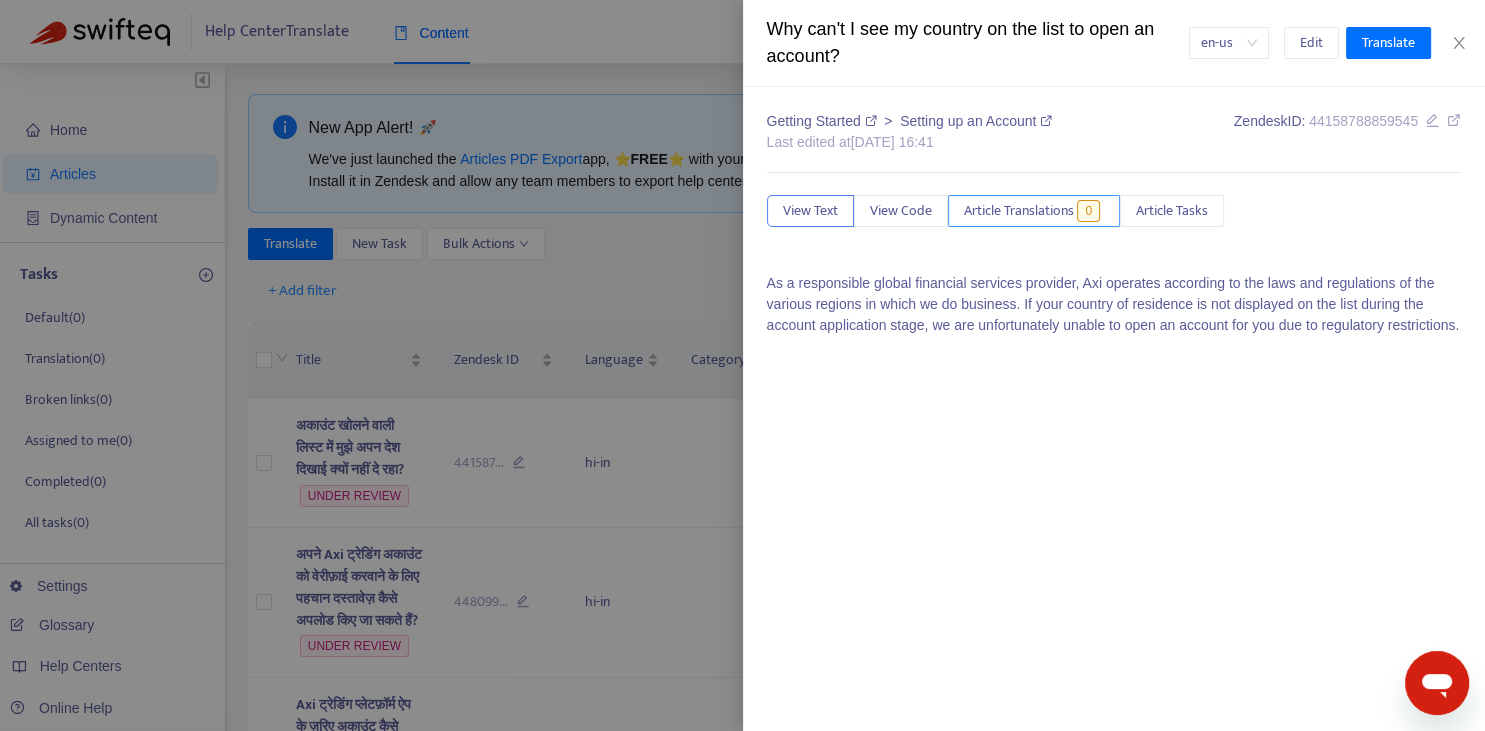 click on "Article Translations" at bounding box center [1019, 211] 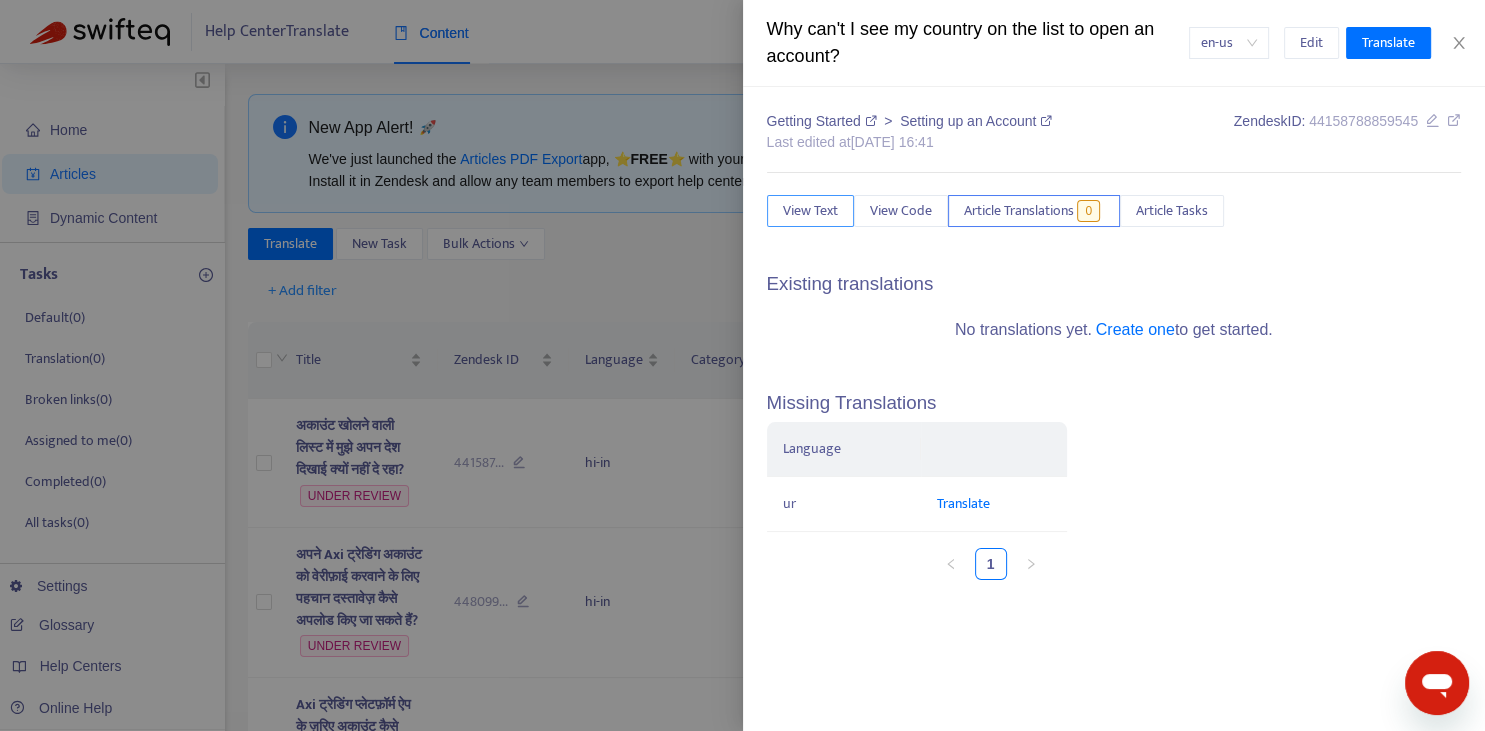 click on "View Text" at bounding box center [810, 211] 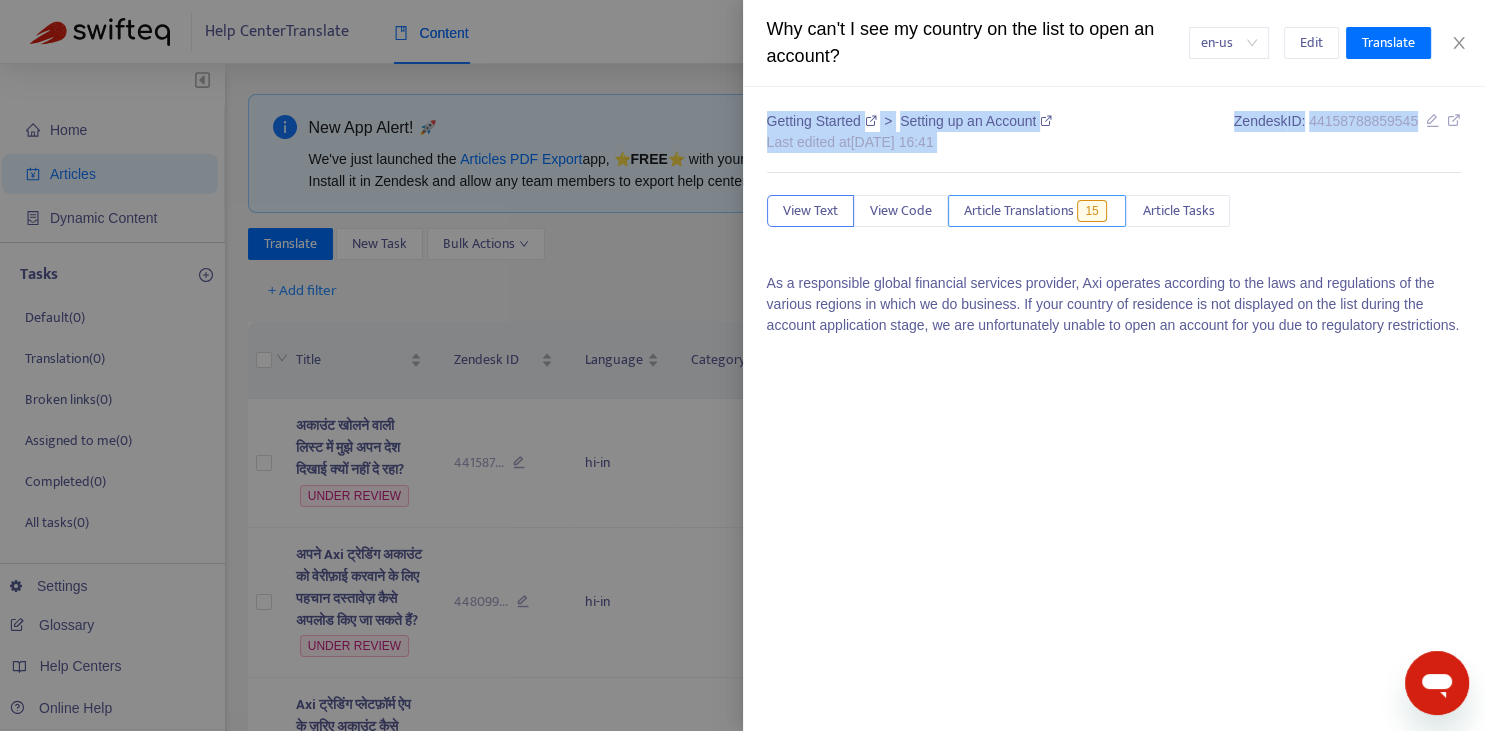 drag, startPoint x: 619, startPoint y: 297, endPoint x: 1014, endPoint y: 223, distance: 401.87186 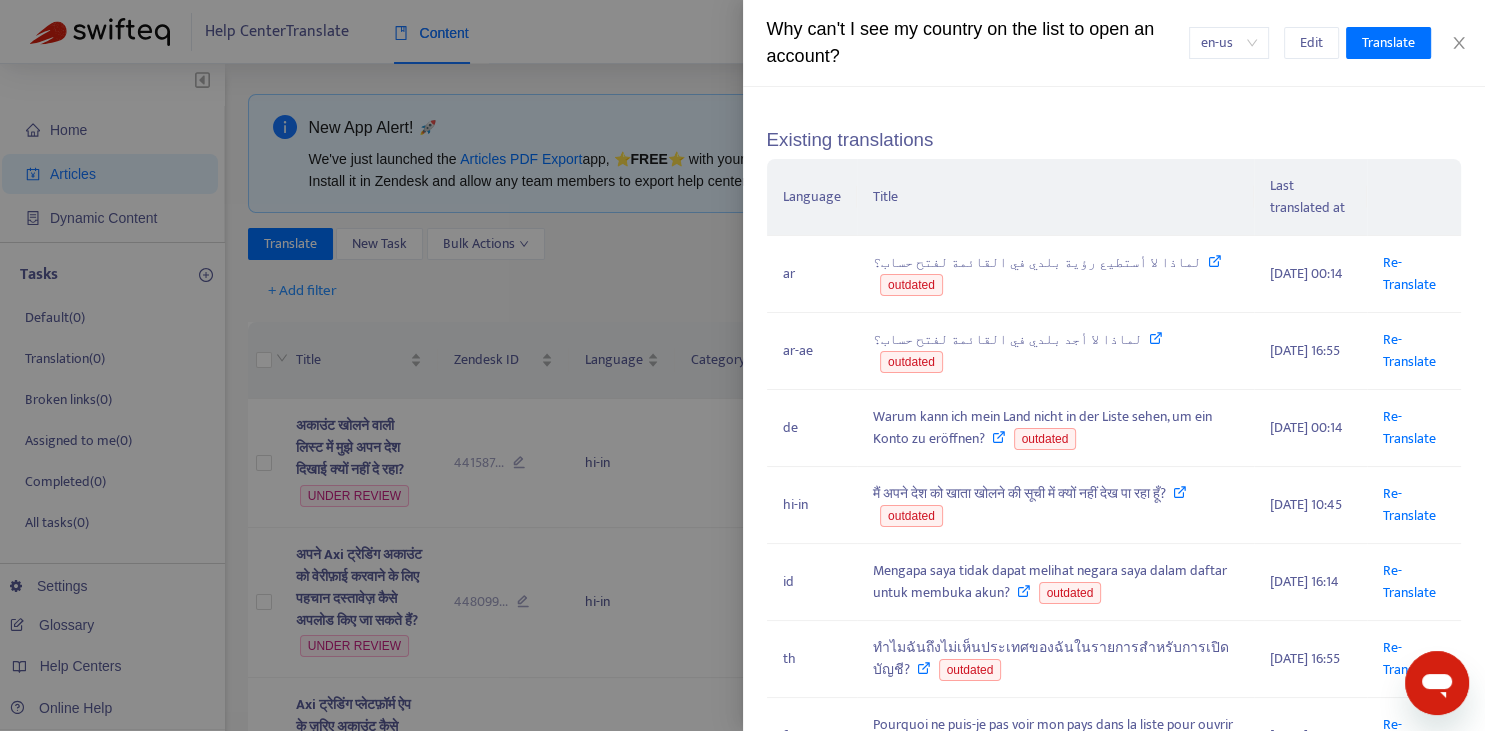 scroll, scrollTop: 147, scrollLeft: 0, axis: vertical 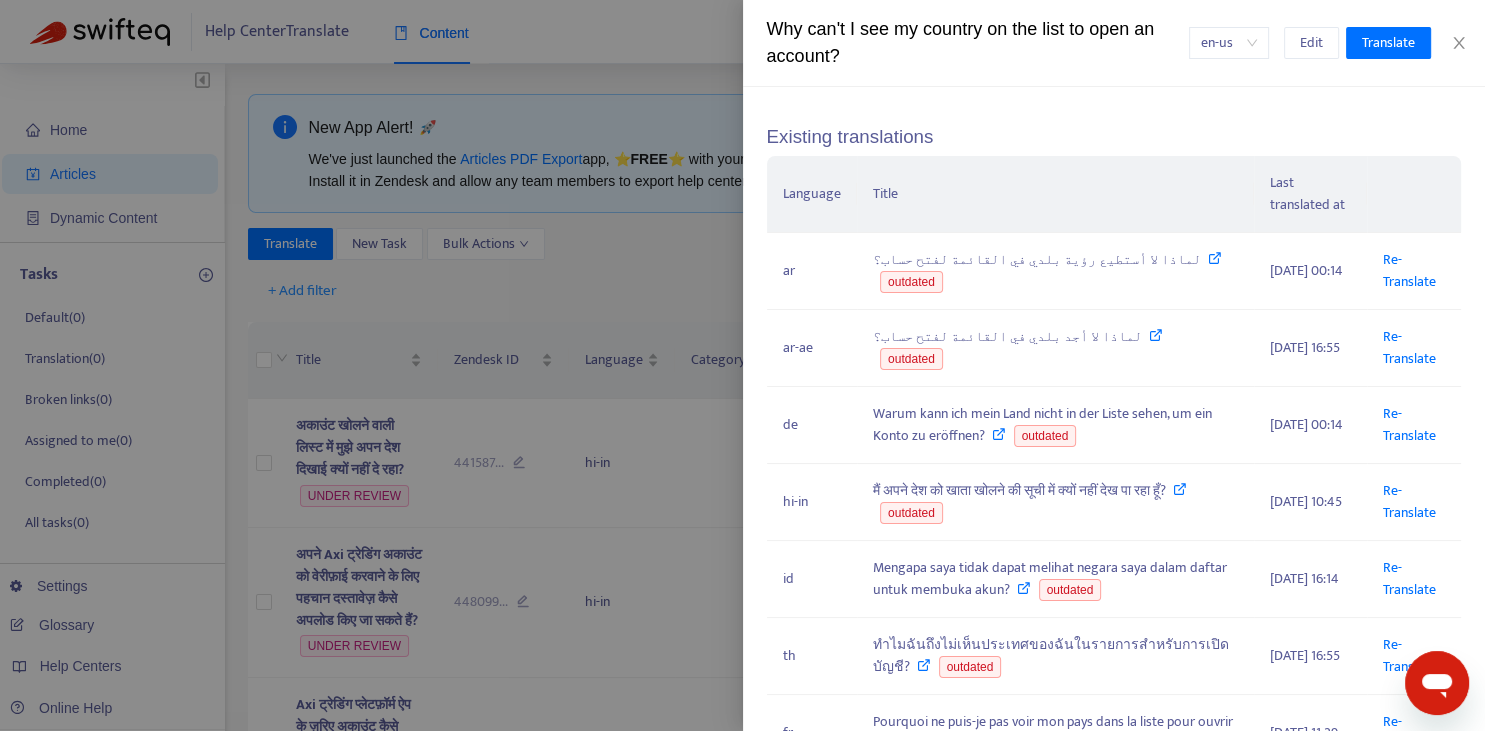 click at bounding box center [742, 365] 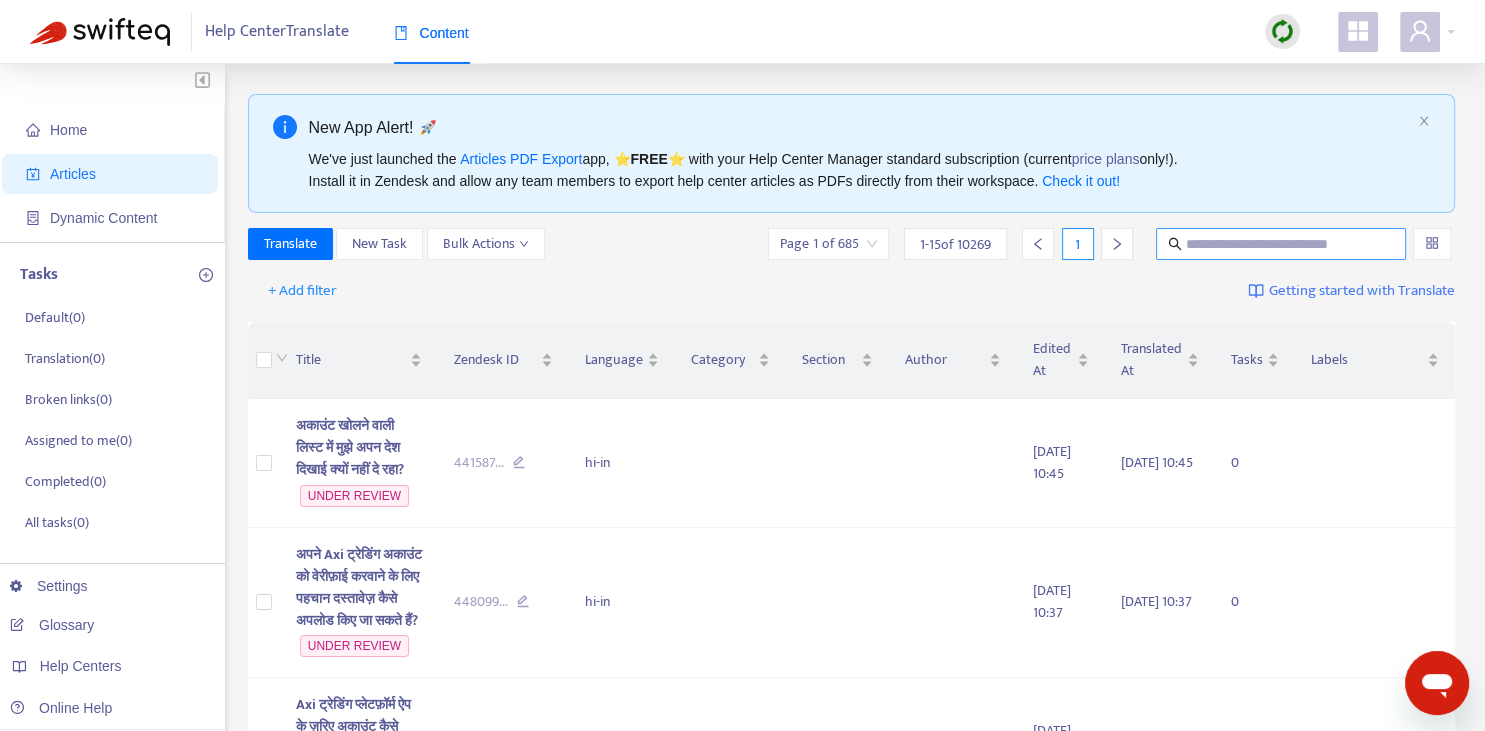 click at bounding box center [1282, 244] 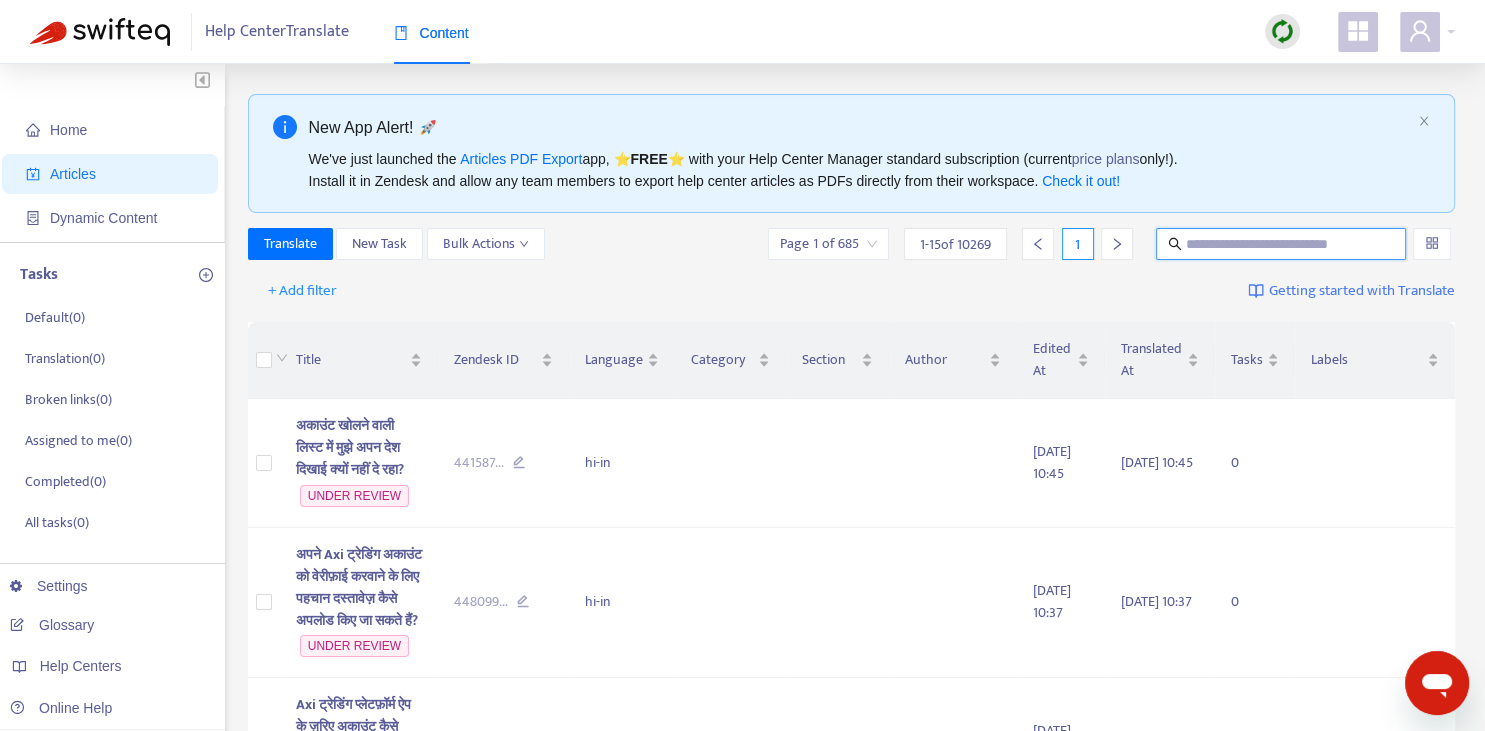 paste on "**********" 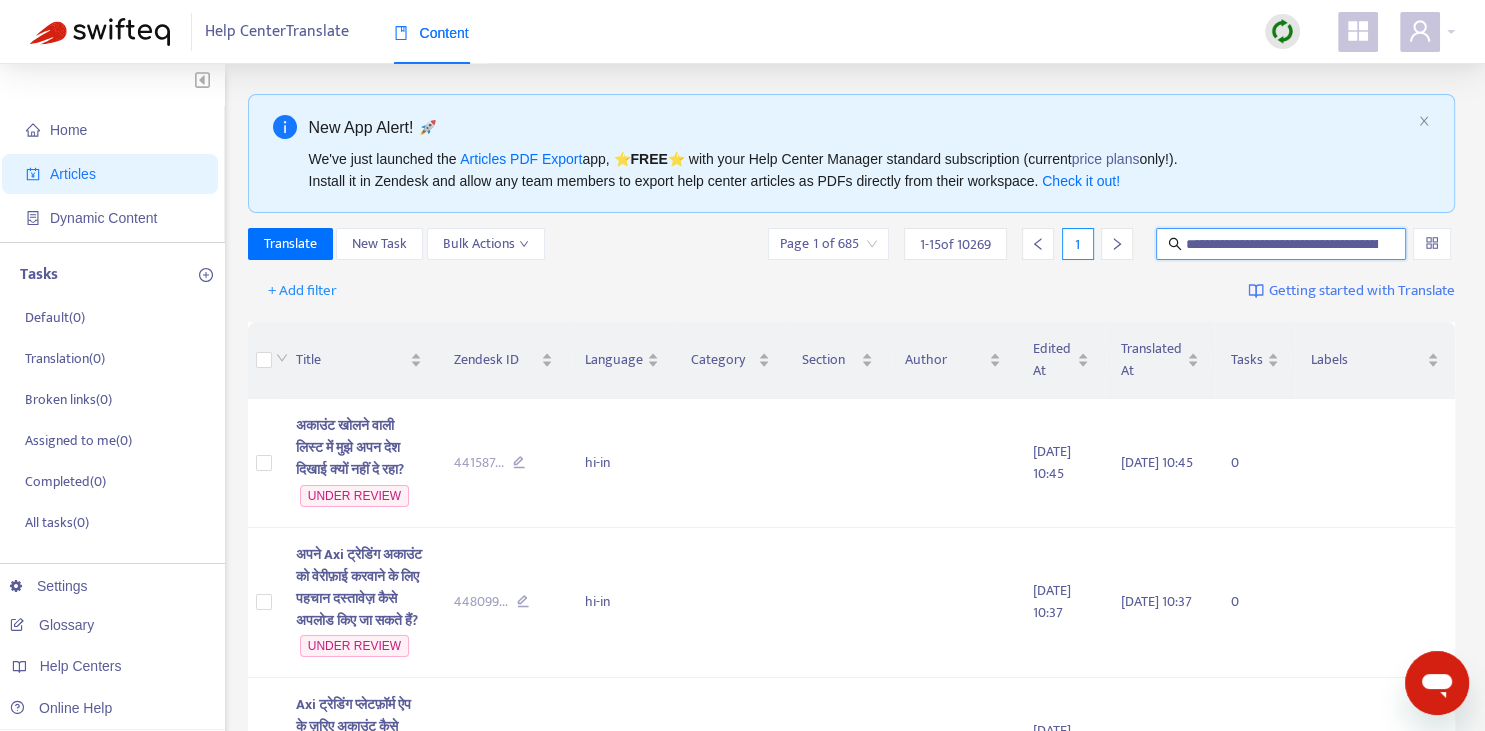scroll, scrollTop: 0, scrollLeft: 209, axis: horizontal 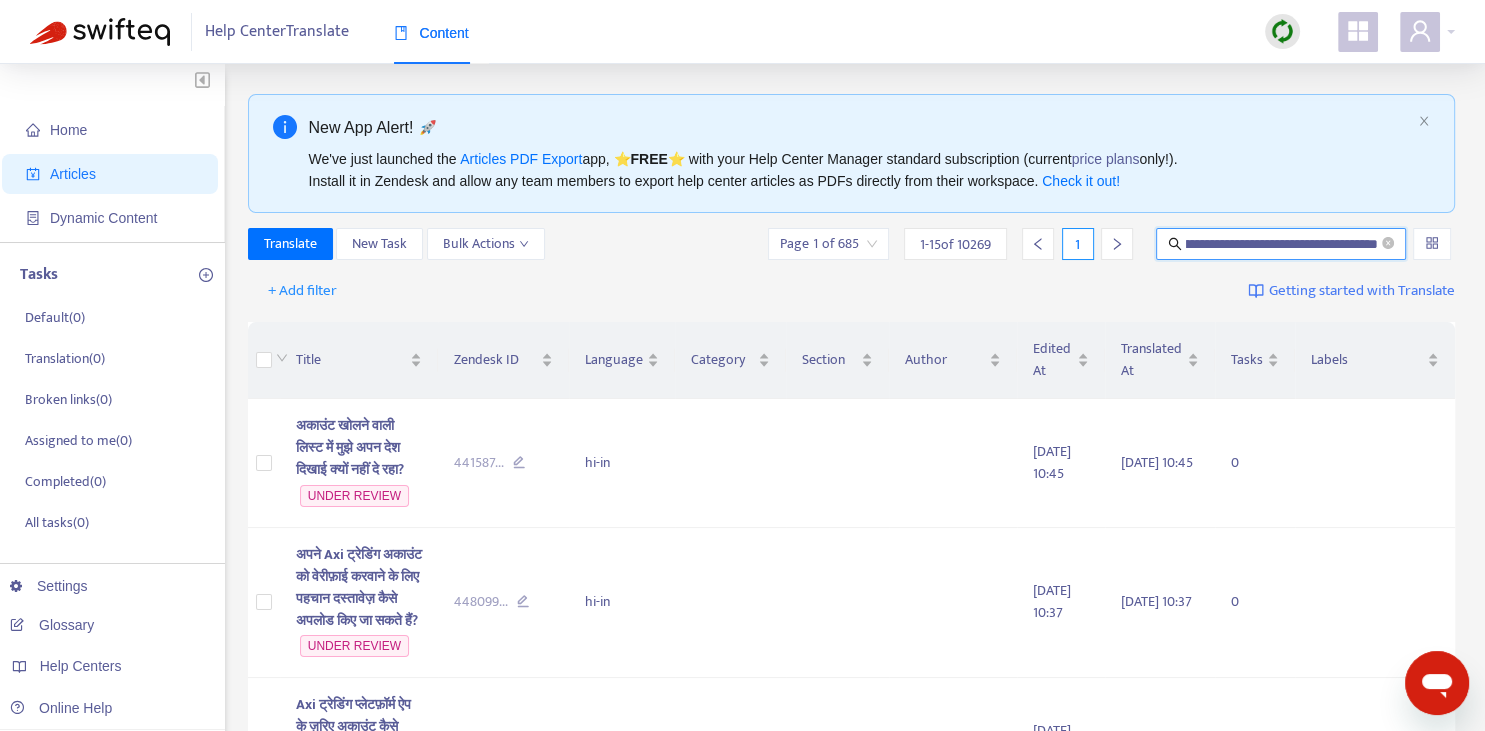 type on "**********" 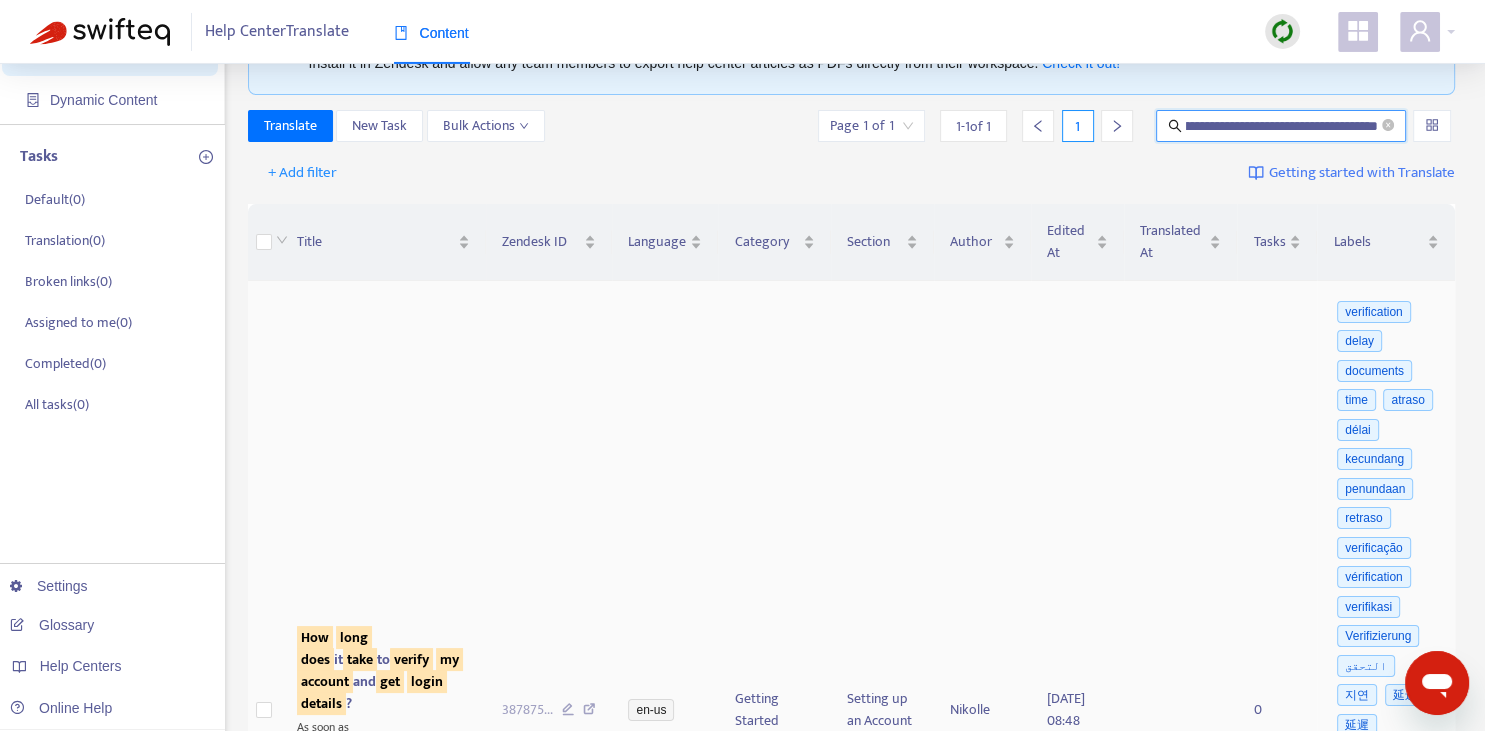 scroll, scrollTop: 352, scrollLeft: 0, axis: vertical 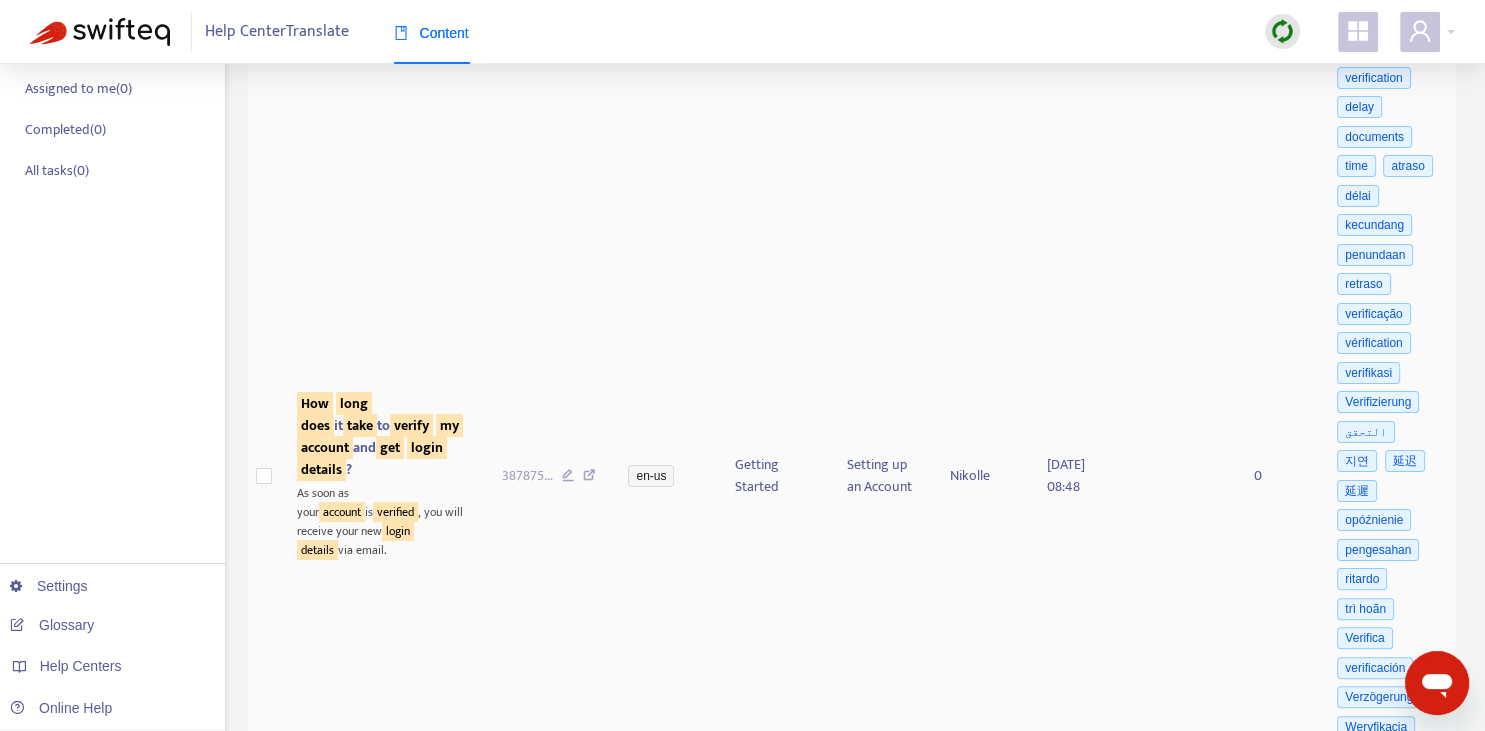 click on "verify" at bounding box center [411, 425] 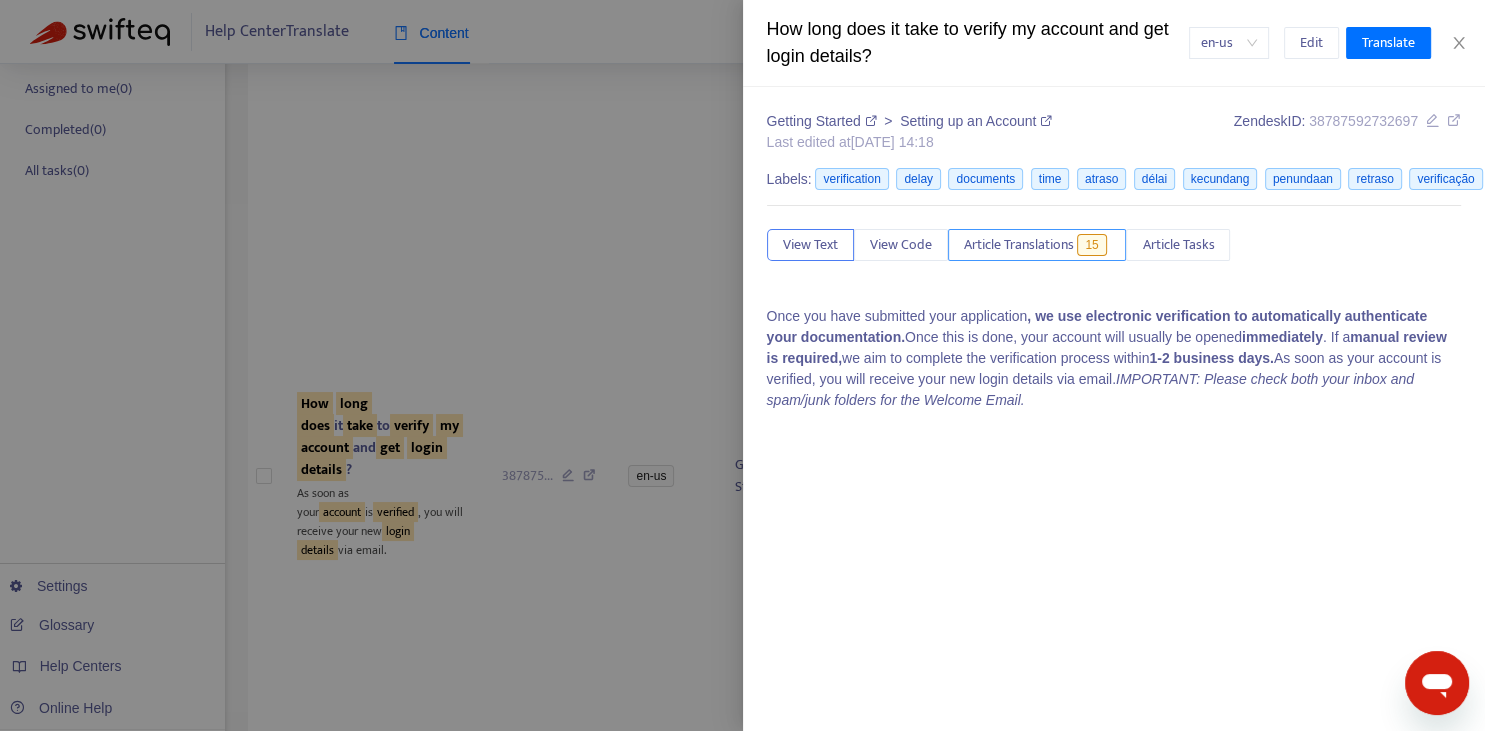 click on "Article Translations 15" at bounding box center [1037, 245] 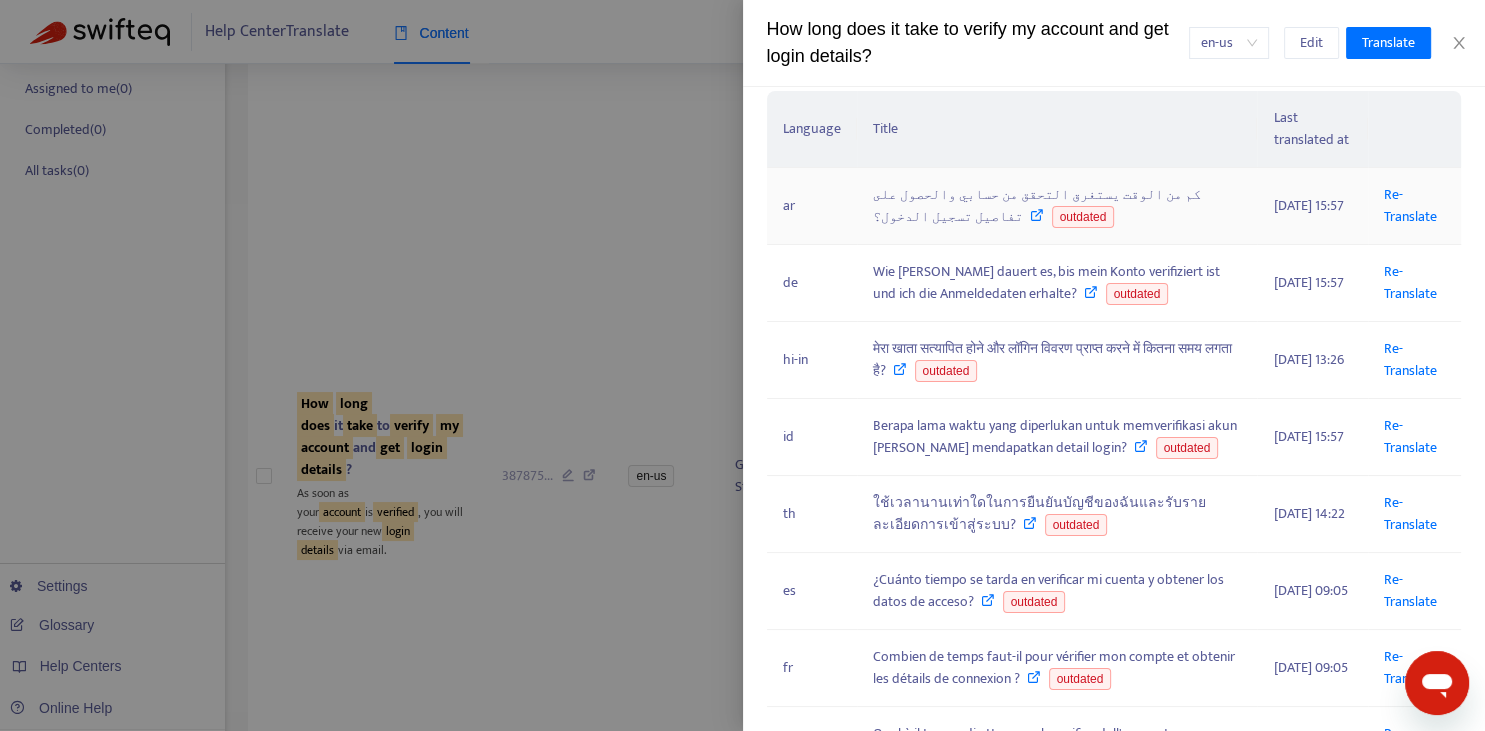 scroll, scrollTop: 294, scrollLeft: 0, axis: vertical 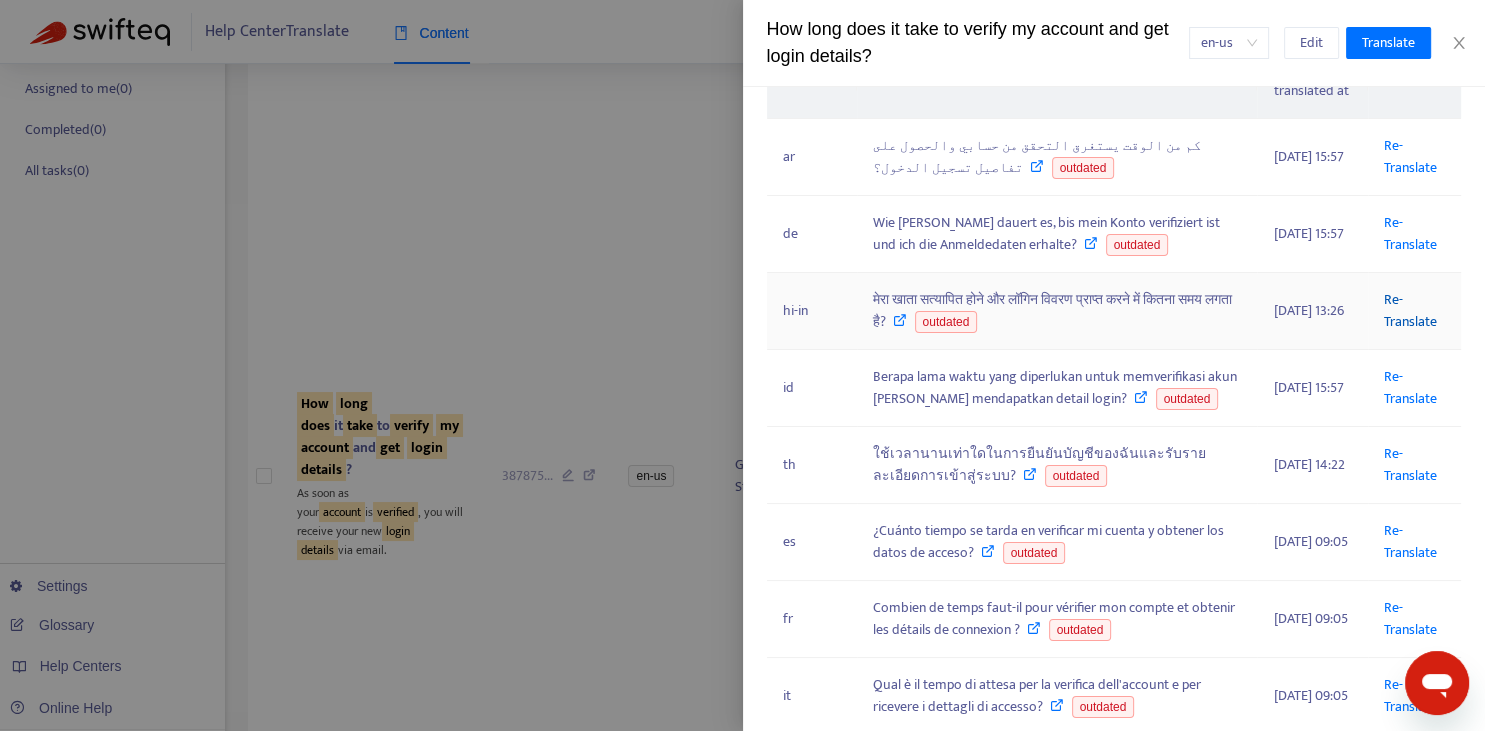 click on "Re-Translate" at bounding box center (1410, 310) 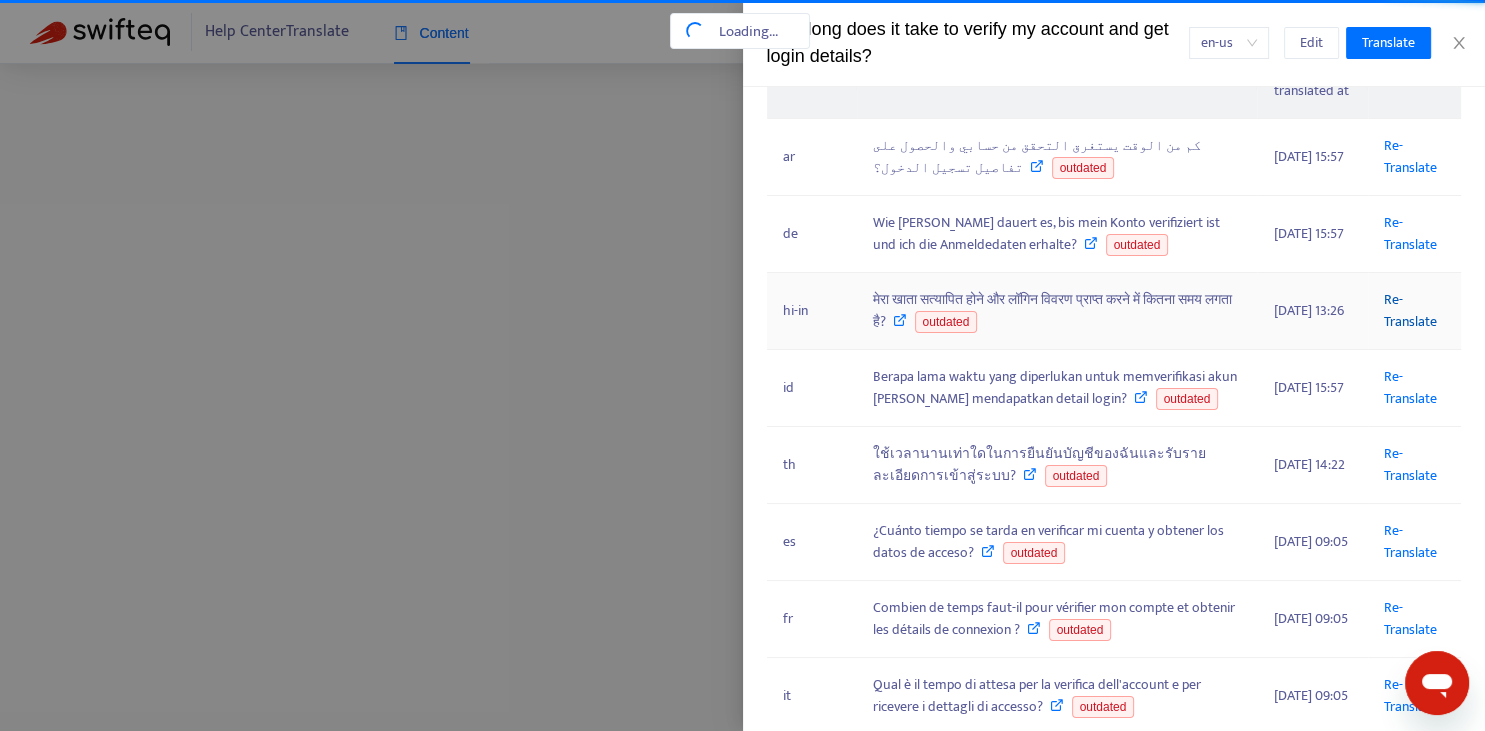 scroll, scrollTop: 192, scrollLeft: 0, axis: vertical 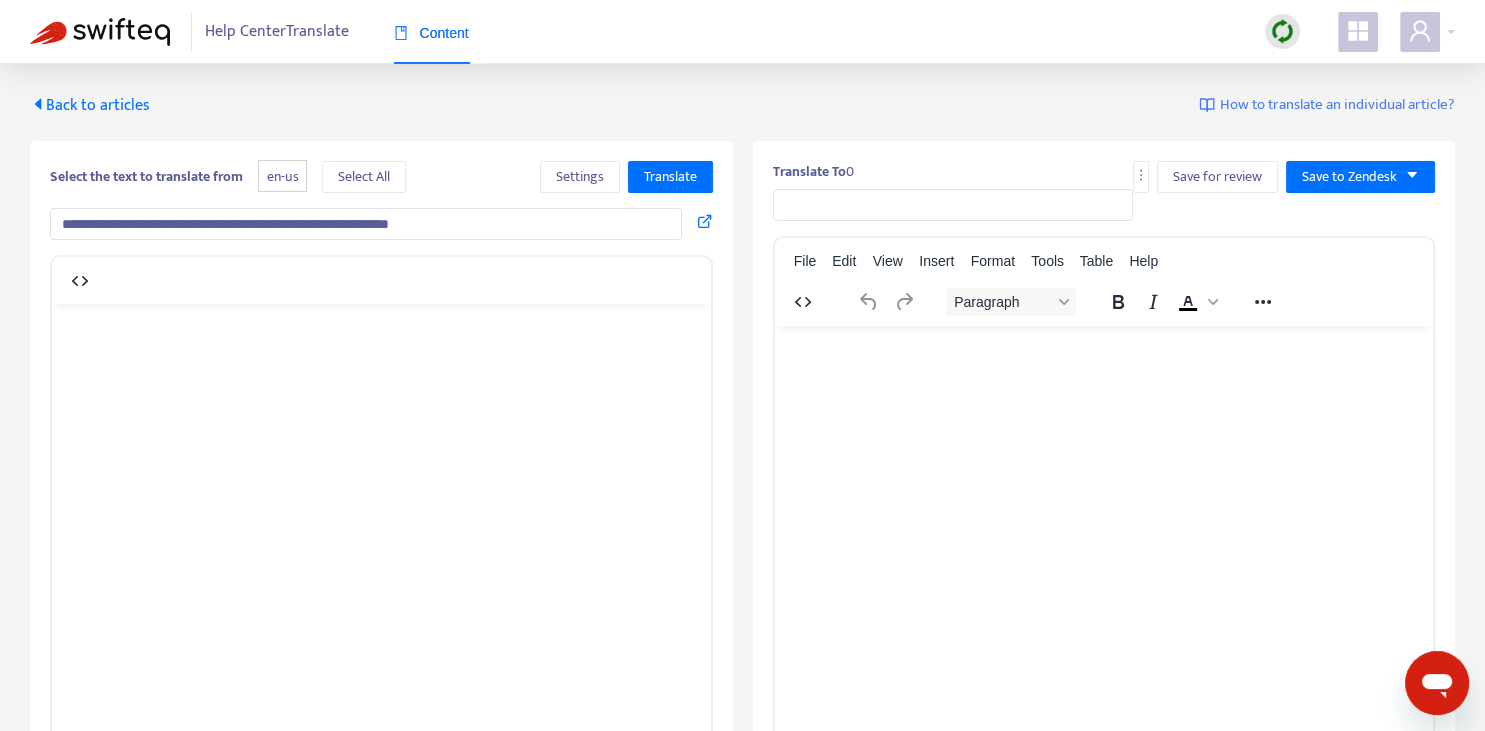 type on "**********" 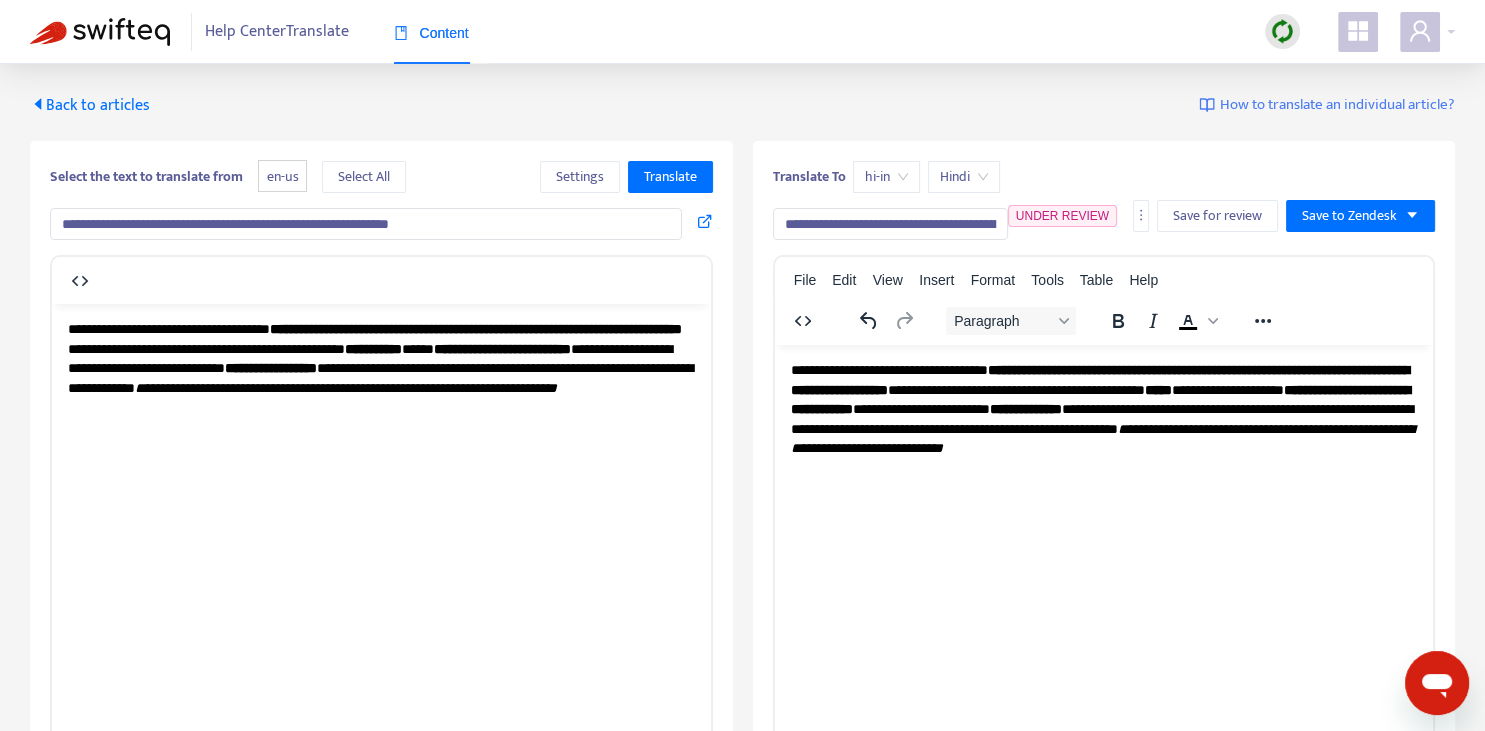 scroll, scrollTop: 343, scrollLeft: 0, axis: vertical 